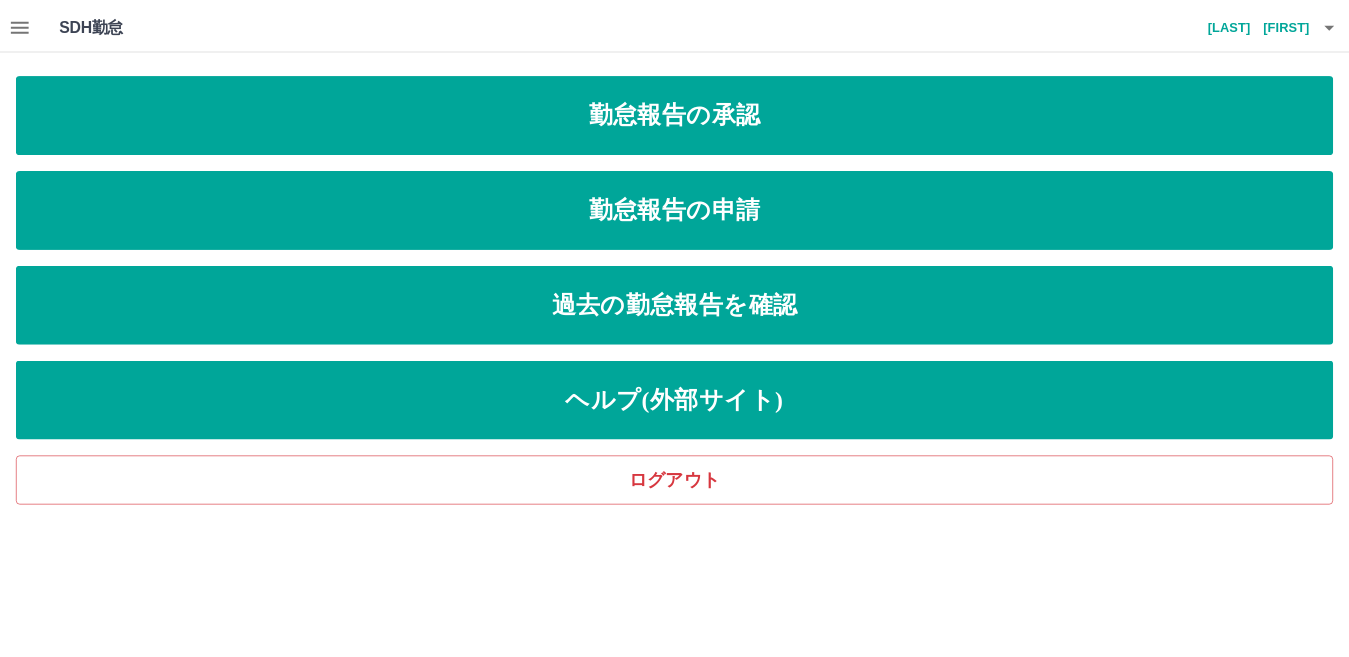 scroll, scrollTop: 0, scrollLeft: 0, axis: both 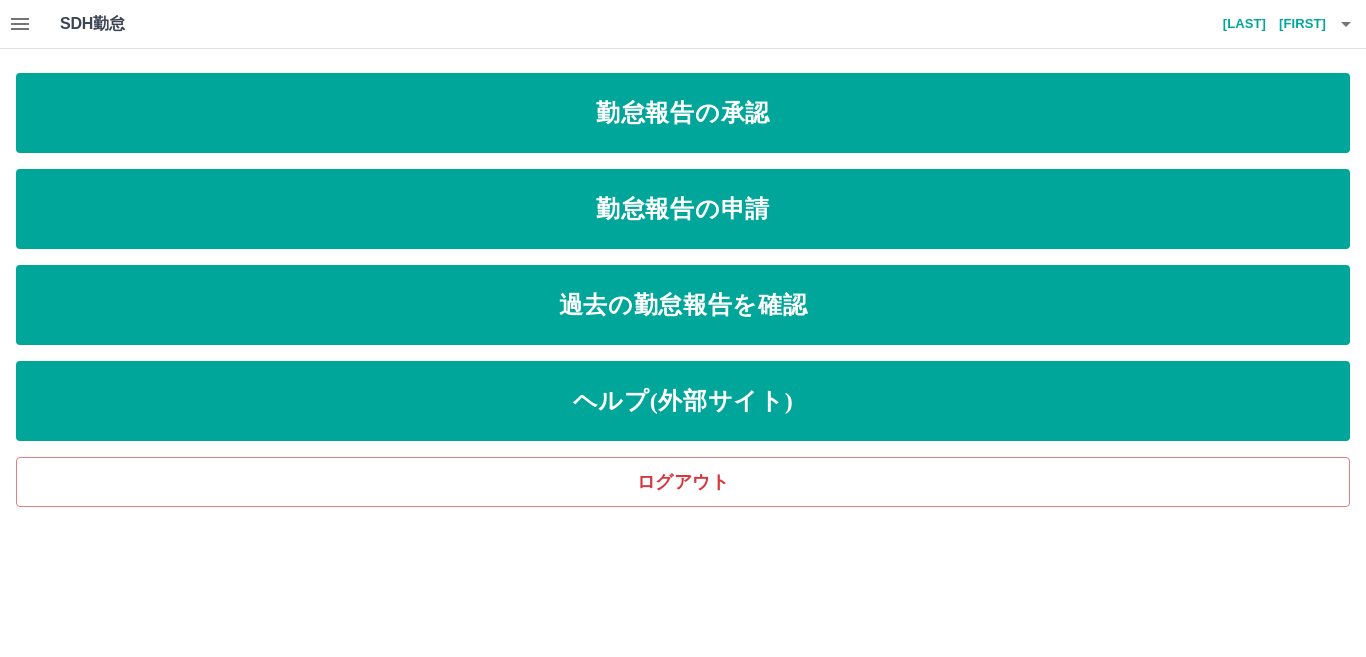 click at bounding box center (20, 24) 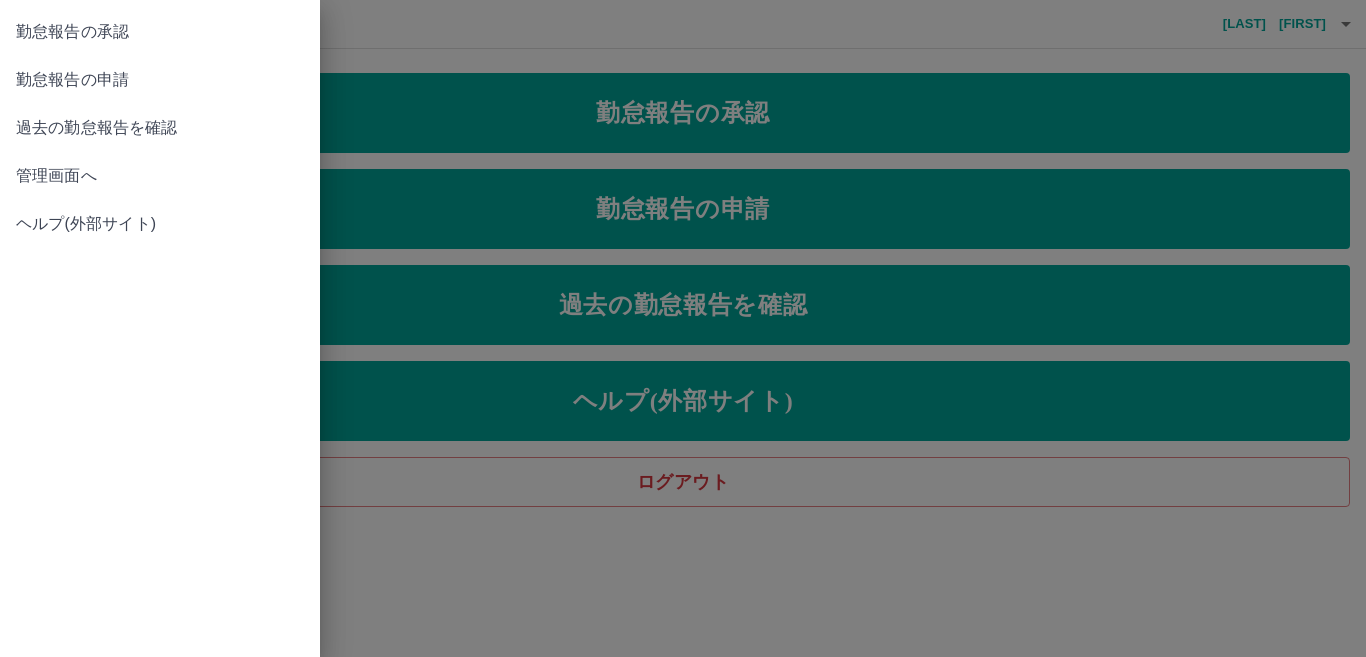 click on "過去の勤怠報告を確認" at bounding box center [160, 128] 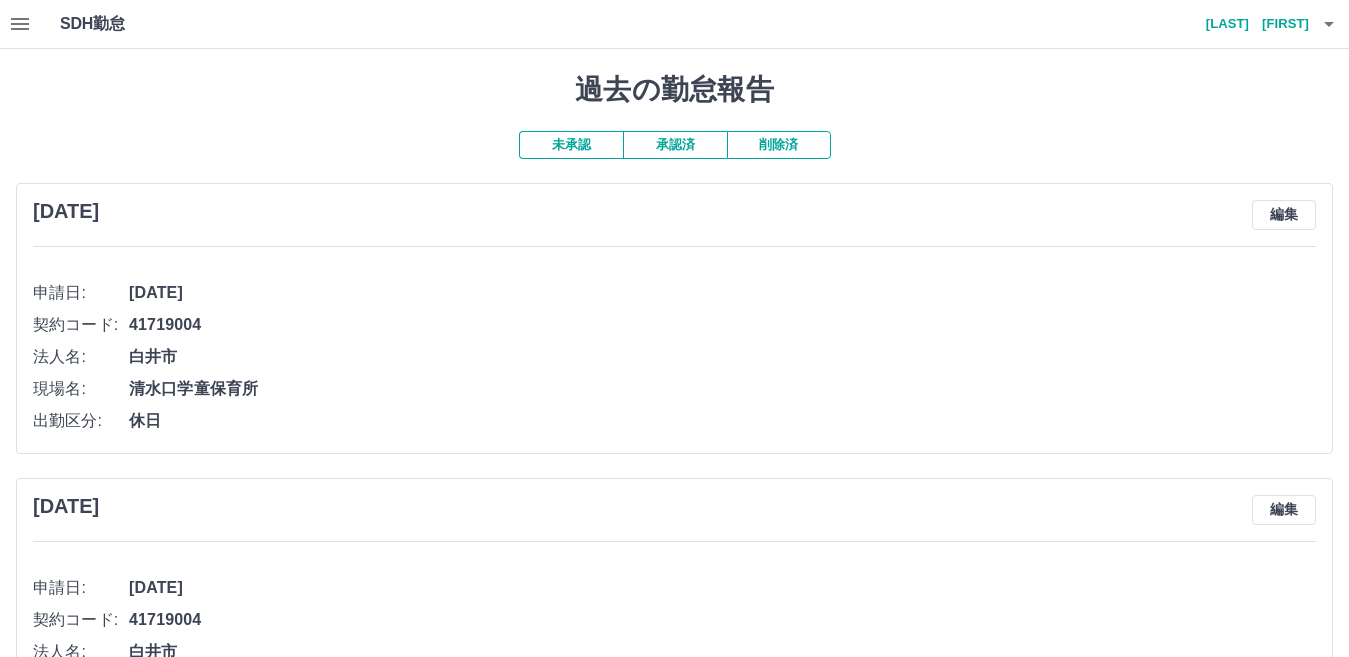 click on "承認済" at bounding box center (675, 145) 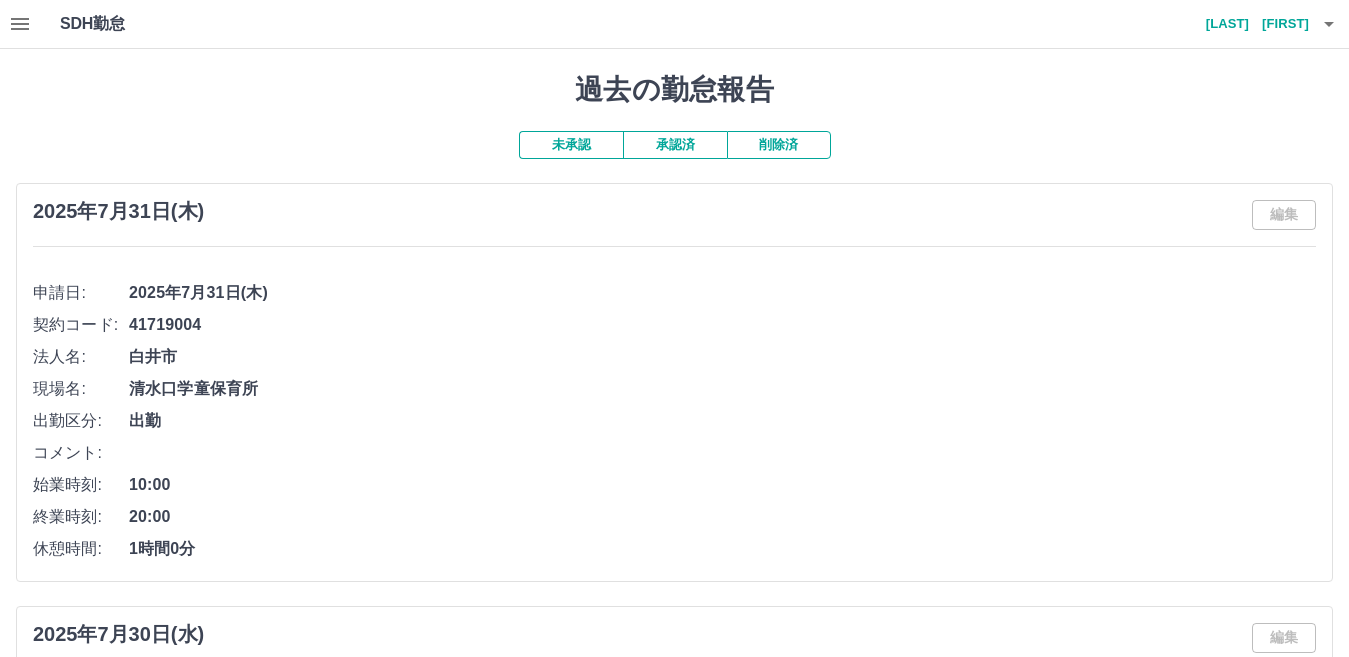 click on "未承認" at bounding box center [571, 145] 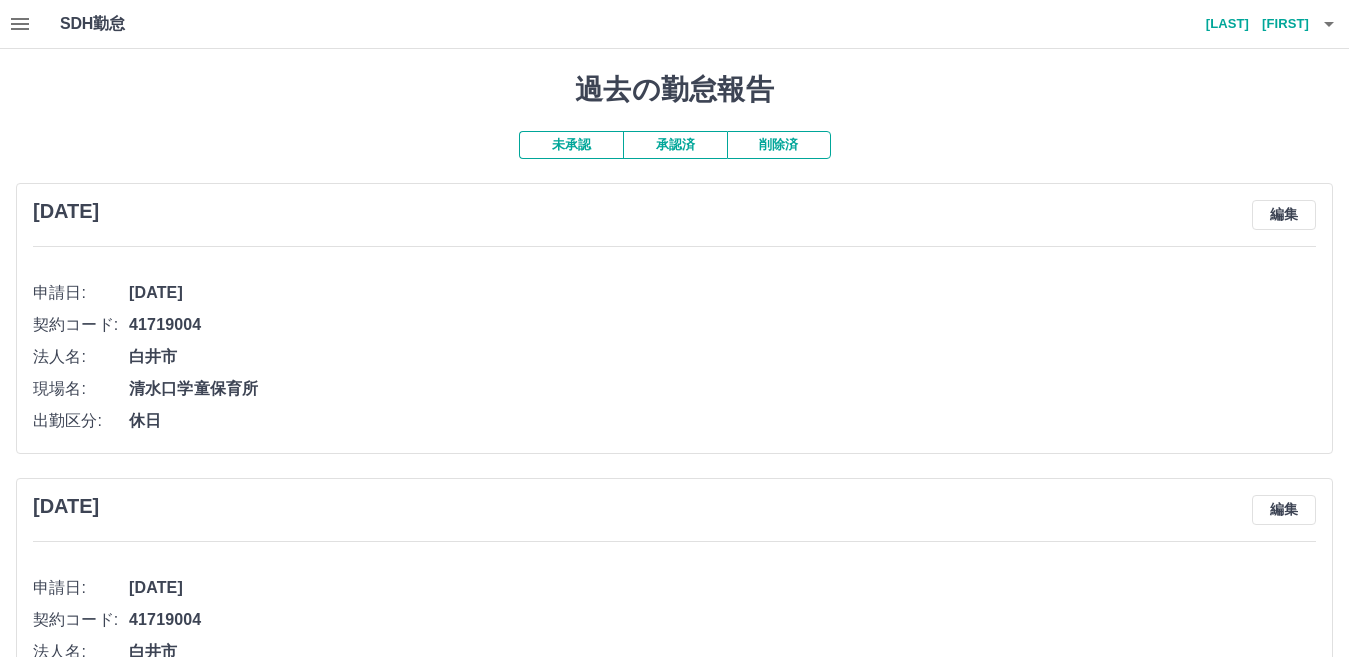 click on "承認済" at bounding box center [675, 145] 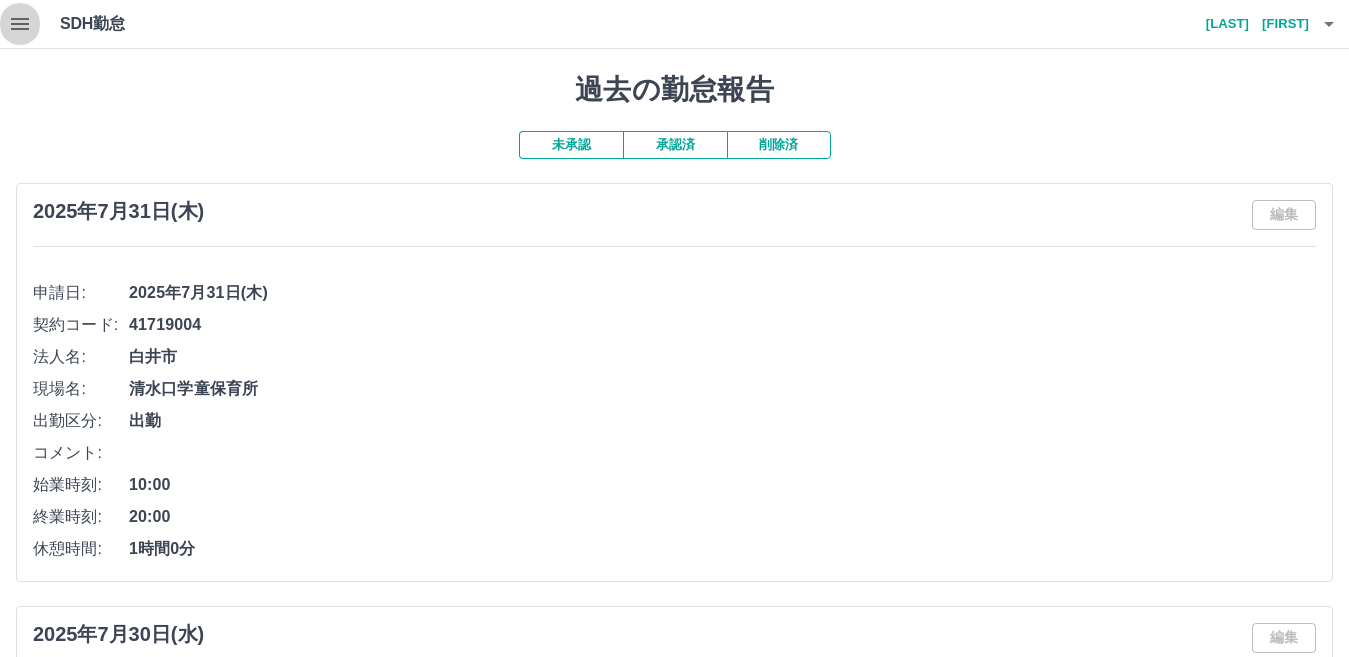 click 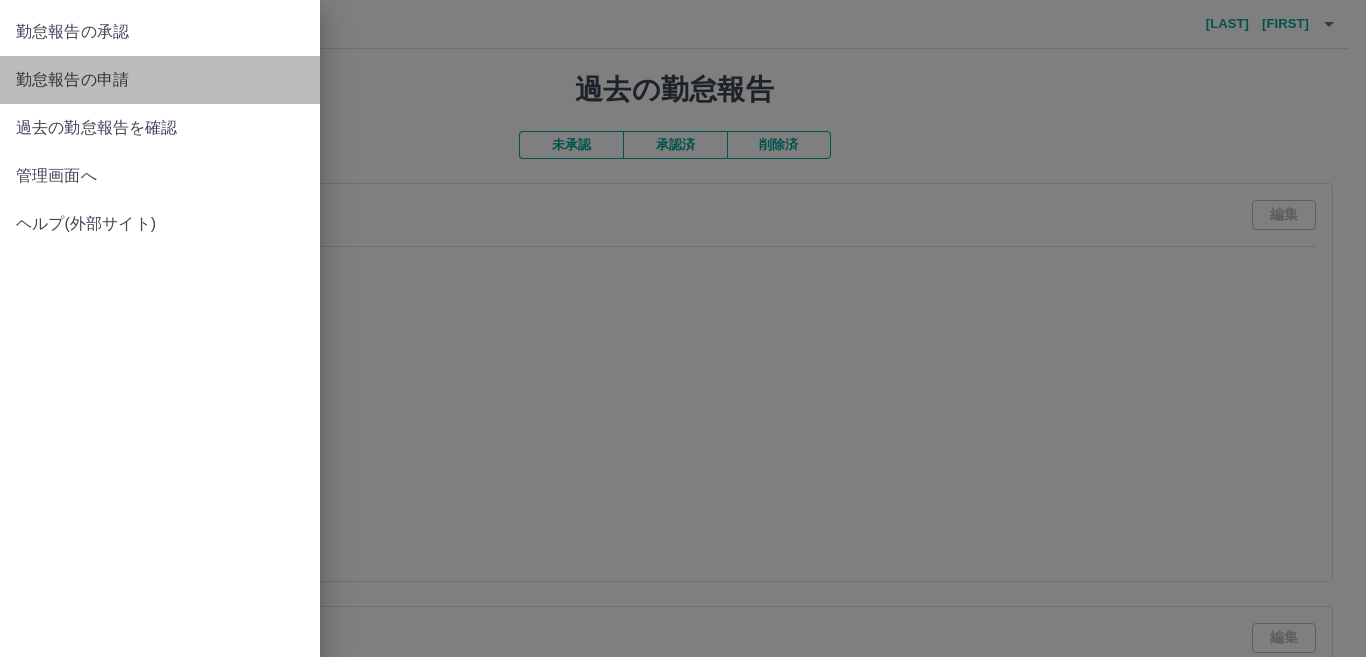 click on "勤怠報告の申請" at bounding box center [160, 80] 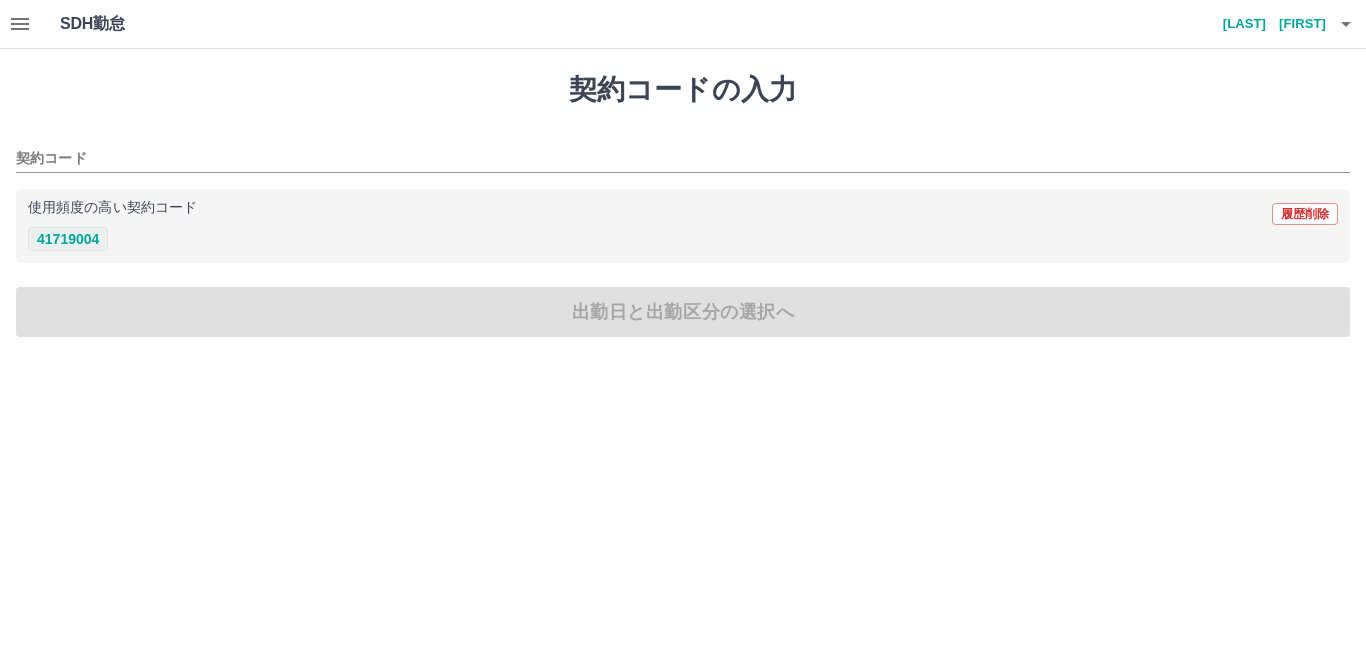 click on "41719004" at bounding box center (68, 239) 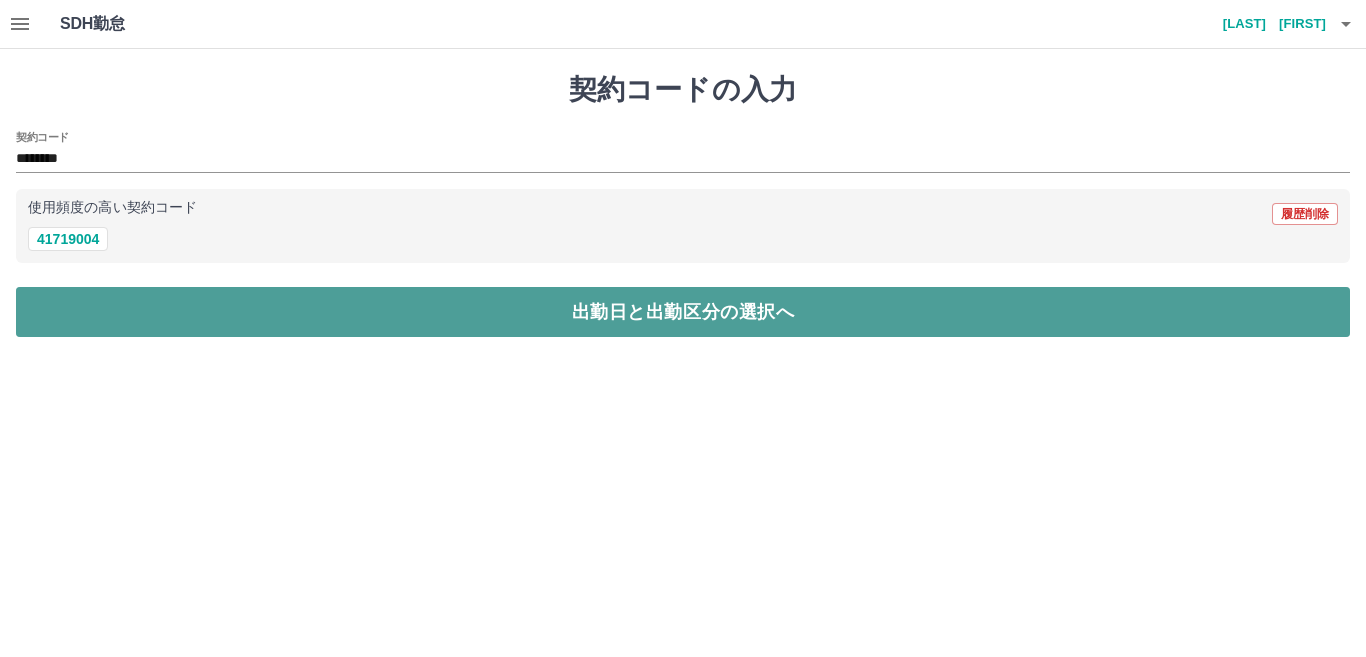 click on "出勤日と出勤区分の選択へ" at bounding box center [683, 312] 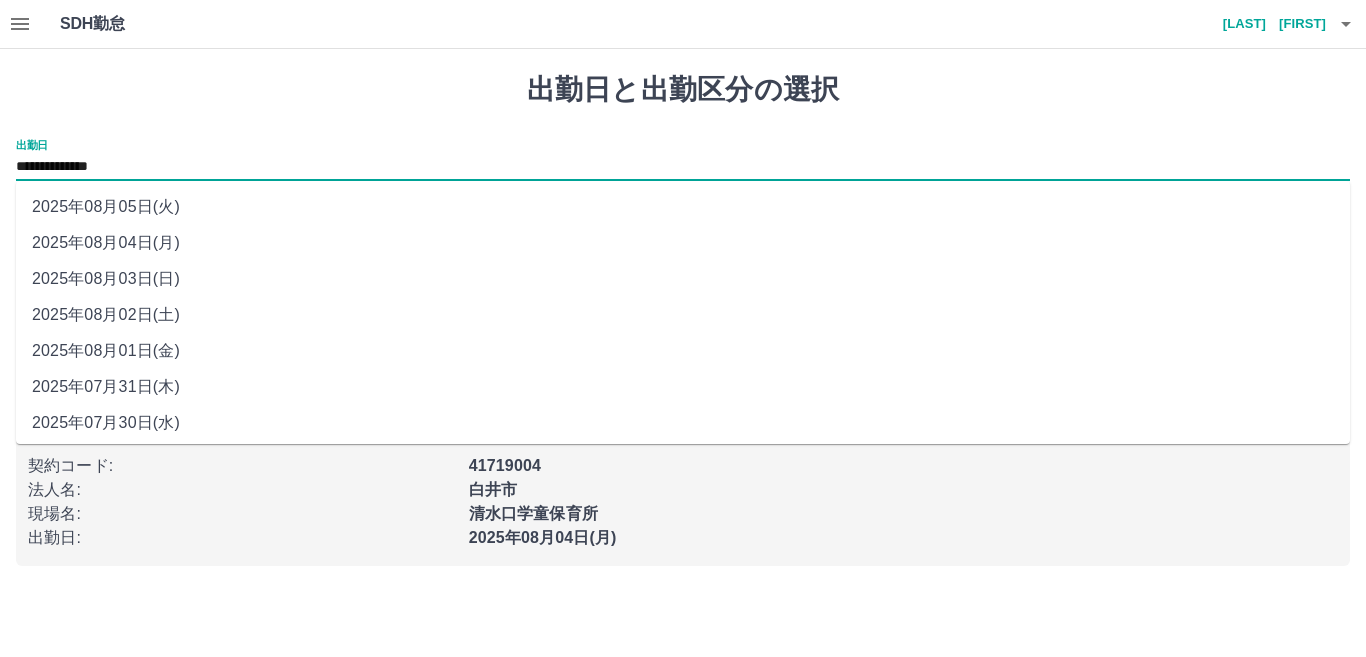 click on "**********" at bounding box center (683, 167) 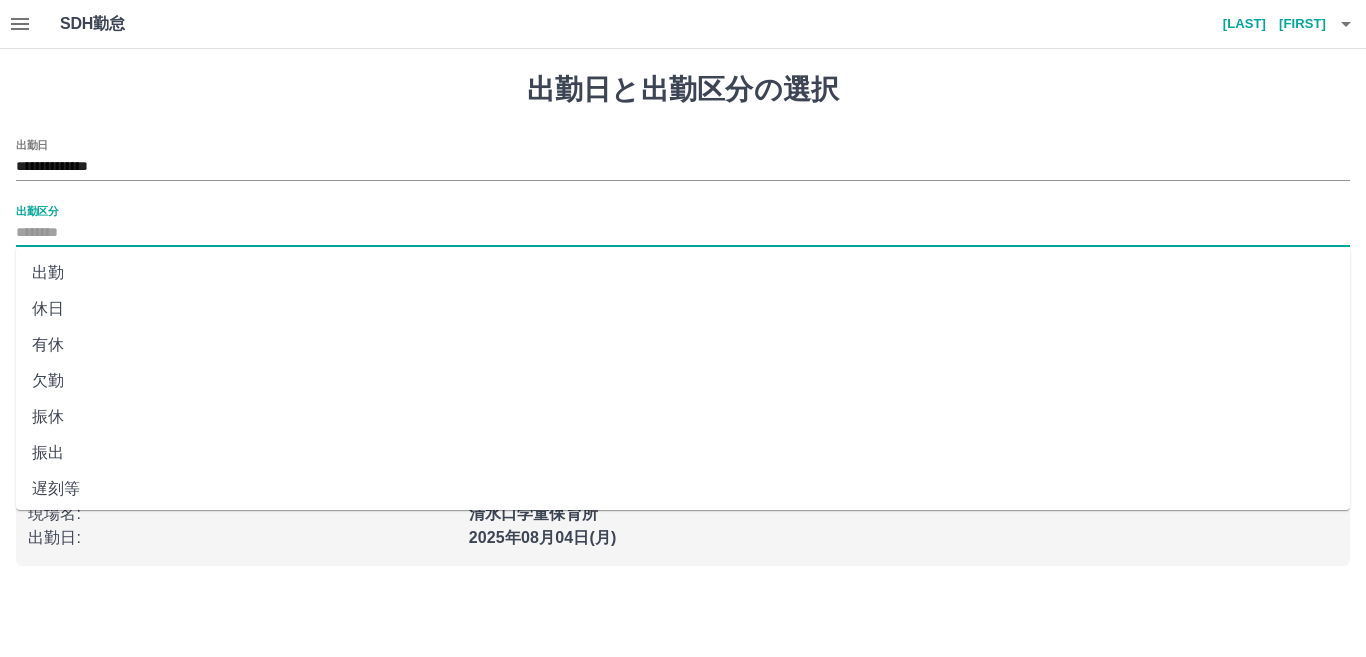 click on "出勤区分" at bounding box center [683, 233] 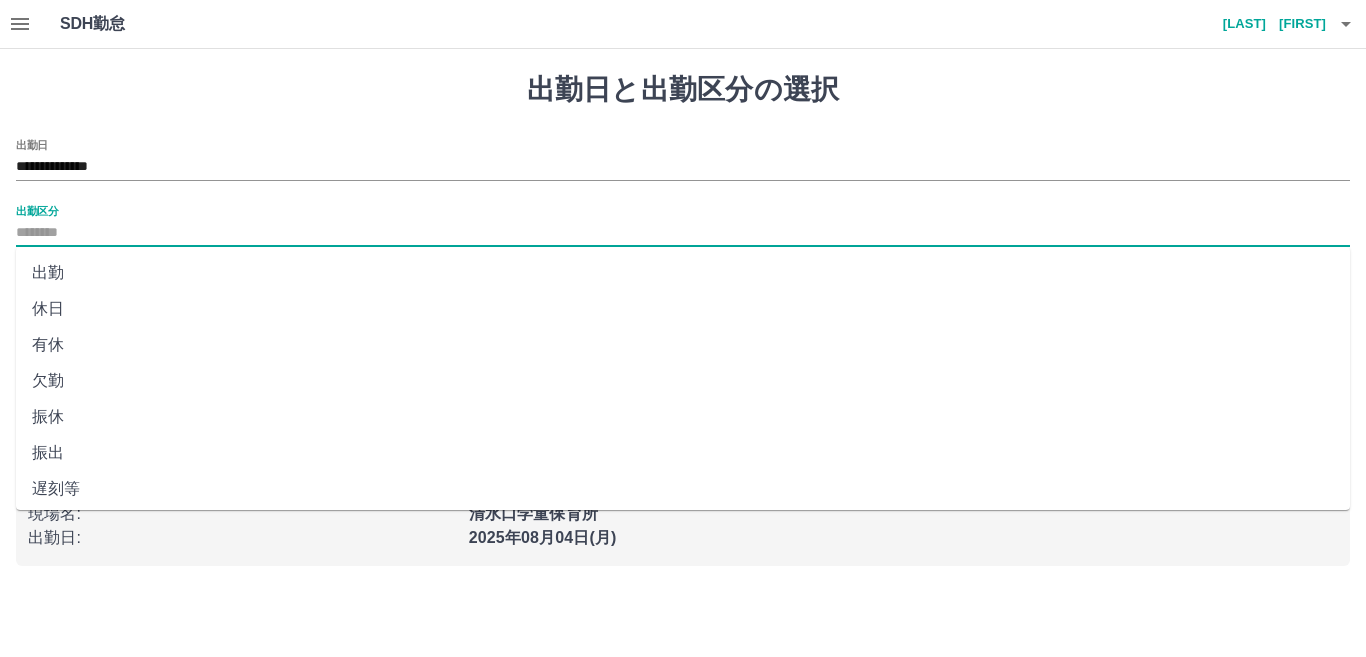 click on "出勤" at bounding box center (683, 273) 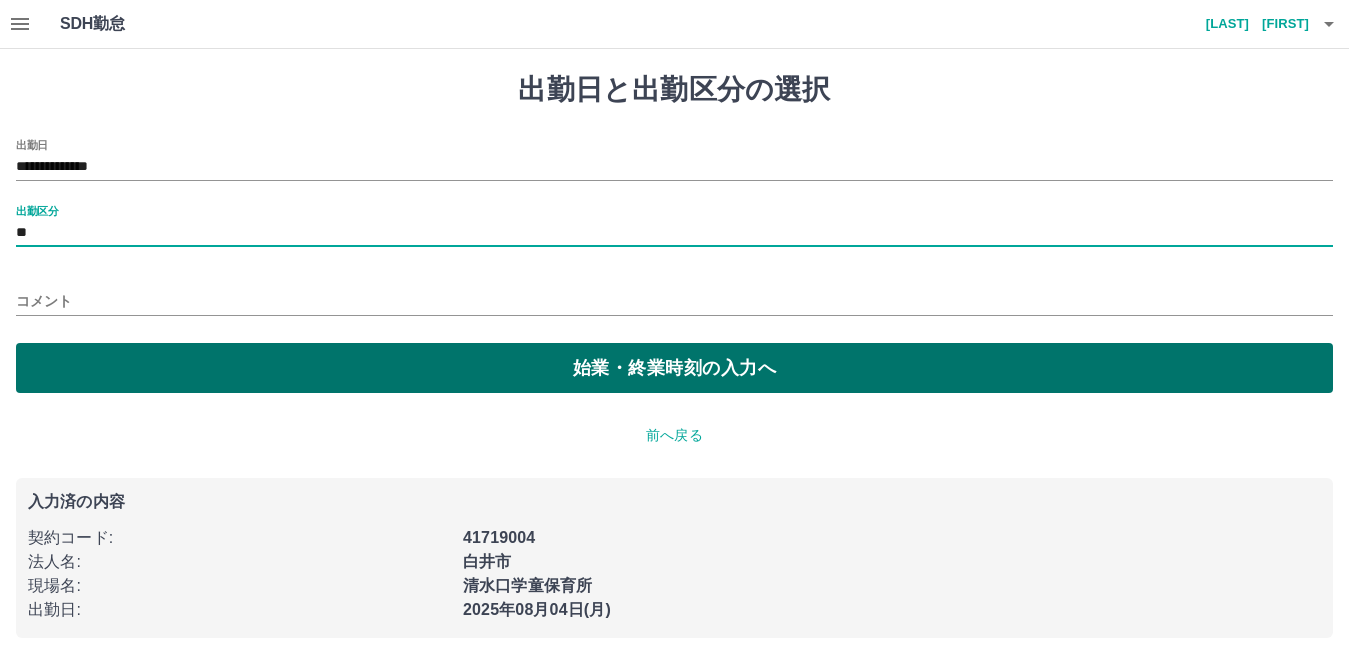 click on "始業・終業時刻の入力へ" at bounding box center [674, 368] 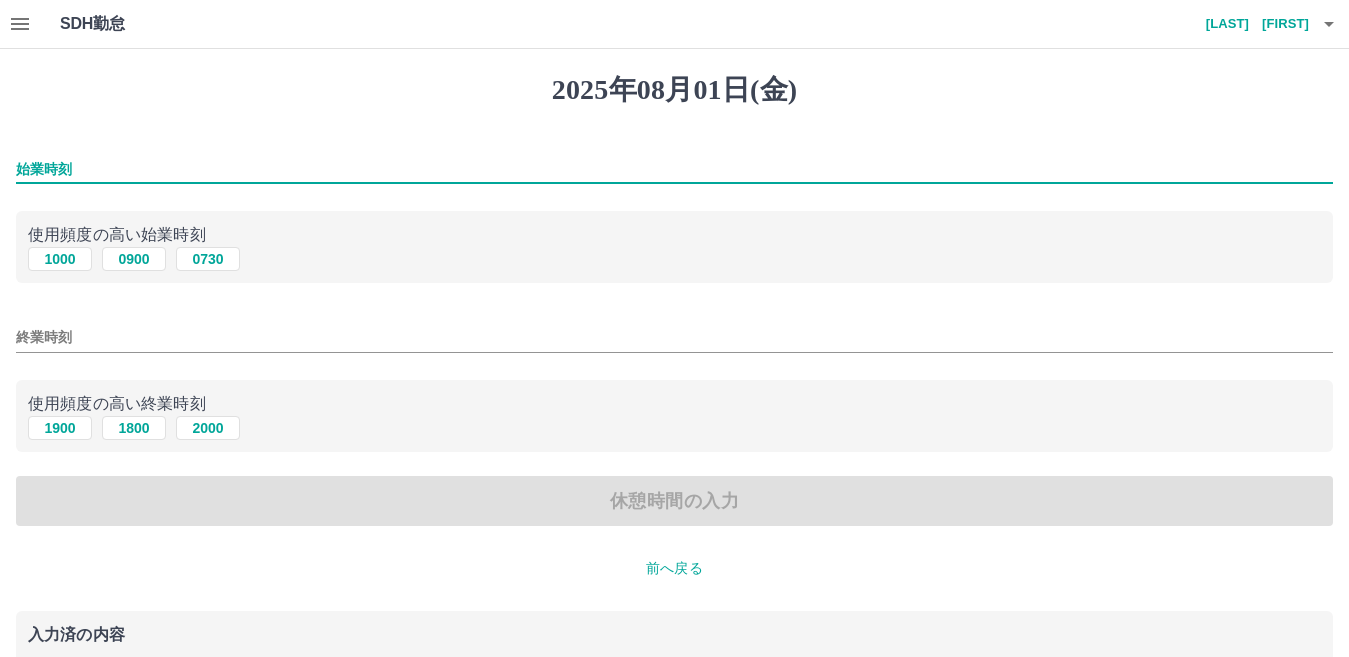 click on "始業時刻" at bounding box center [674, 169] 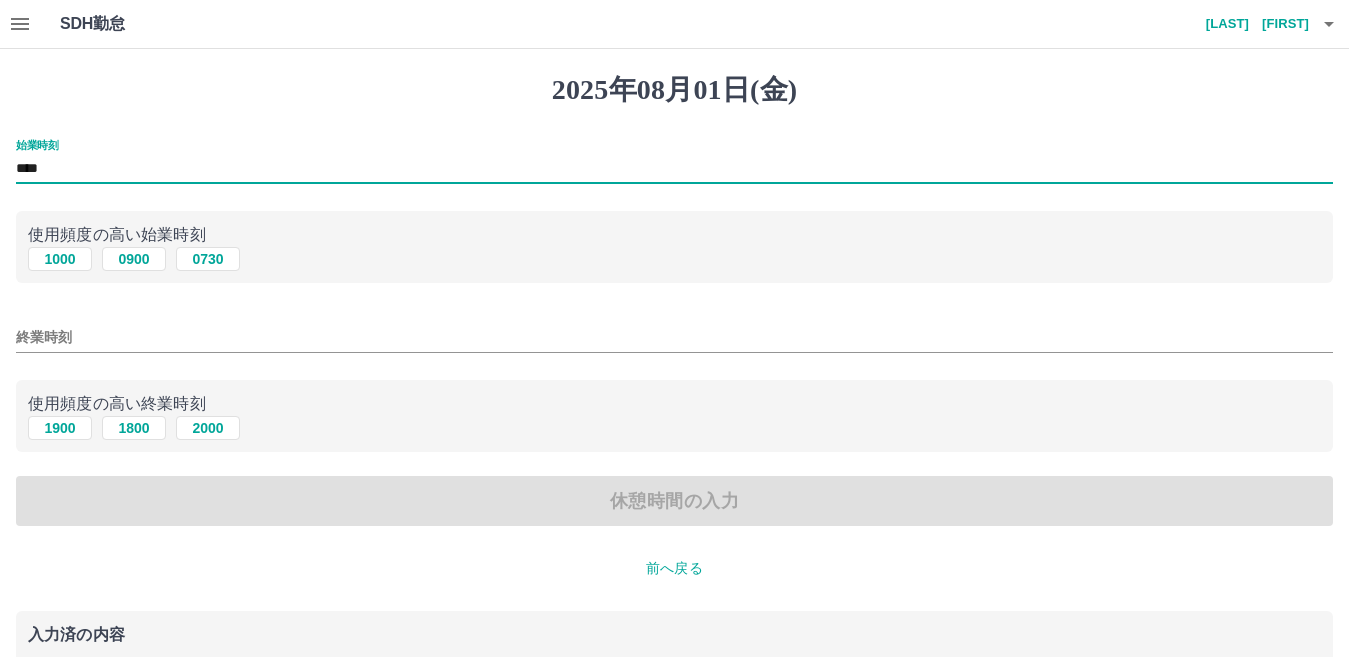 type on "****" 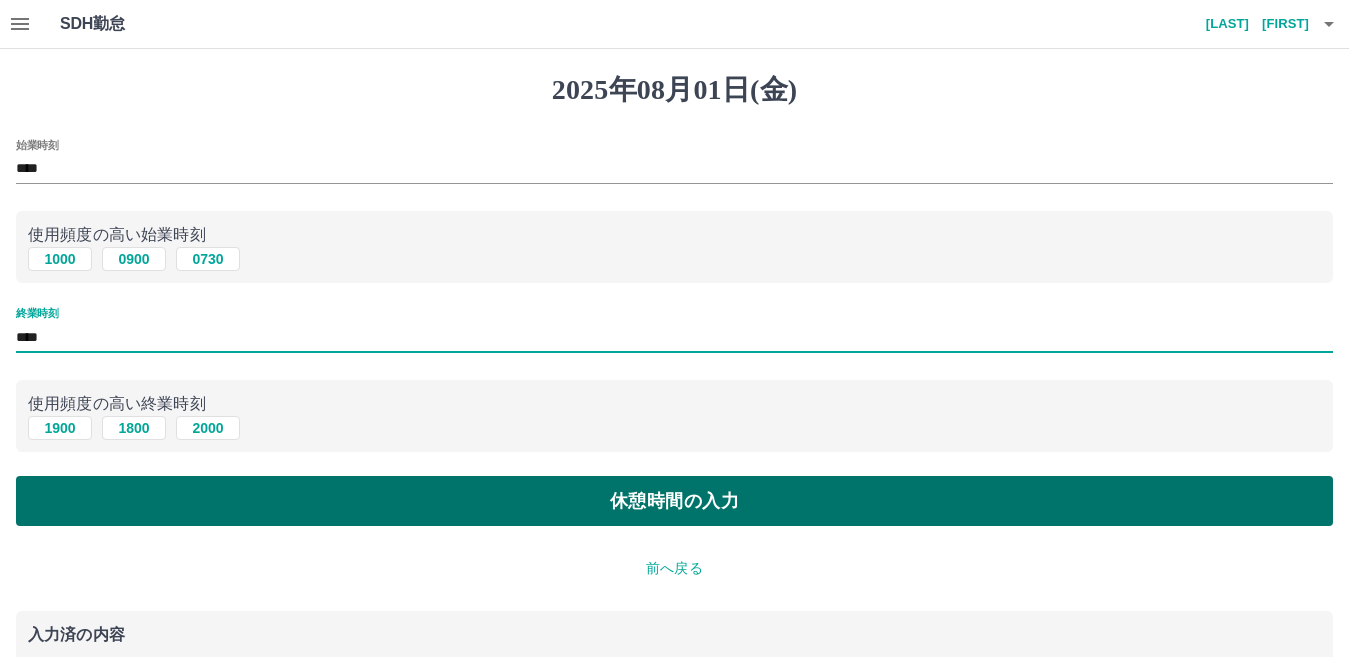 type on "****" 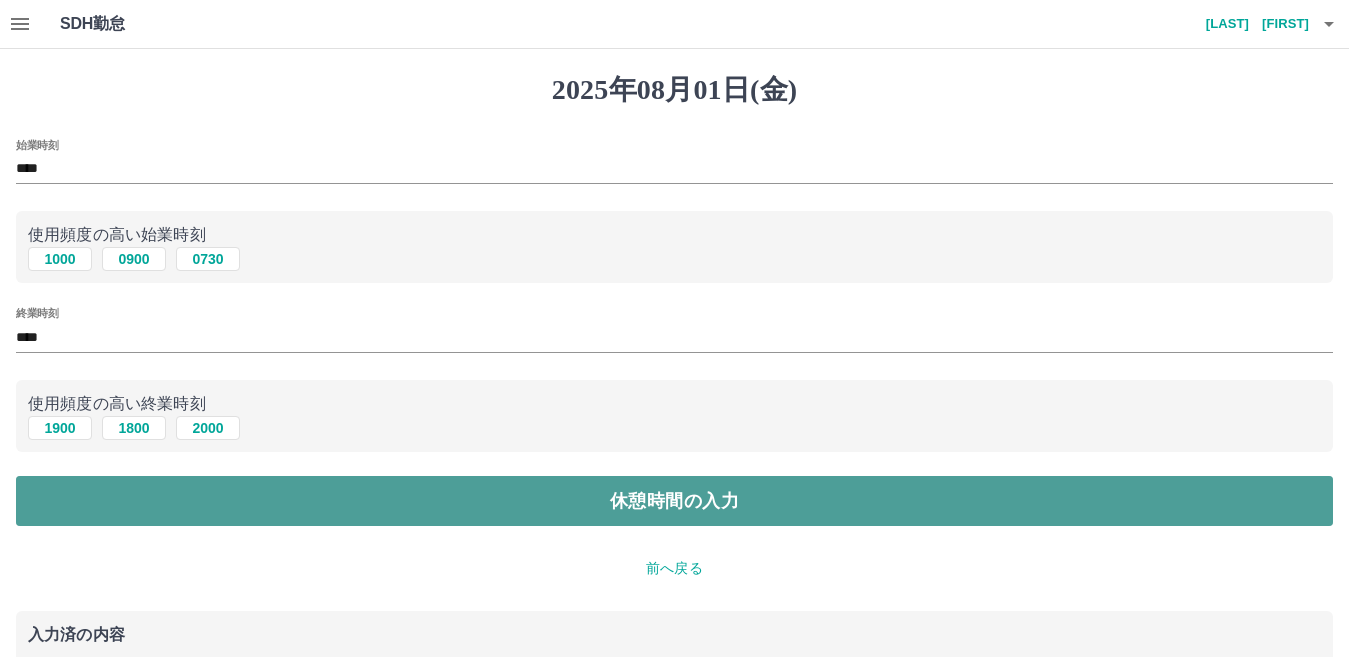 click on "休憩時間の入力" at bounding box center (674, 501) 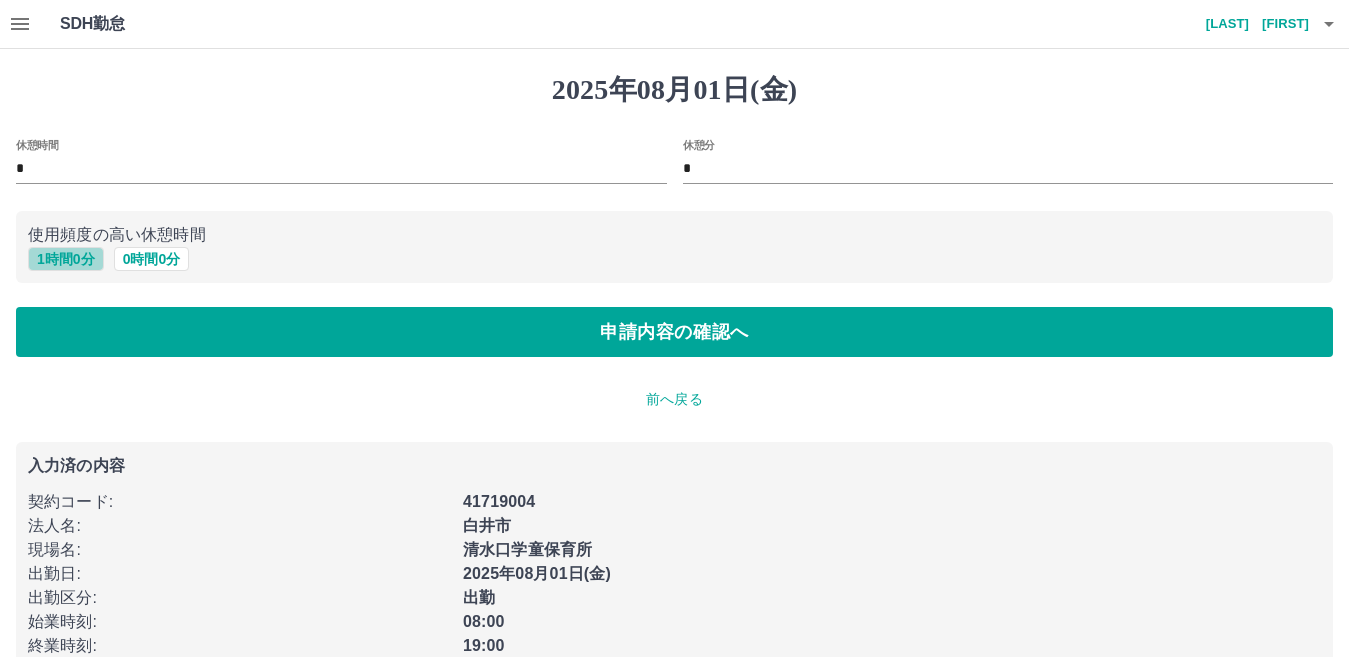 click on "1 時間 0 分" at bounding box center [66, 259] 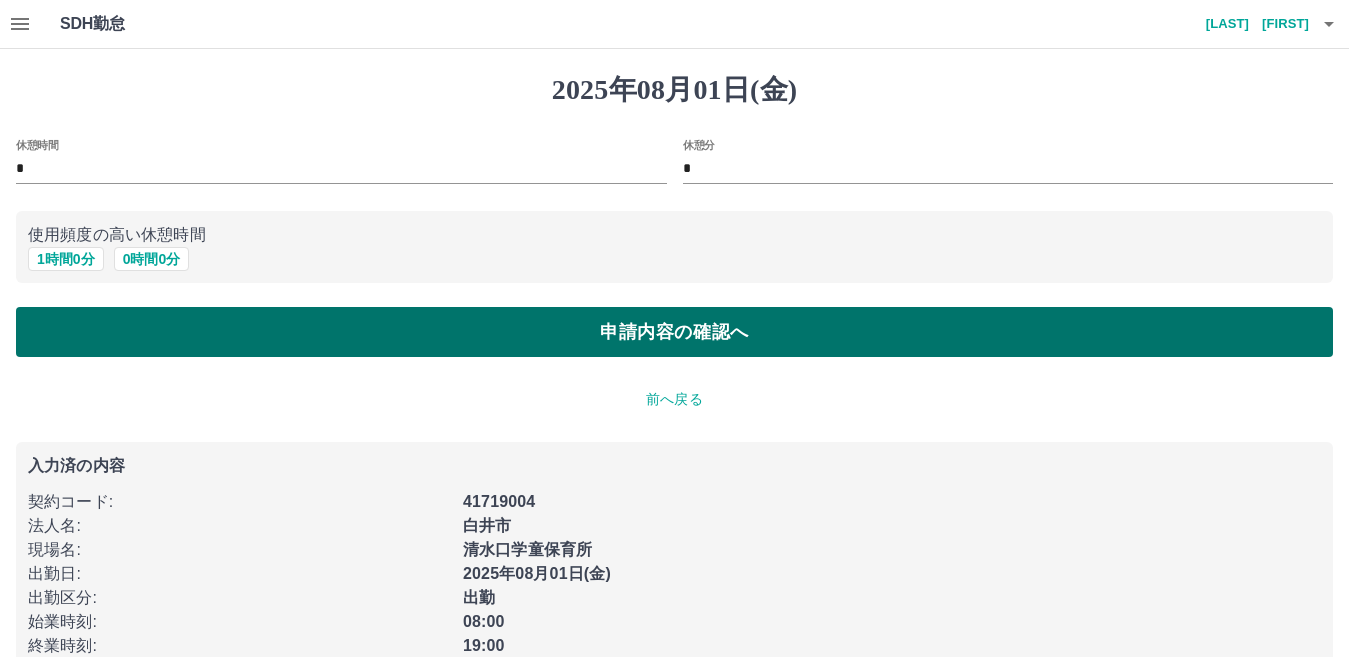 click on "申請内容の確認へ" at bounding box center [674, 332] 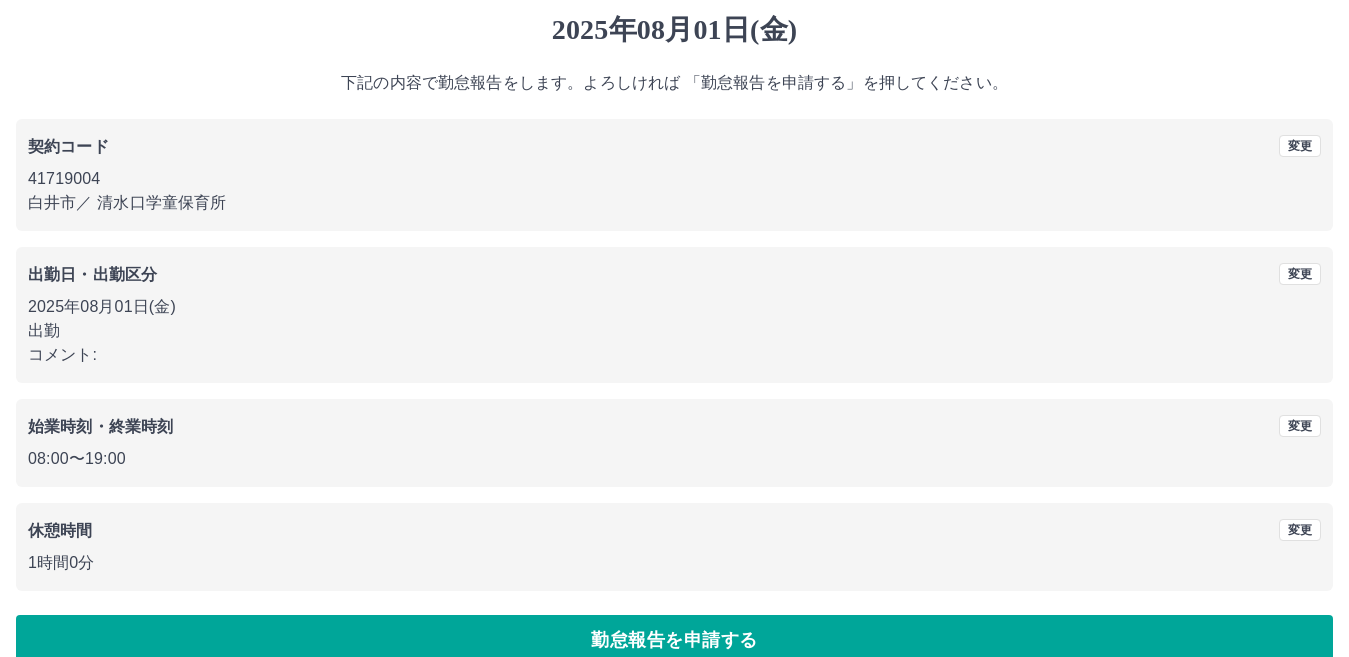 scroll, scrollTop: 92, scrollLeft: 0, axis: vertical 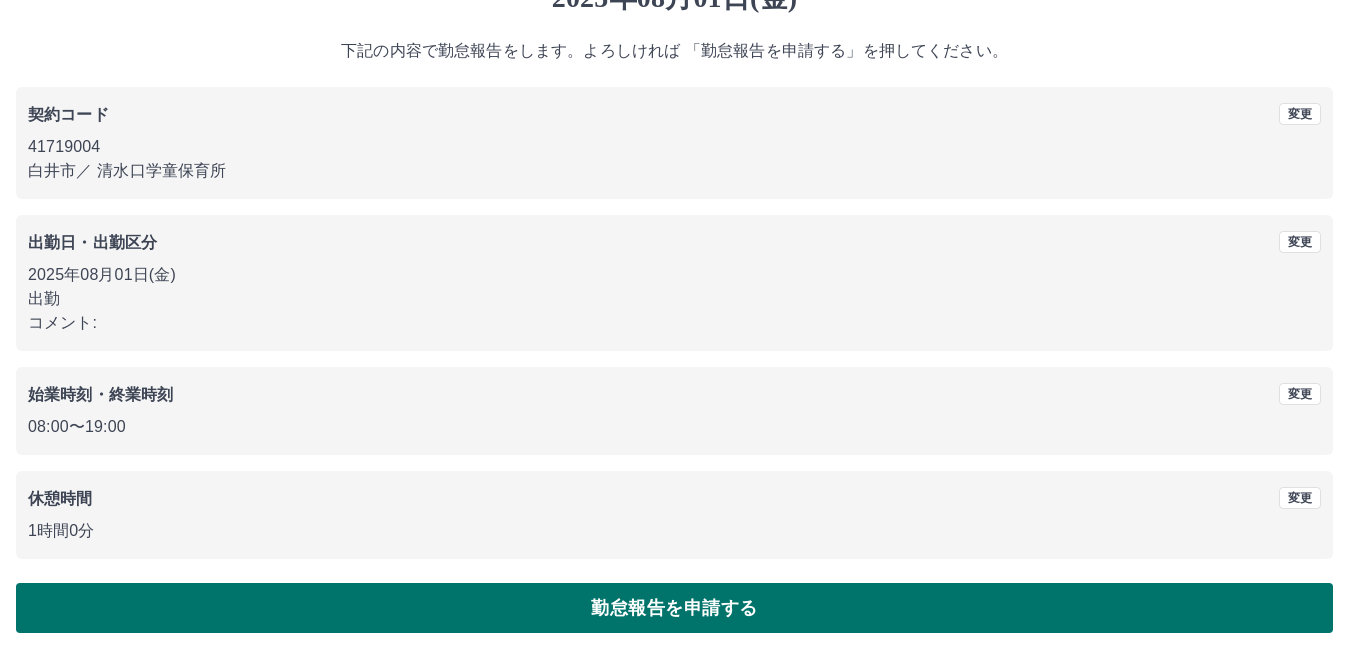click on "勤怠報告を申請する" at bounding box center [674, 608] 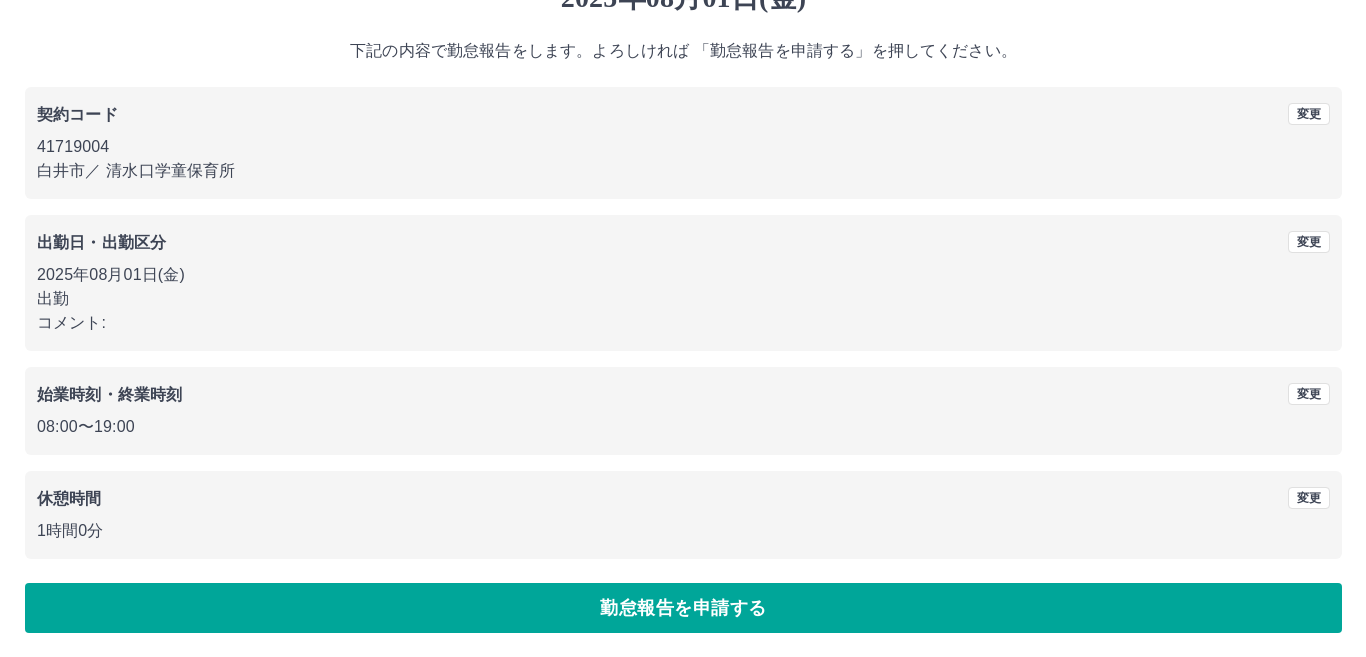 scroll, scrollTop: 0, scrollLeft: 0, axis: both 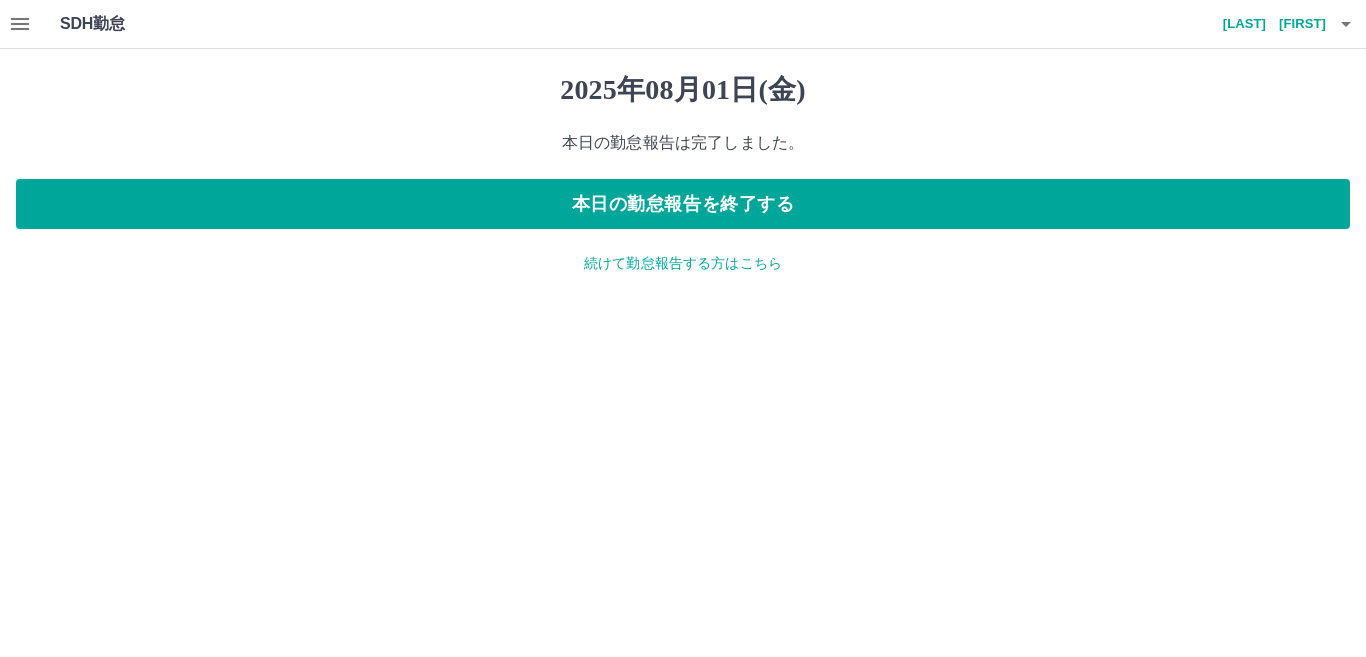 click on "続けて勤怠報告する方はこちら" at bounding box center [683, 263] 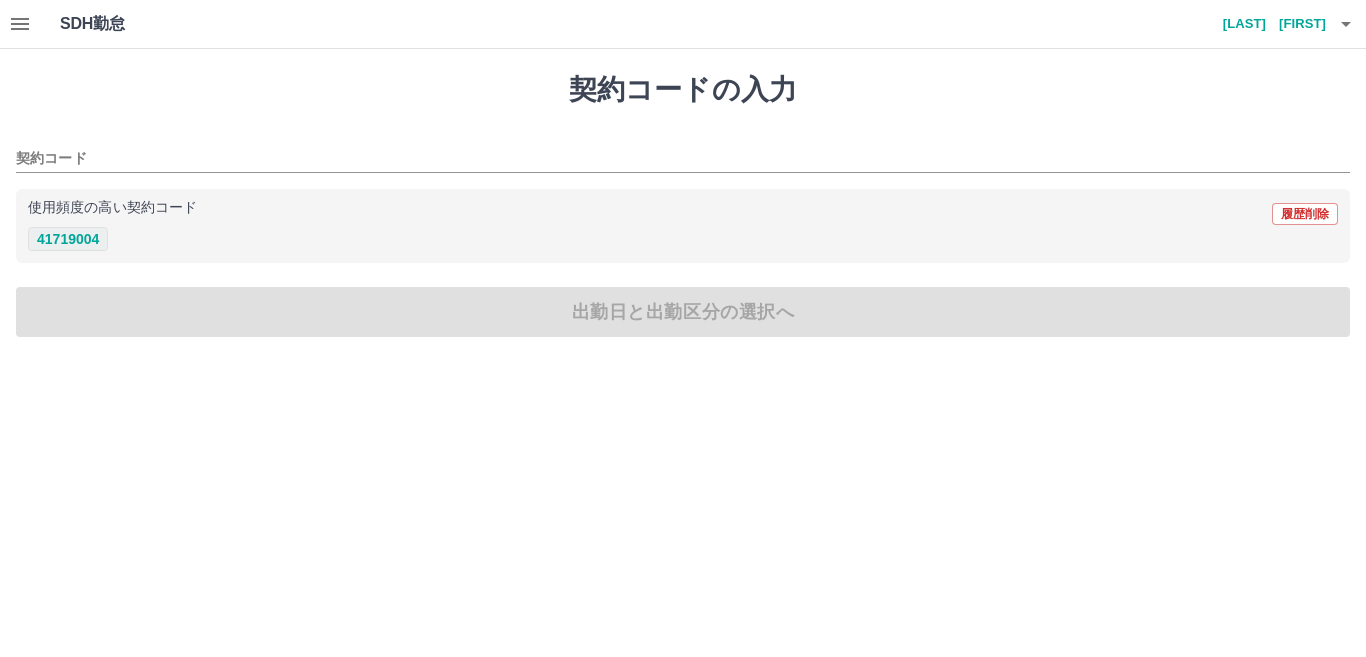 click on "41719004" at bounding box center (68, 239) 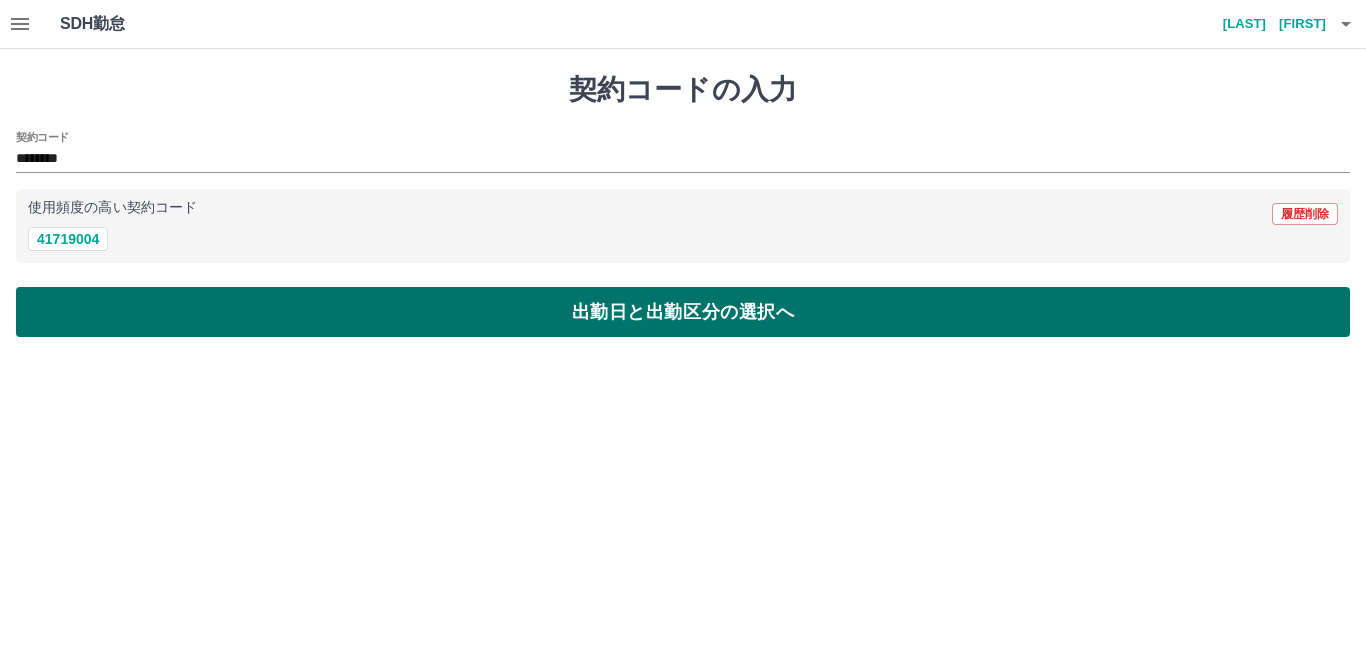 click on "出勤日と出勤区分の選択へ" at bounding box center [683, 312] 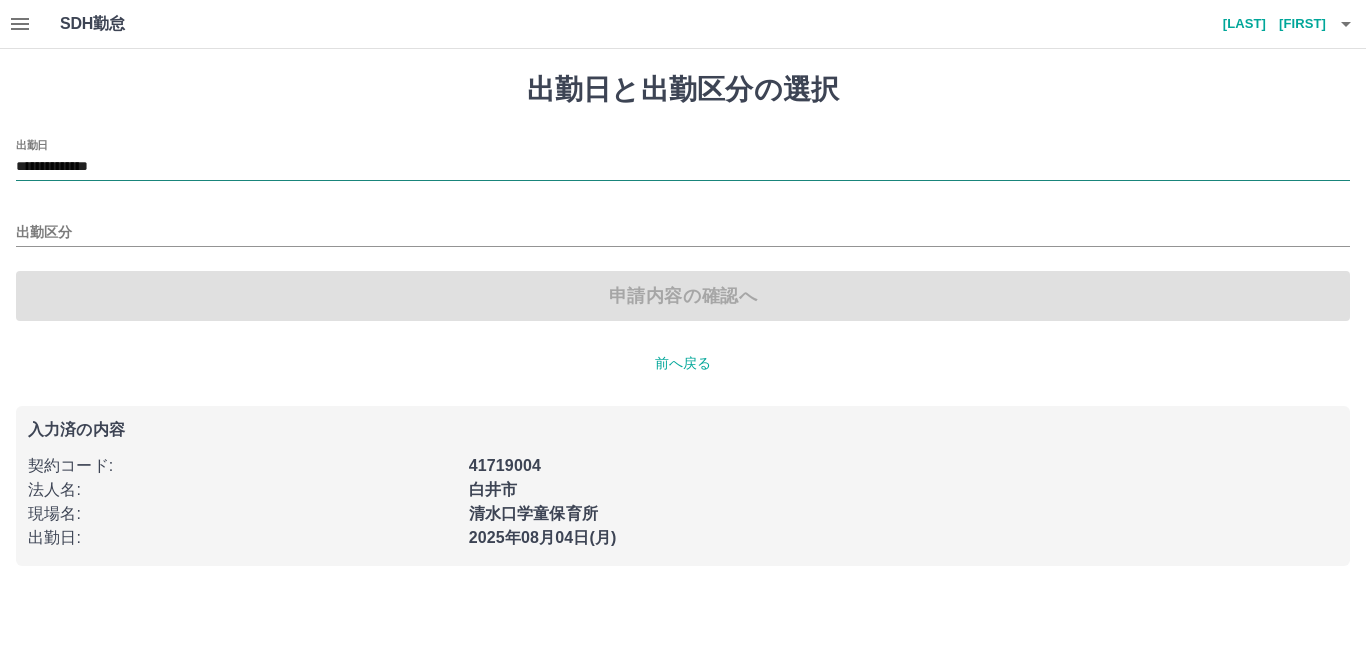 click on "**********" at bounding box center [683, 167] 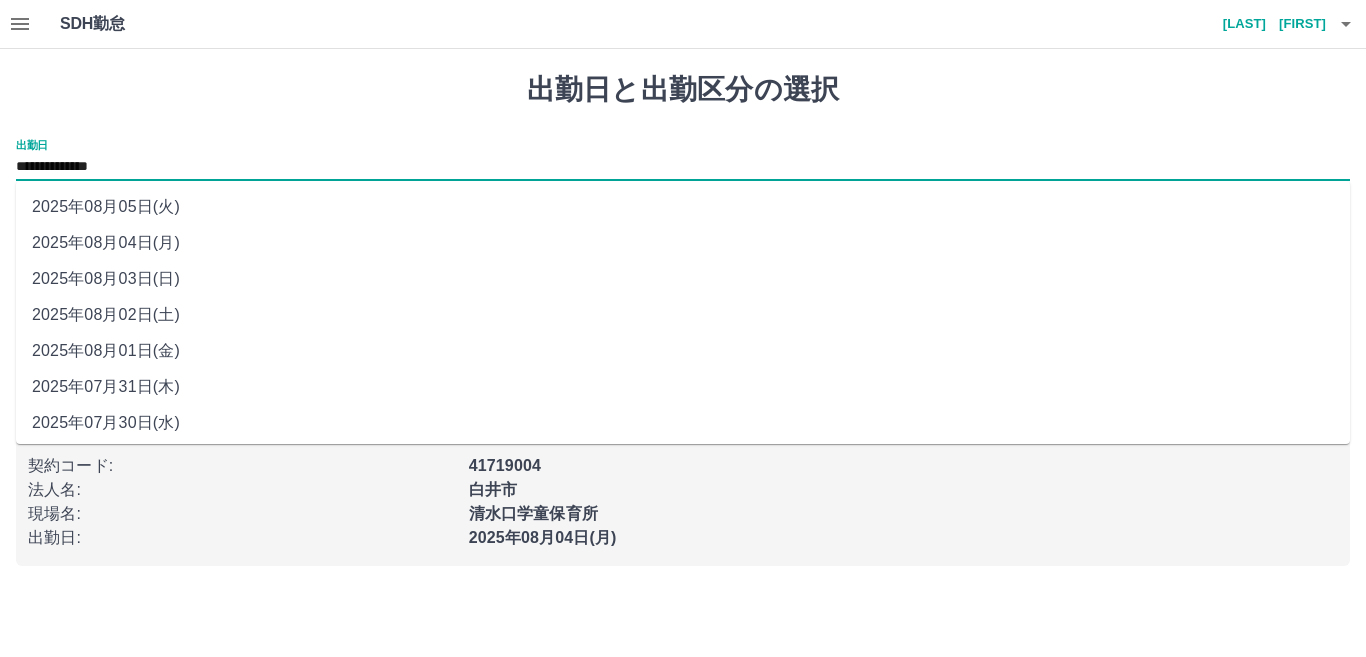 click on "2025年08月03日(日)" at bounding box center [683, 279] 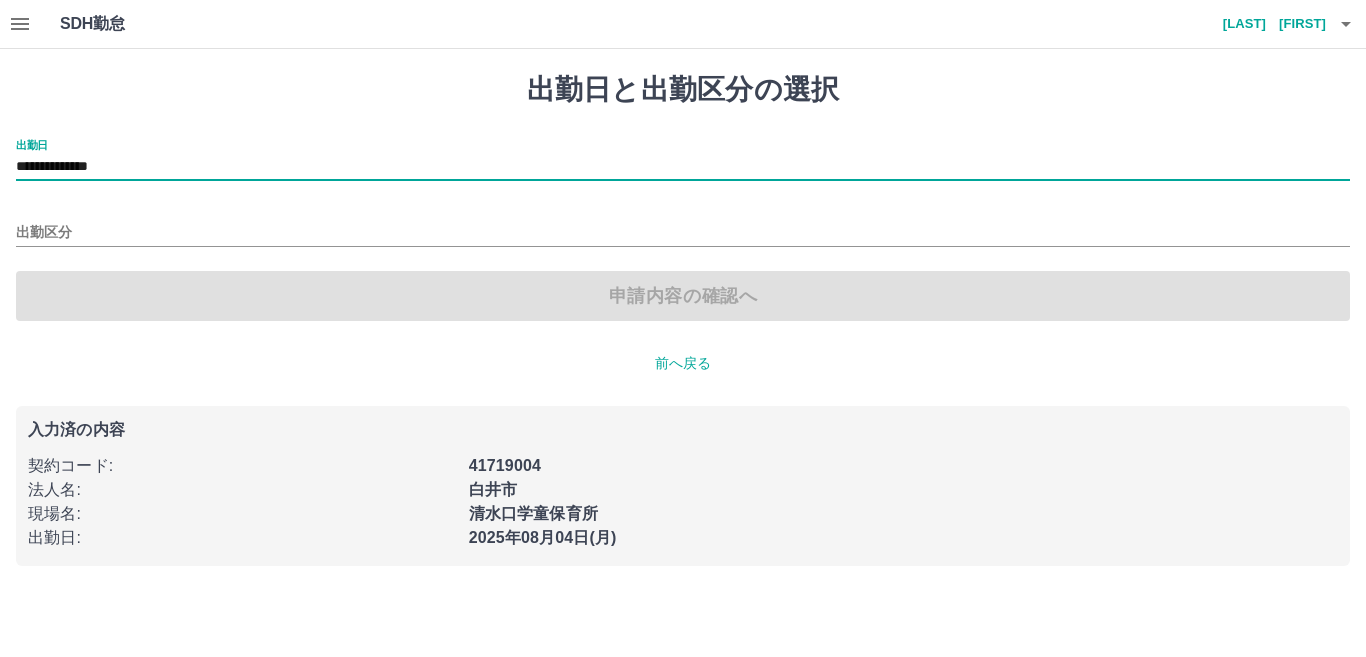 click on "**********" at bounding box center (683, 167) 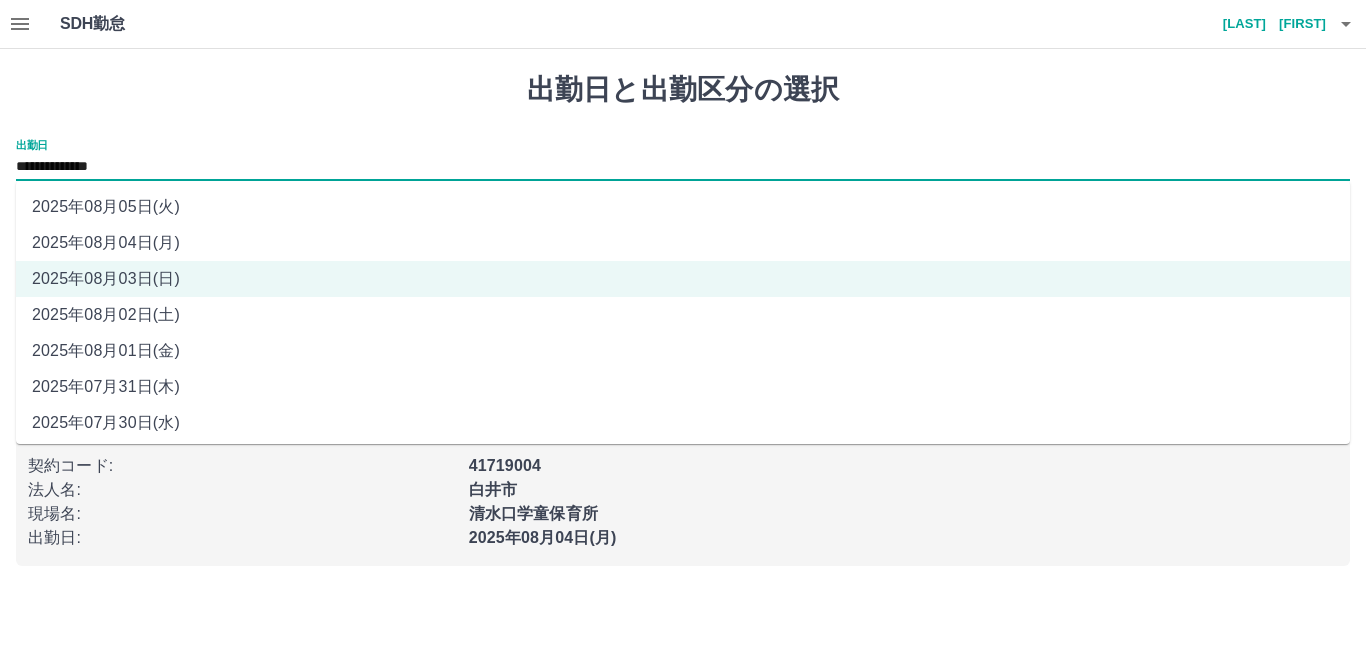 click on "2025年08月02日(土)" at bounding box center [683, 315] 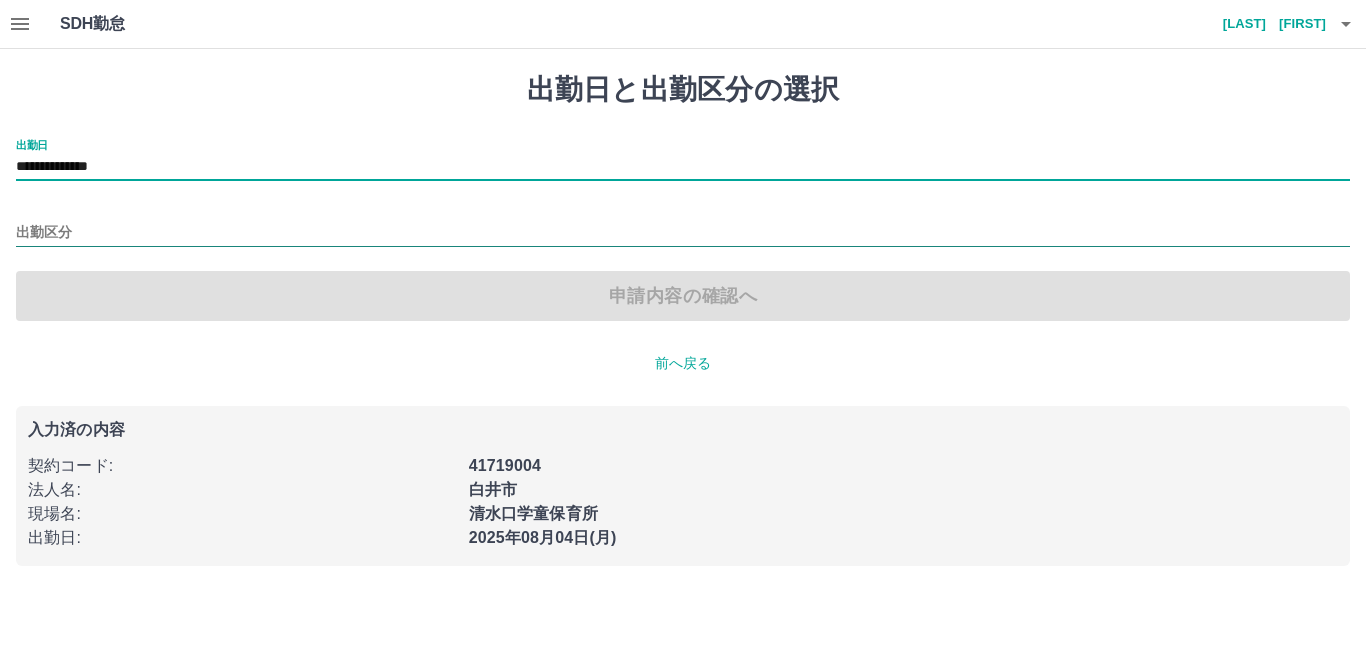 click on "出勤区分" at bounding box center [683, 233] 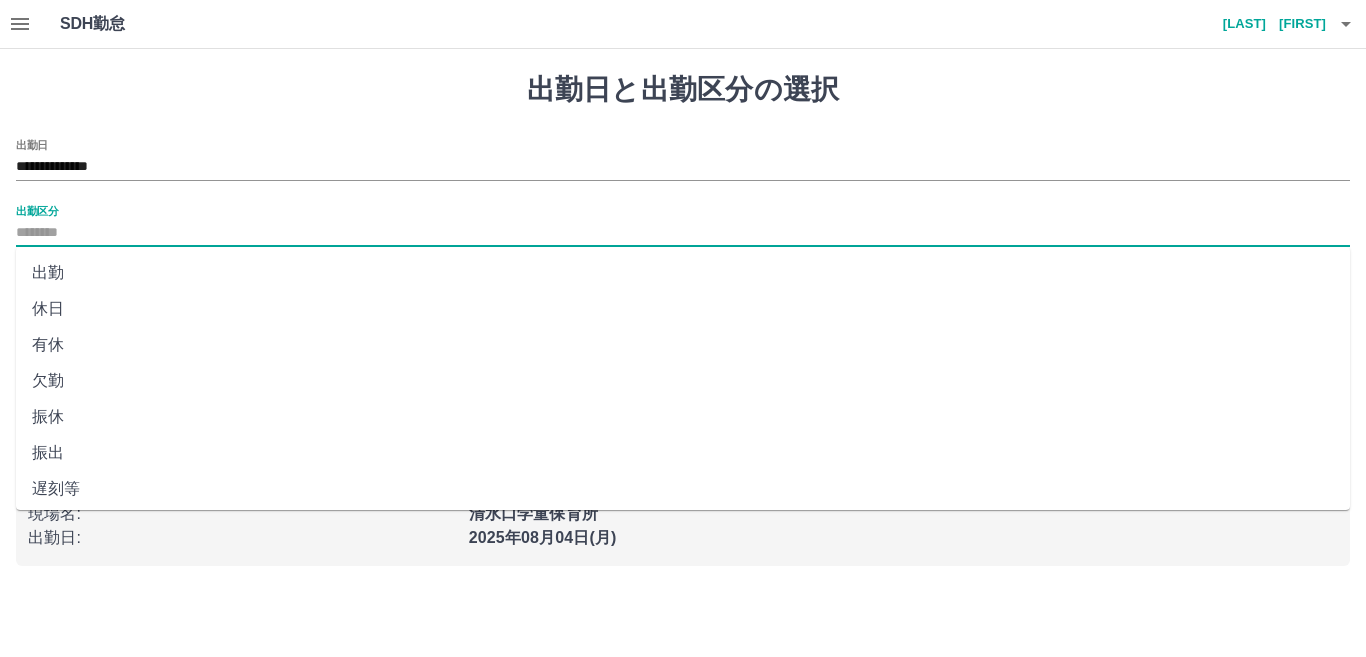 click on "休日" at bounding box center (683, 309) 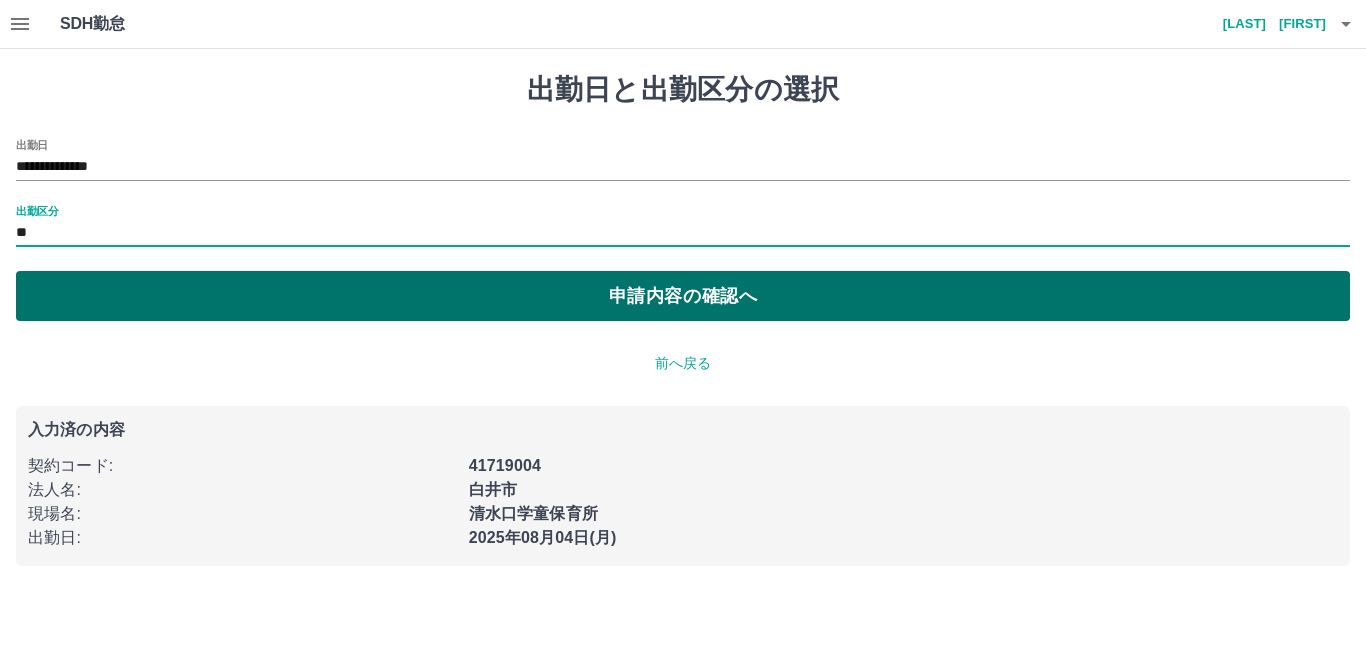 click on "申請内容の確認へ" at bounding box center (683, 296) 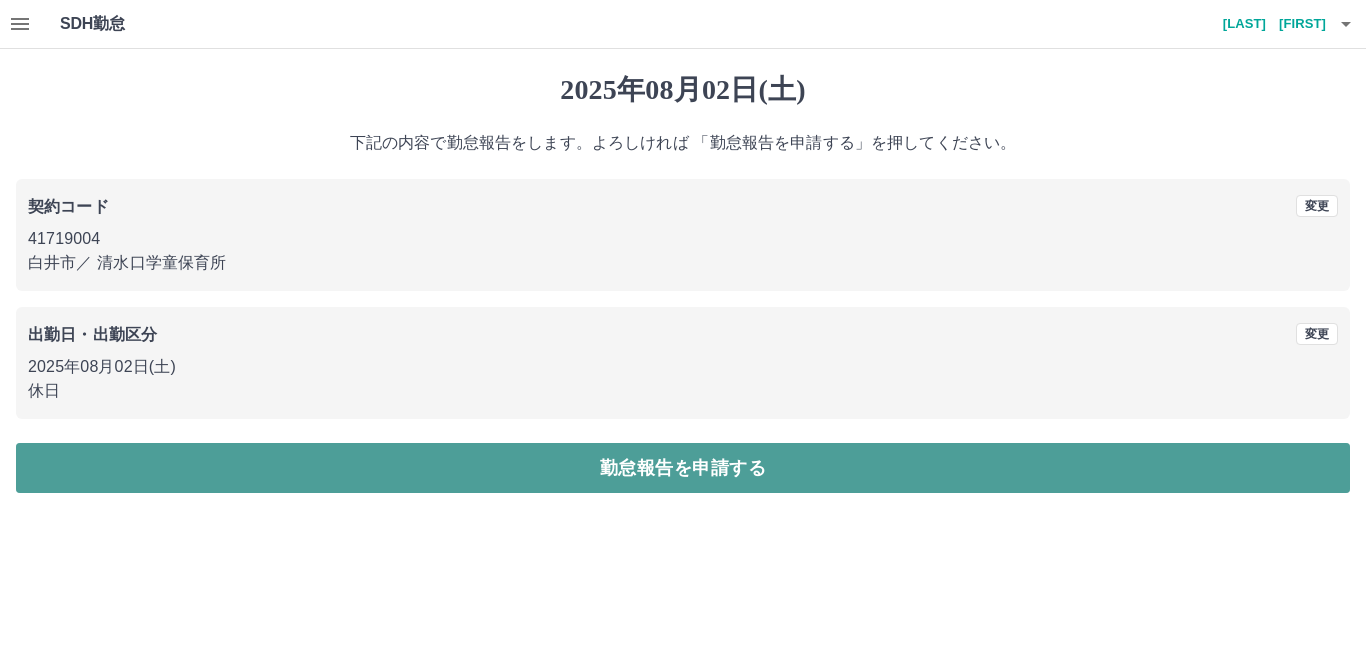 click on "勤怠報告を申請する" at bounding box center (683, 468) 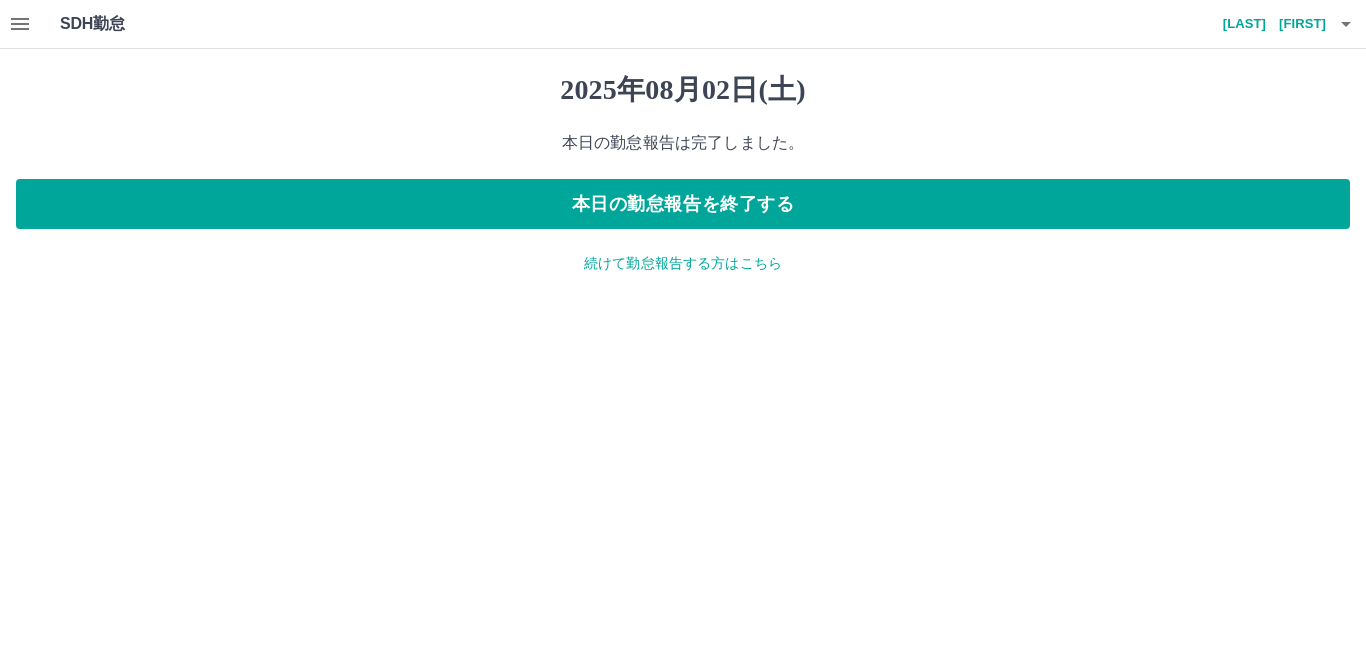 click on "続けて勤怠報告する方はこちら" at bounding box center (683, 263) 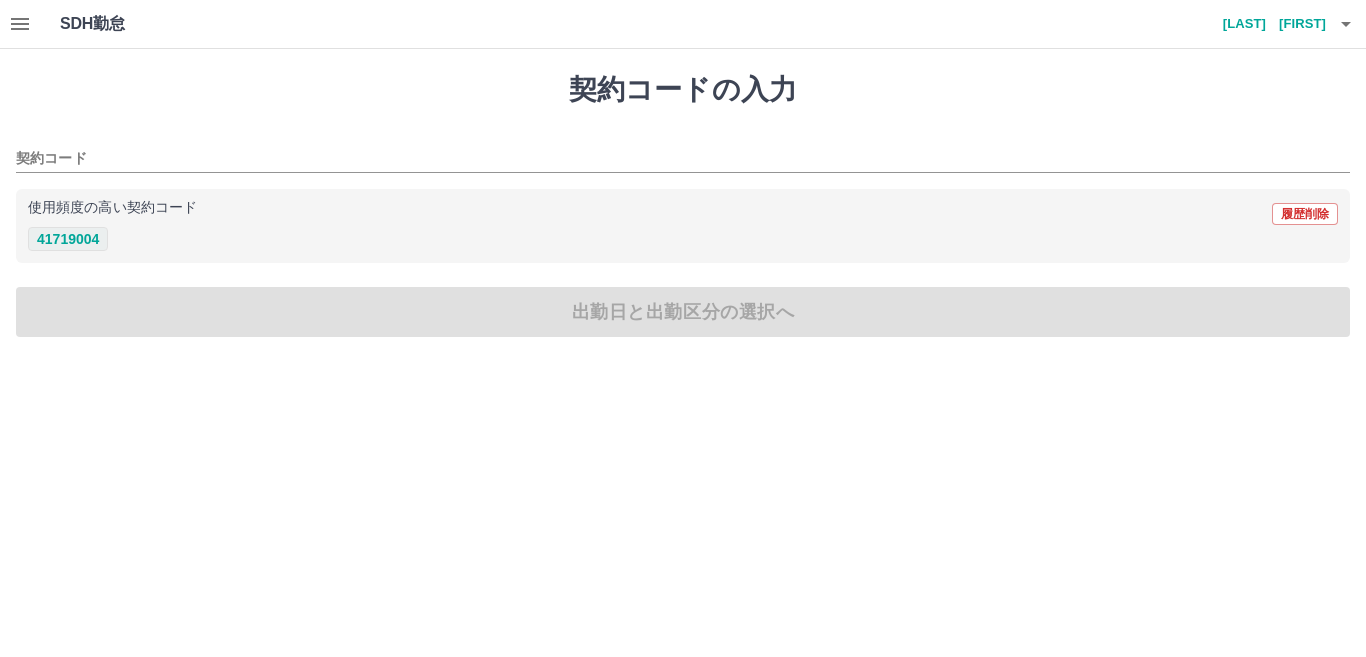 click on "41719004" at bounding box center [68, 239] 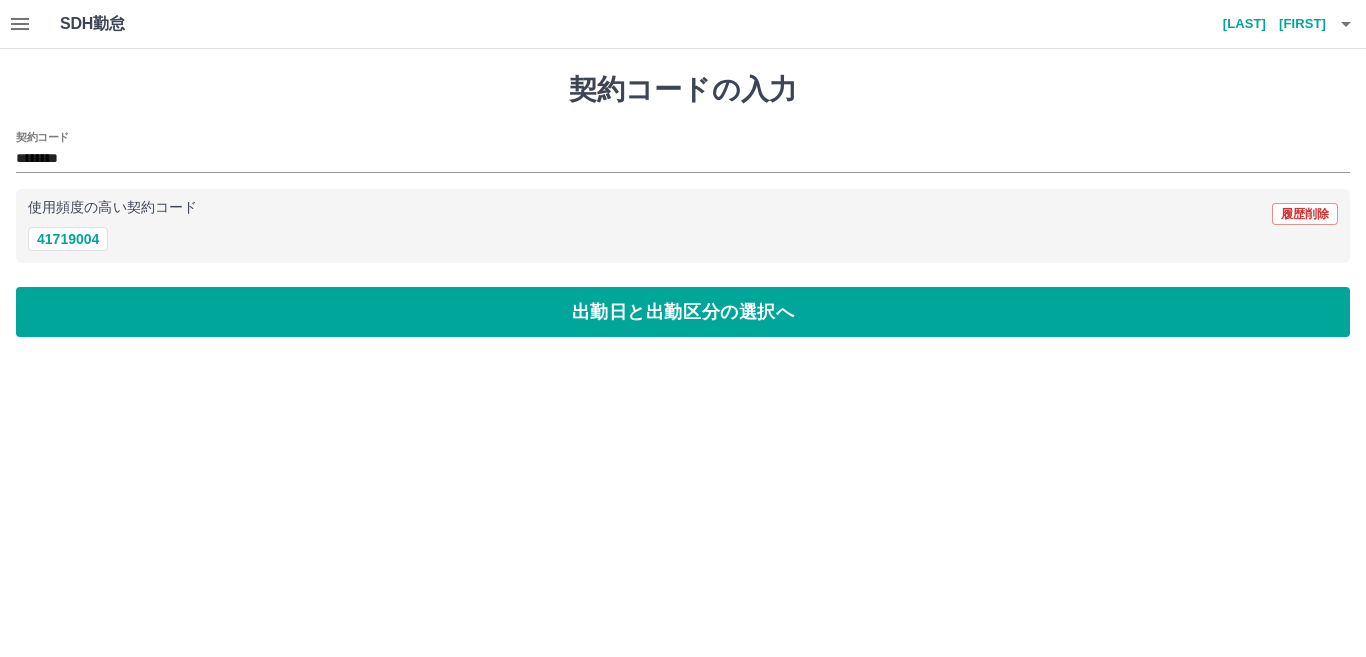 click on "契約コードの入力 契約コード ******** 使用頻度の高い契約コード 履歴削除 41719004 出勤日と出勤区分の選択へ" at bounding box center [683, 205] 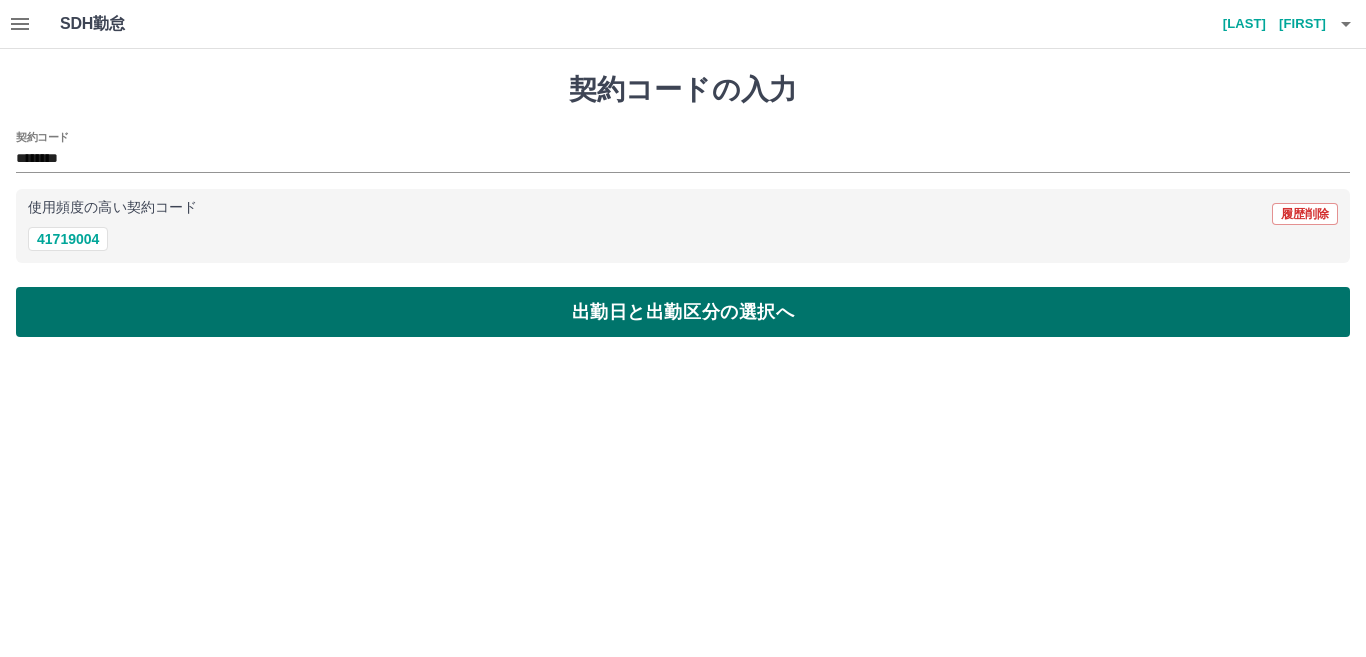 click on "出勤日と出勤区分の選択へ" at bounding box center (683, 312) 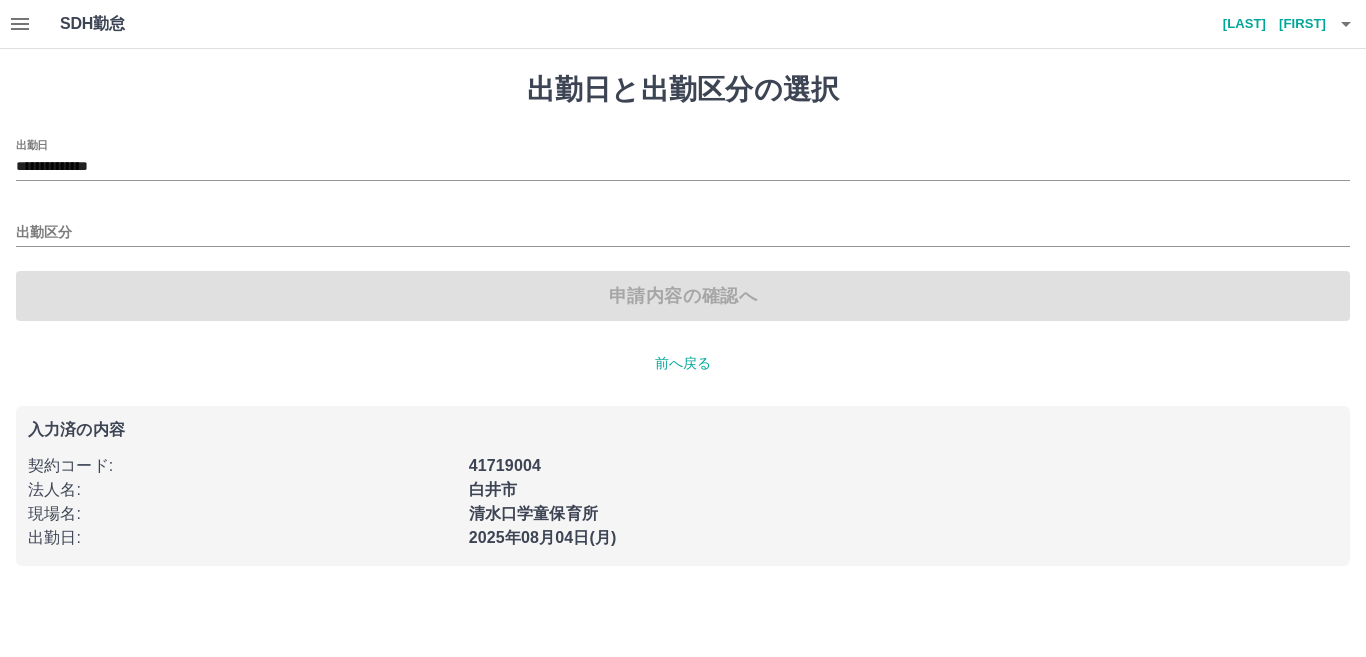 click on "**********" at bounding box center (683, 160) 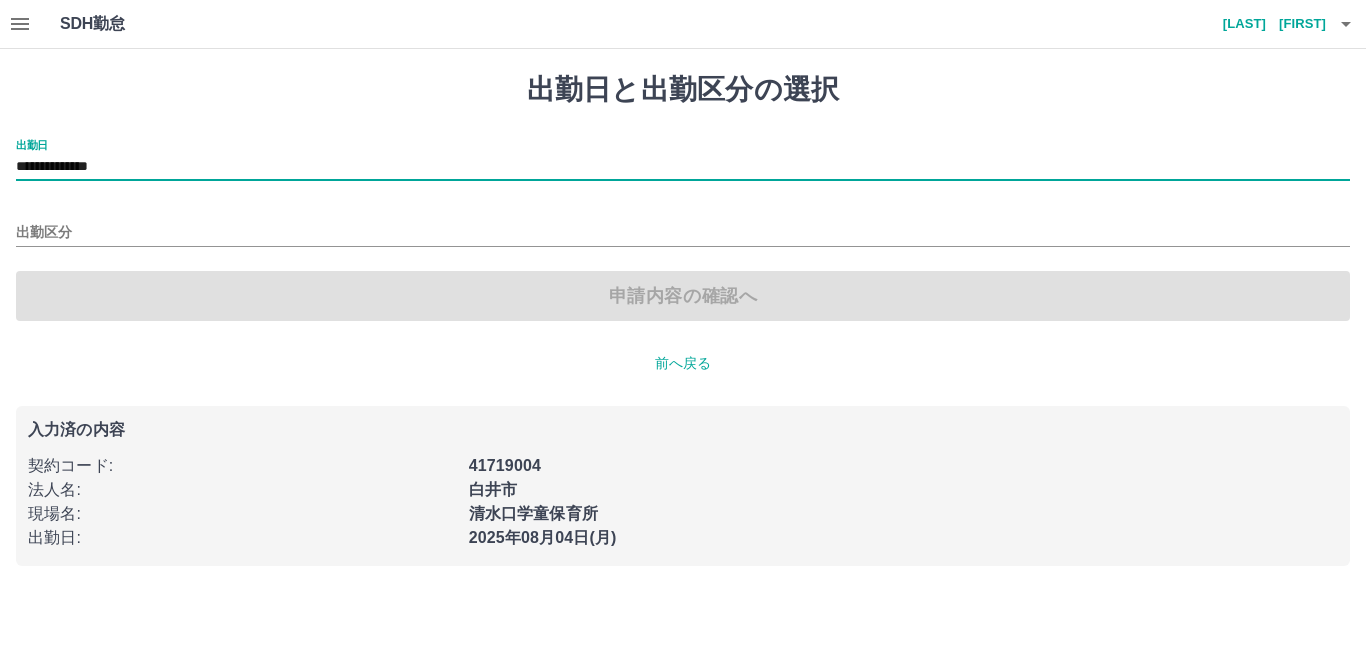 click on "**********" at bounding box center (683, 160) 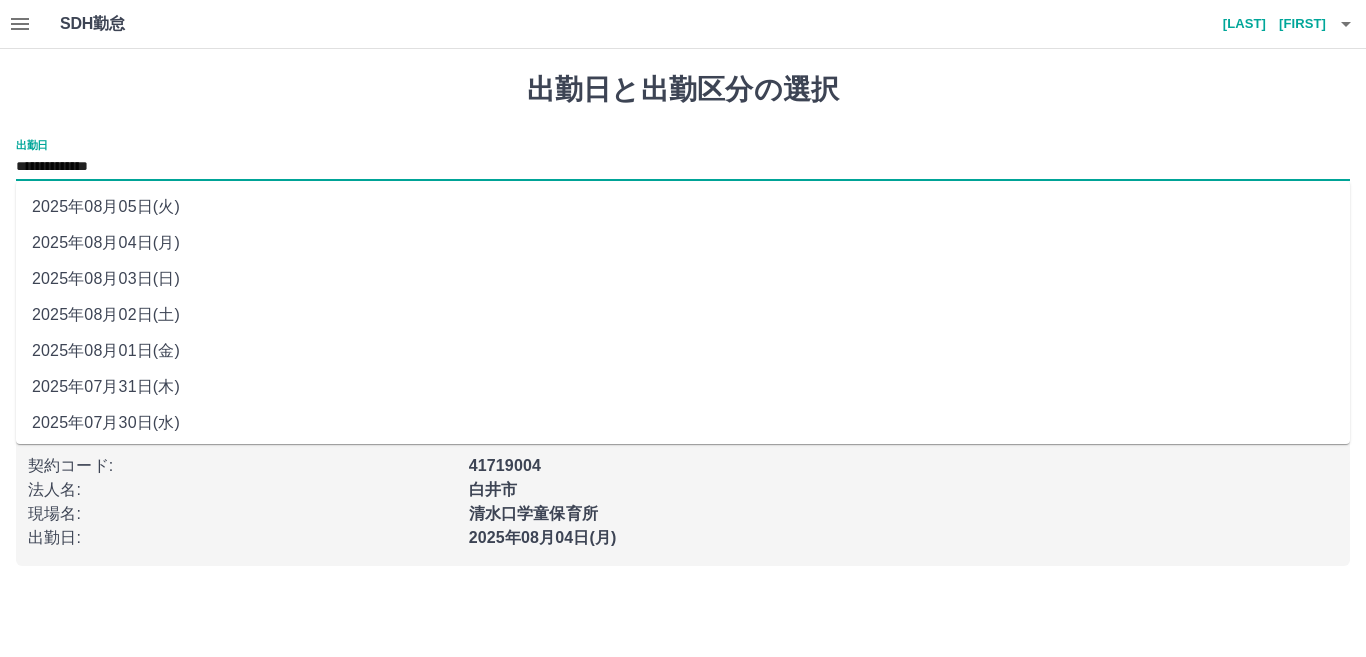 click on "2025年08月03日(日)" at bounding box center [683, 279] 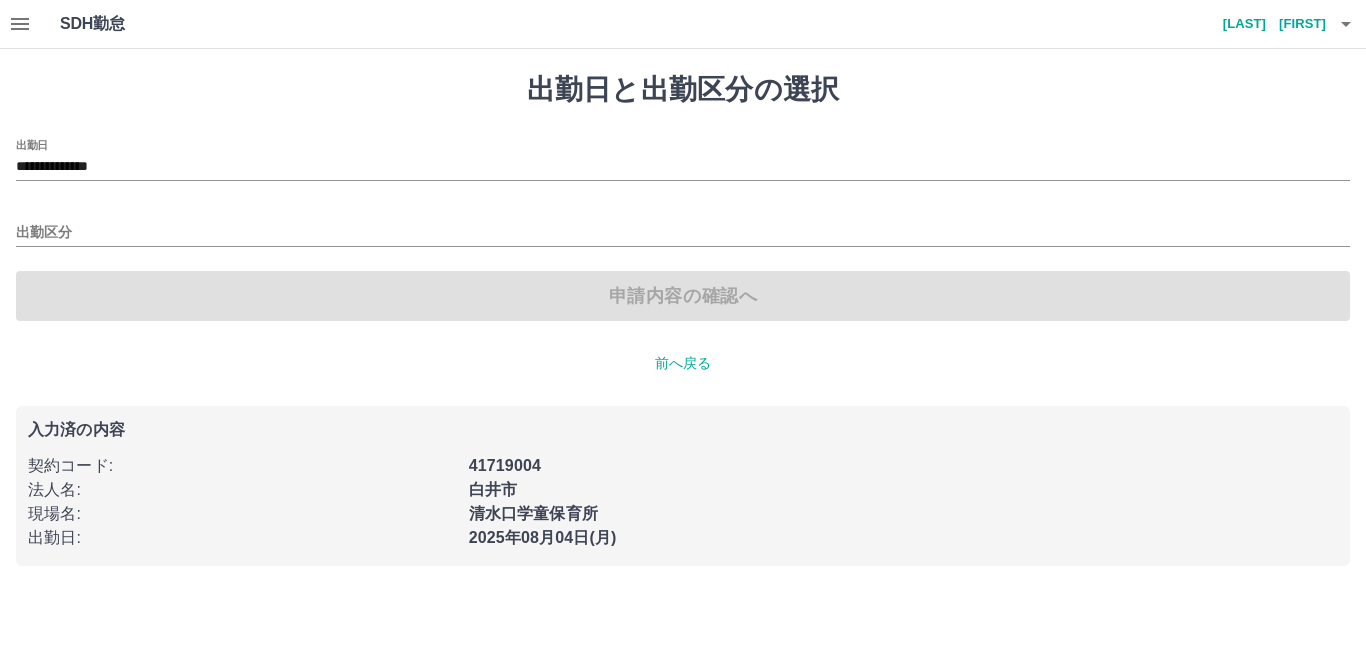 click on "**********" at bounding box center [683, 230] 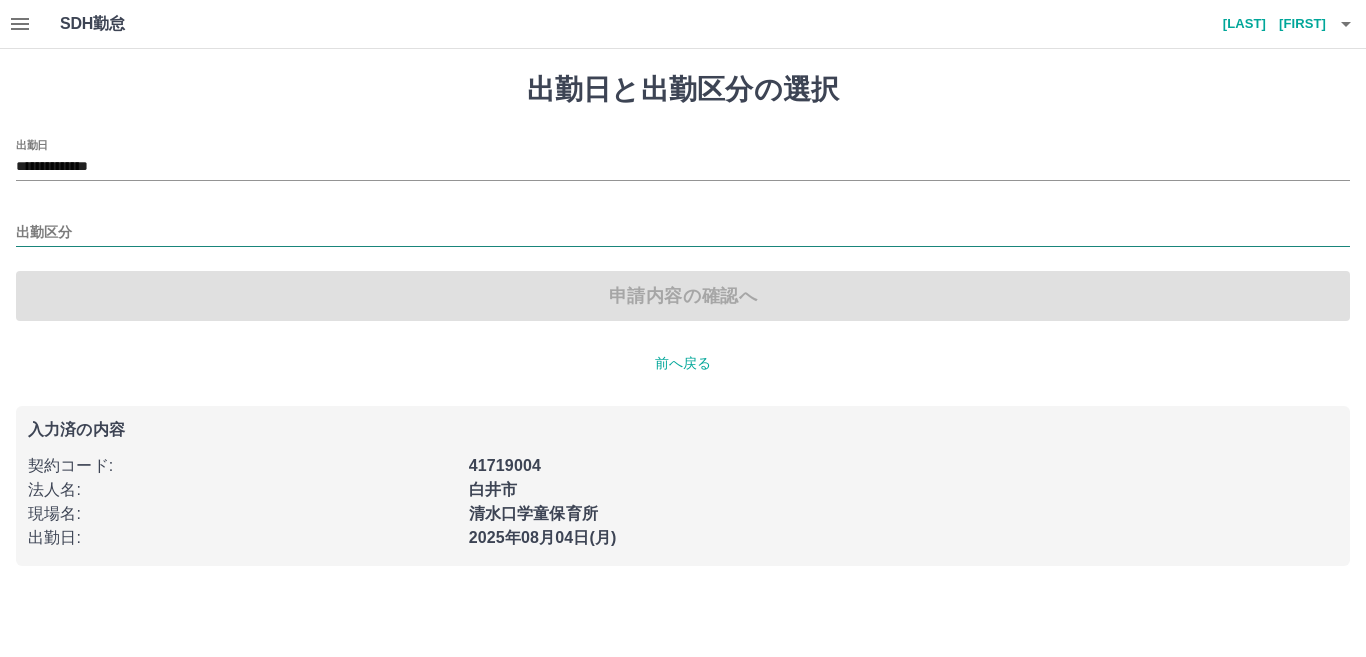 click on "出勤区分" at bounding box center (683, 233) 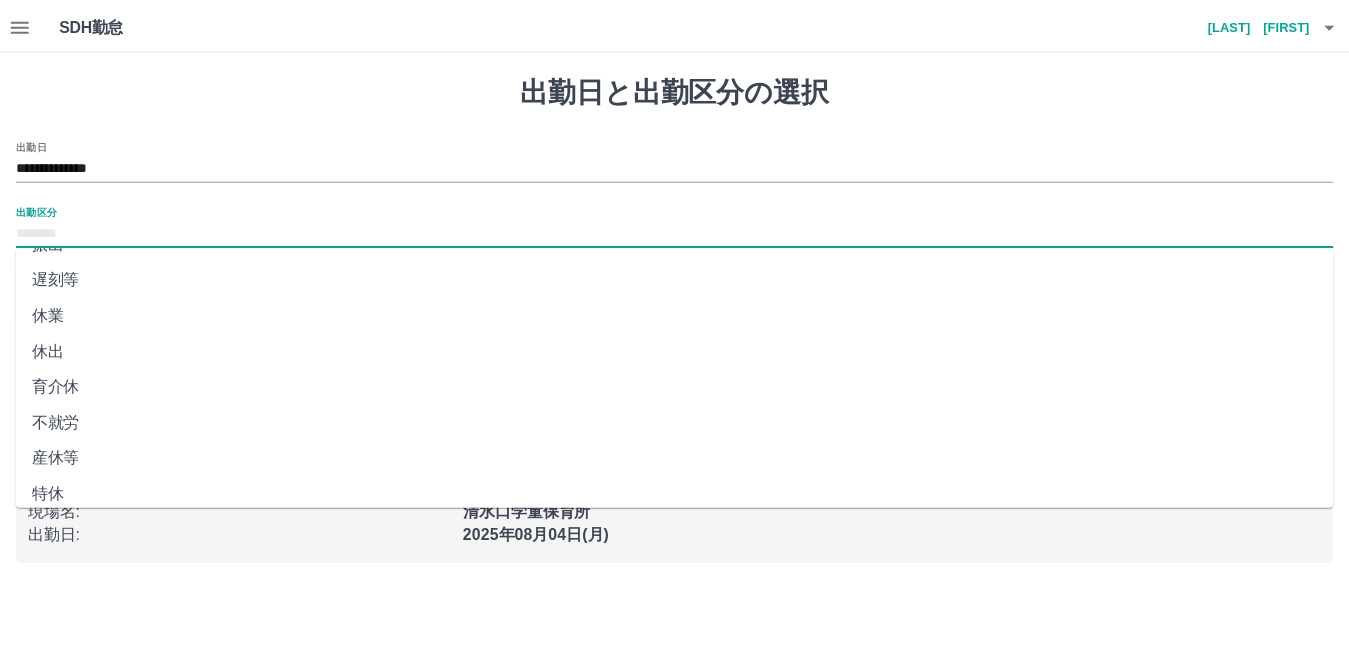 scroll, scrollTop: 401, scrollLeft: 0, axis: vertical 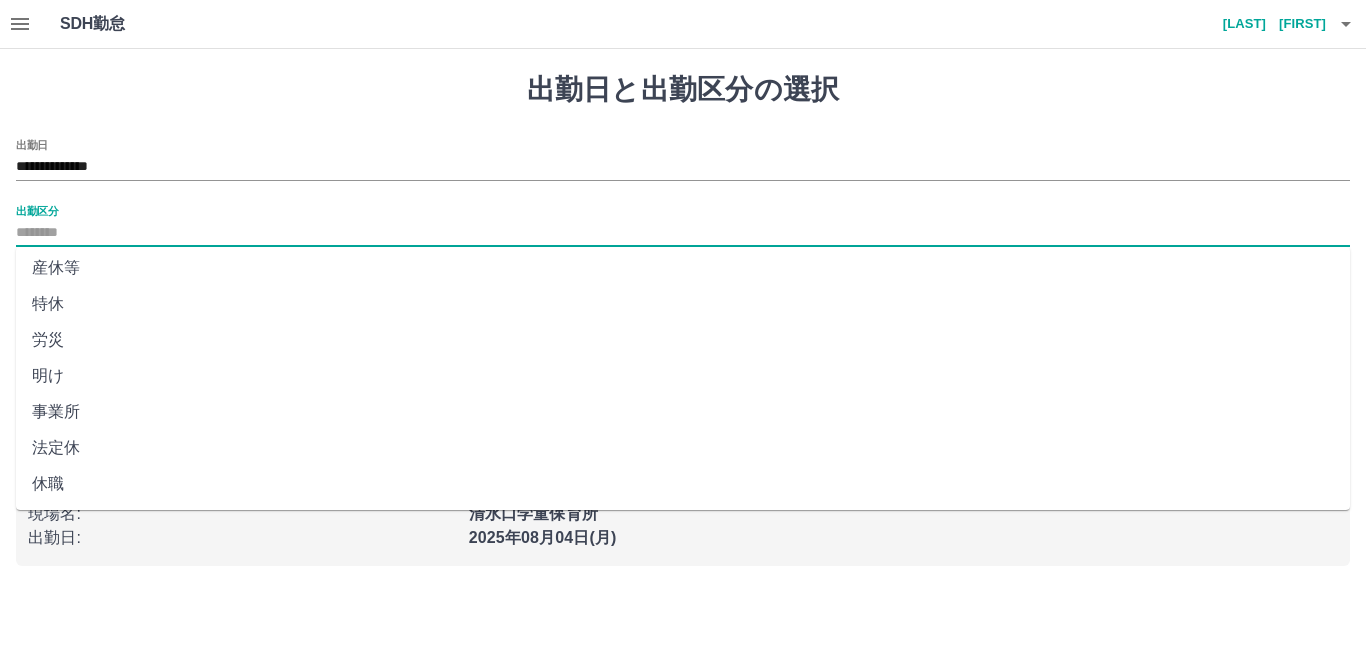 click on "事業所" at bounding box center (683, 412) 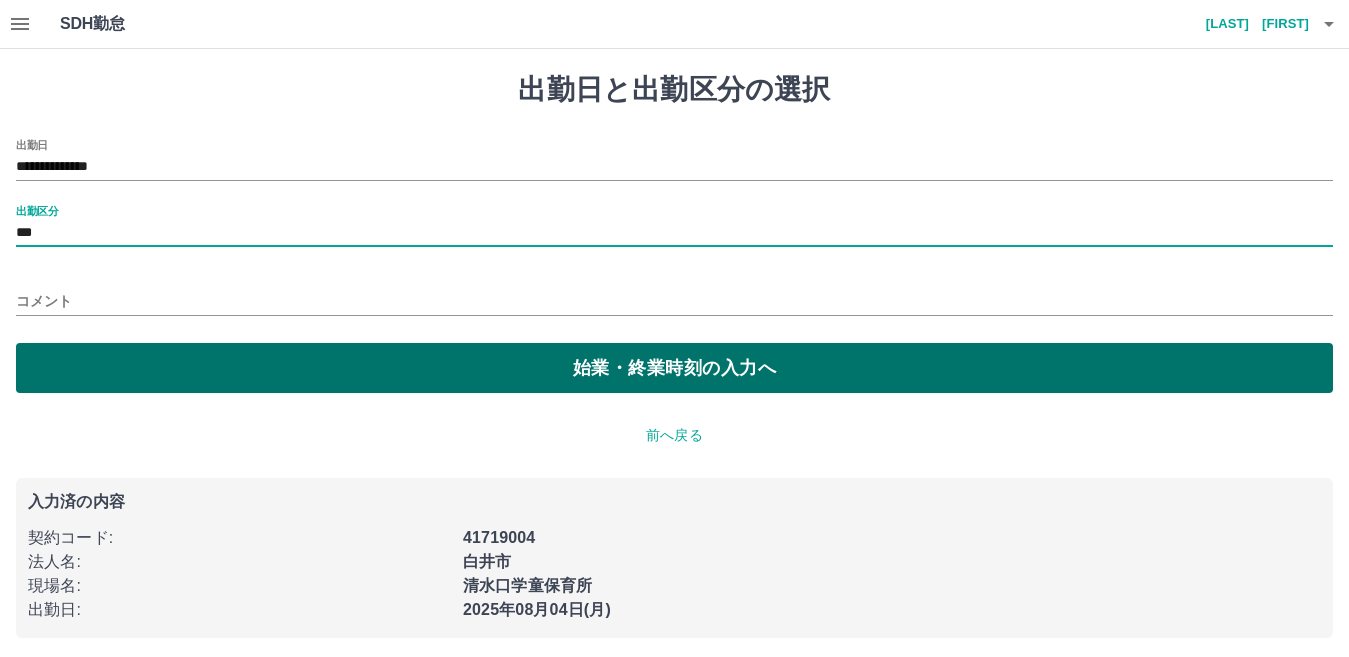 click on "始業・終業時刻の入力へ" at bounding box center [674, 368] 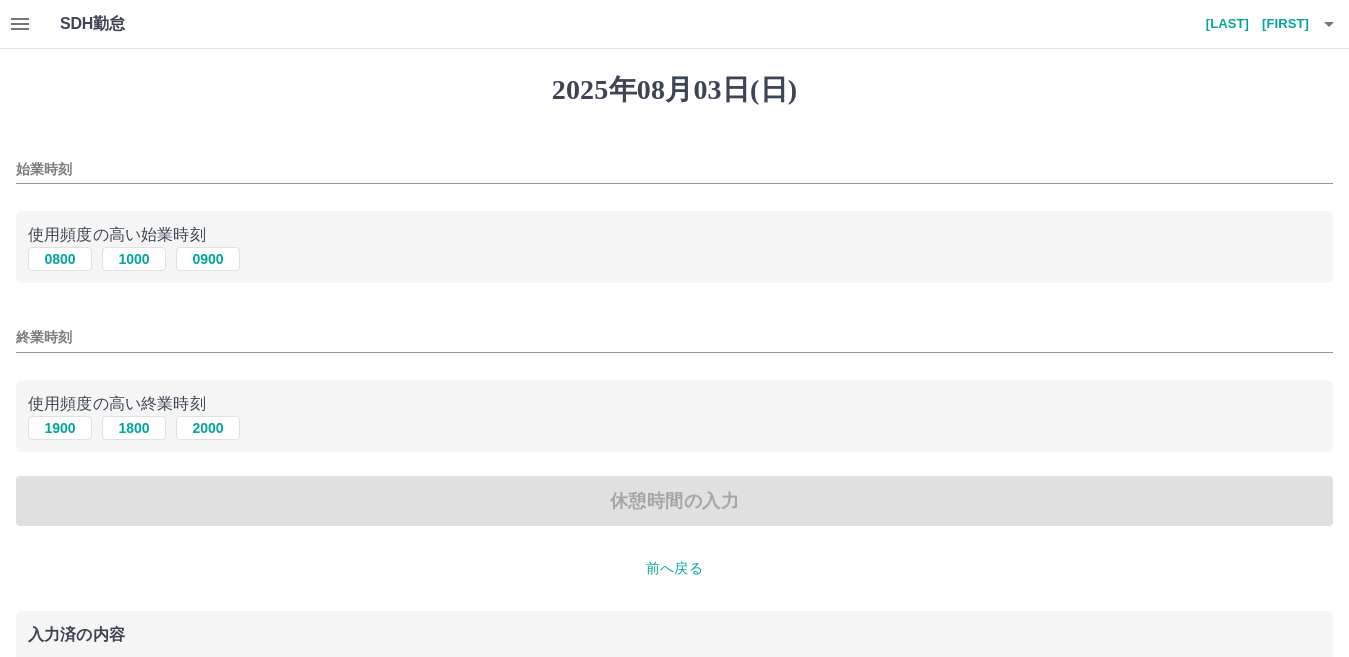click on "前へ戻る" at bounding box center (674, 568) 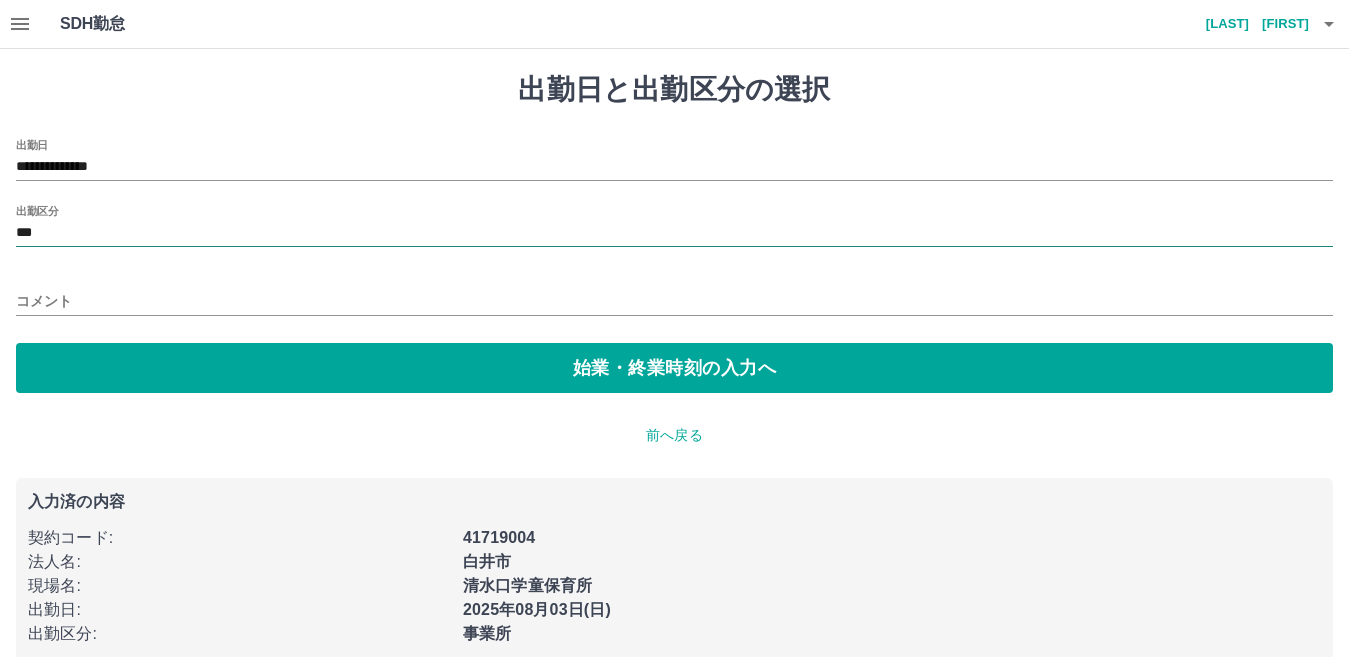 click on "***" at bounding box center [674, 233] 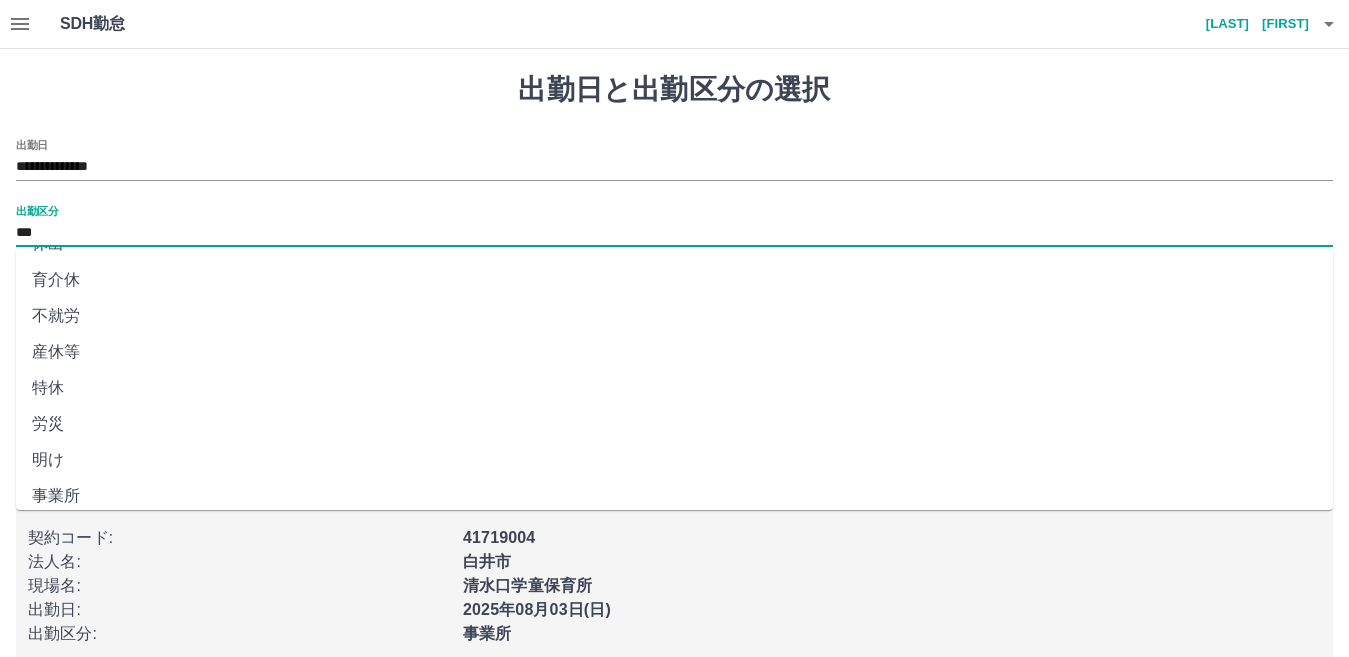scroll, scrollTop: 401, scrollLeft: 0, axis: vertical 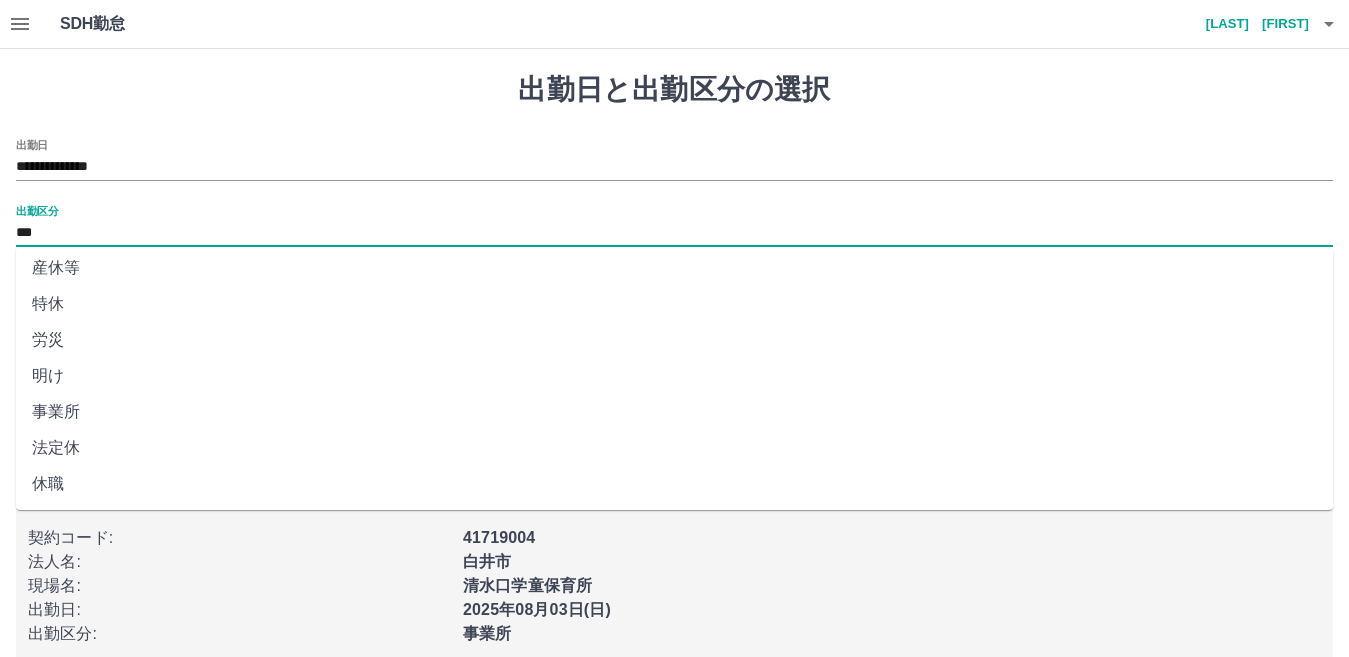 click on "法定休" at bounding box center [674, 448] 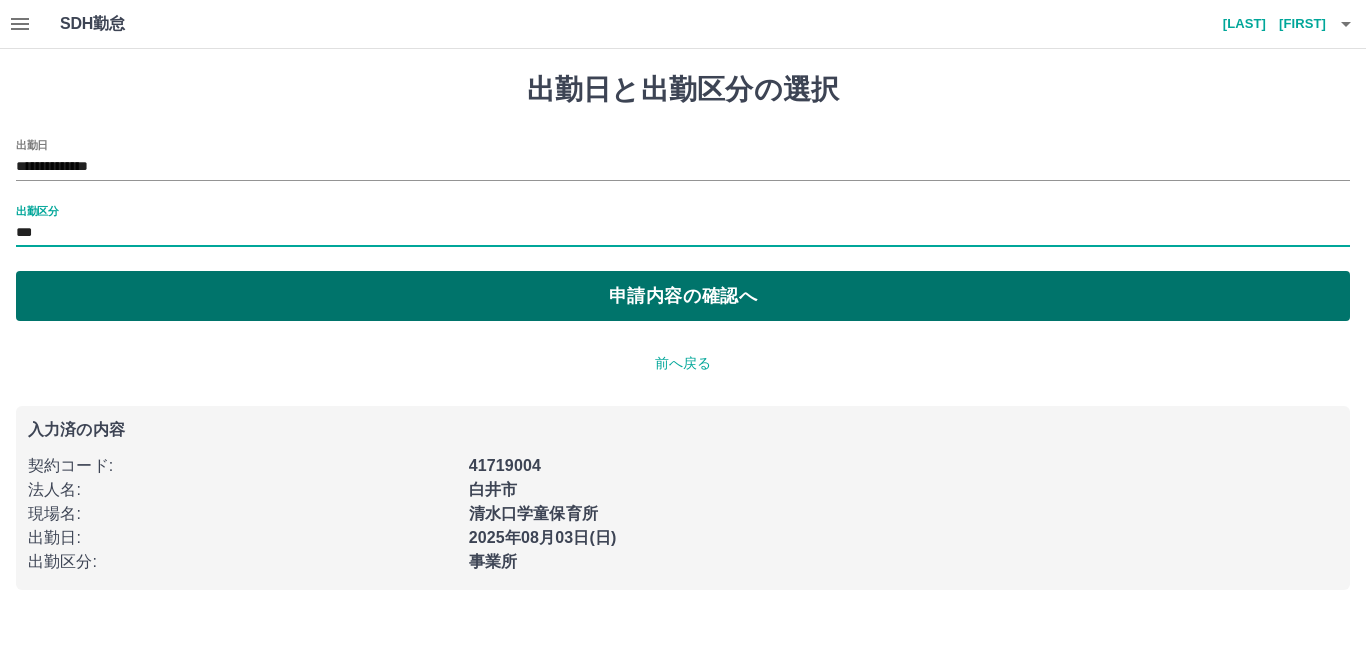 click on "申請内容の確認へ" at bounding box center [683, 296] 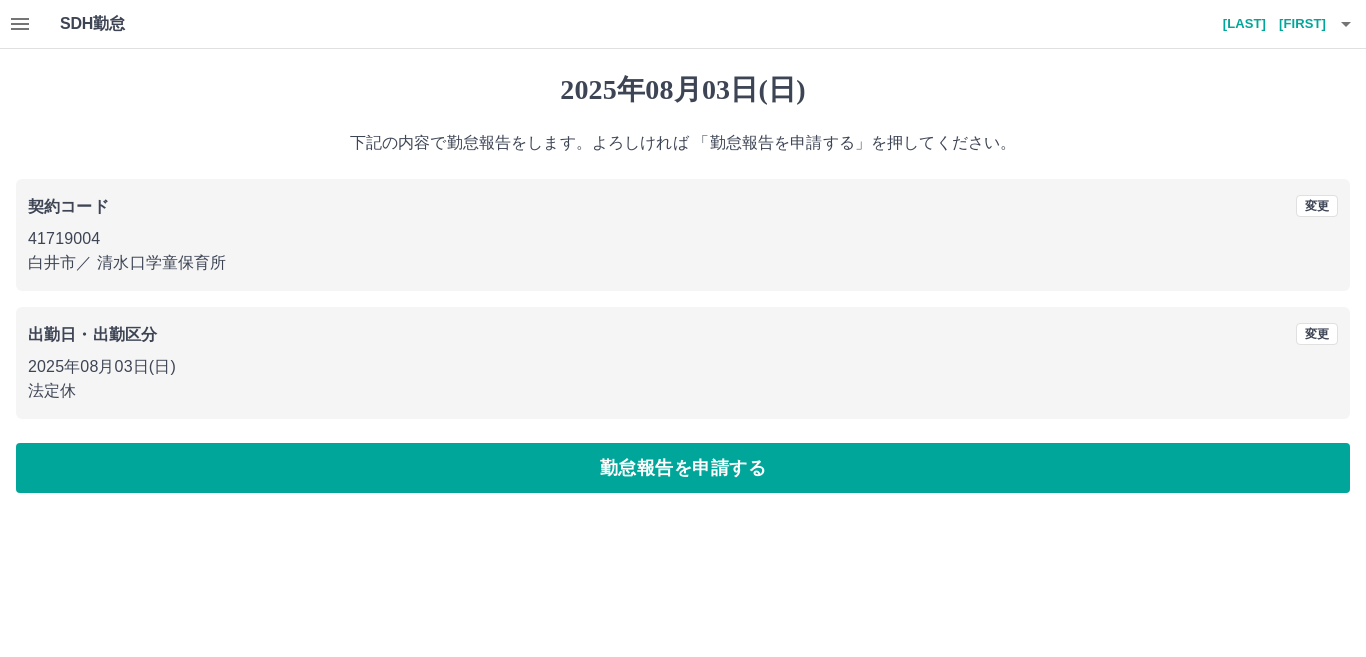 click on "勤怠報告を申請する" at bounding box center [683, 468] 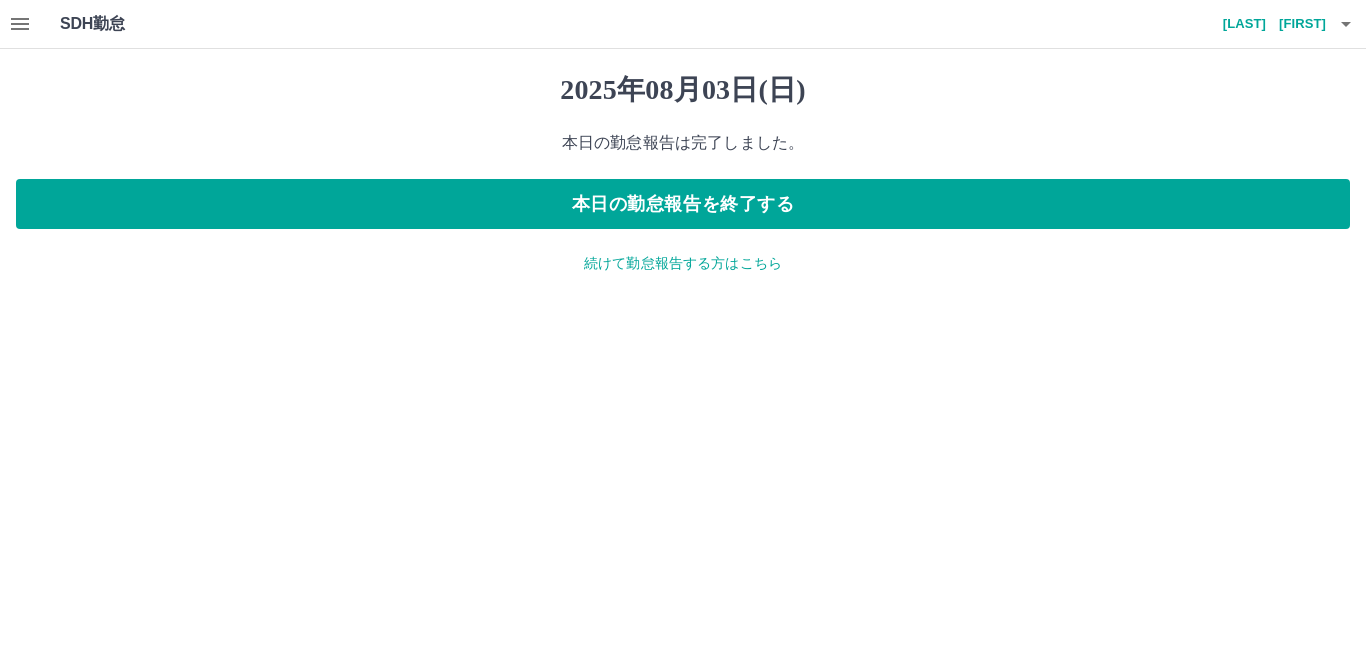 click on "続けて勤怠報告する方はこちら" at bounding box center [683, 263] 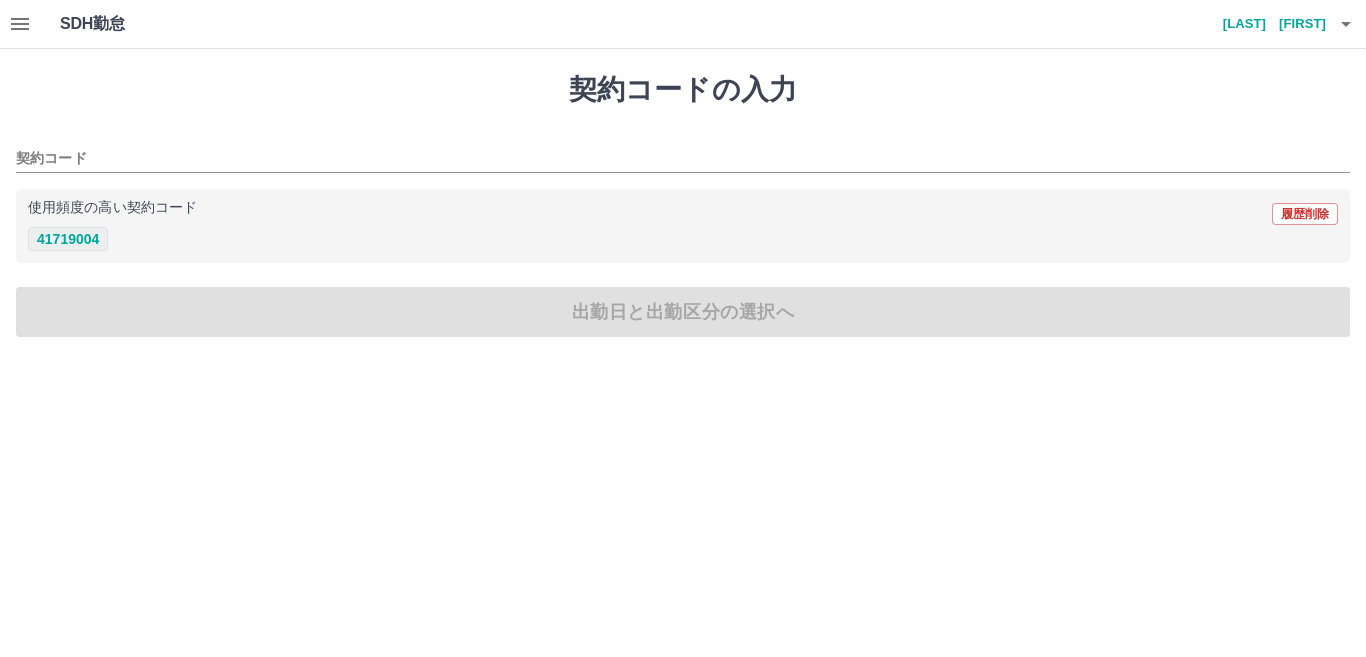 click on "41719004" at bounding box center (68, 239) 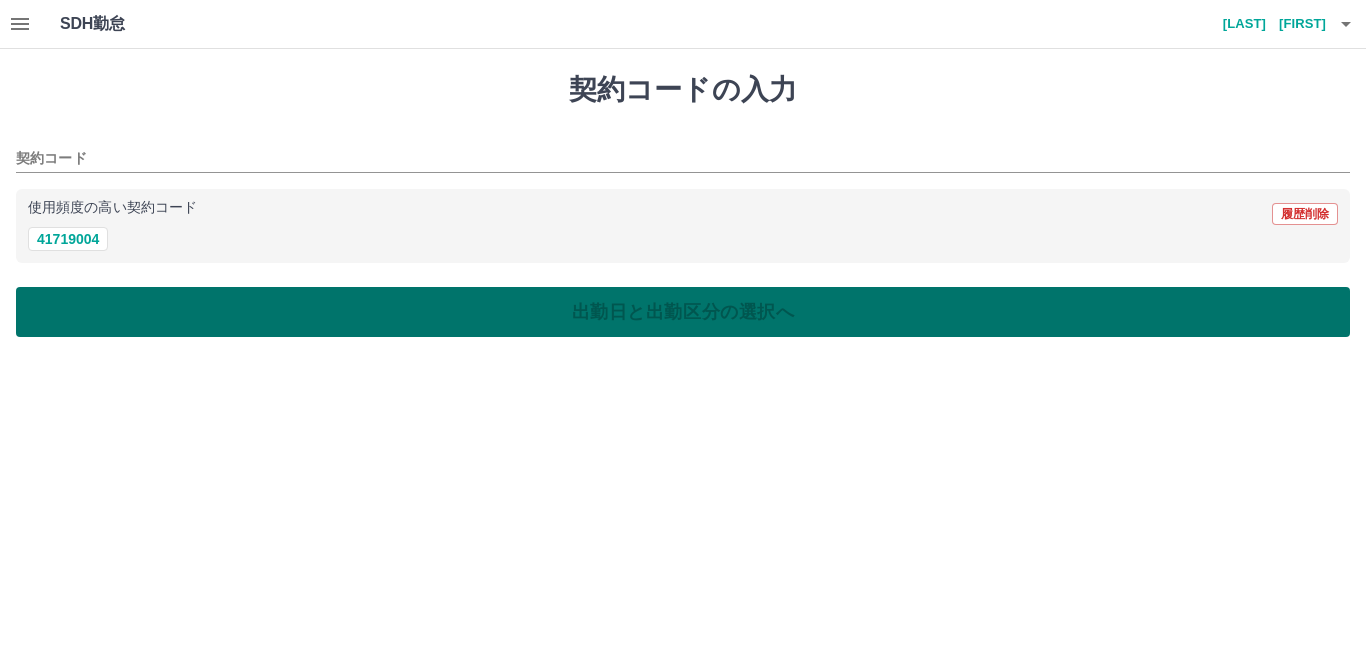 type on "********" 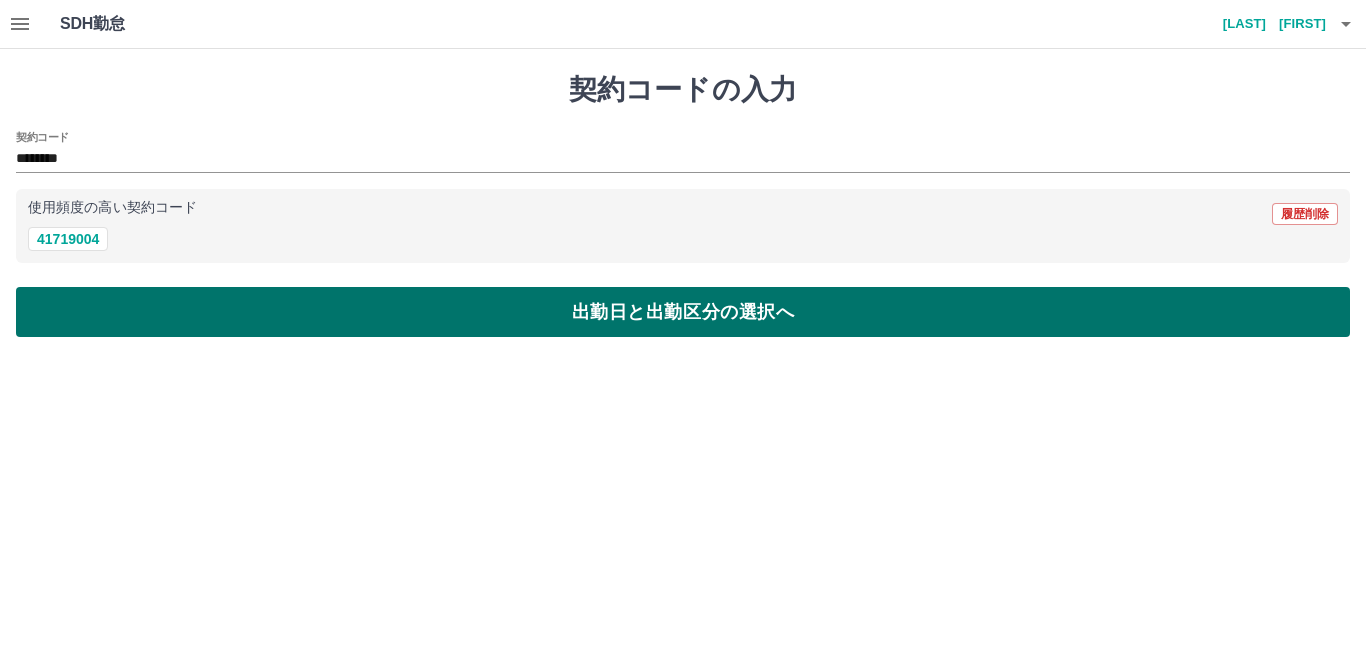 click on "出勤日と出勤区分の選択へ" at bounding box center [683, 312] 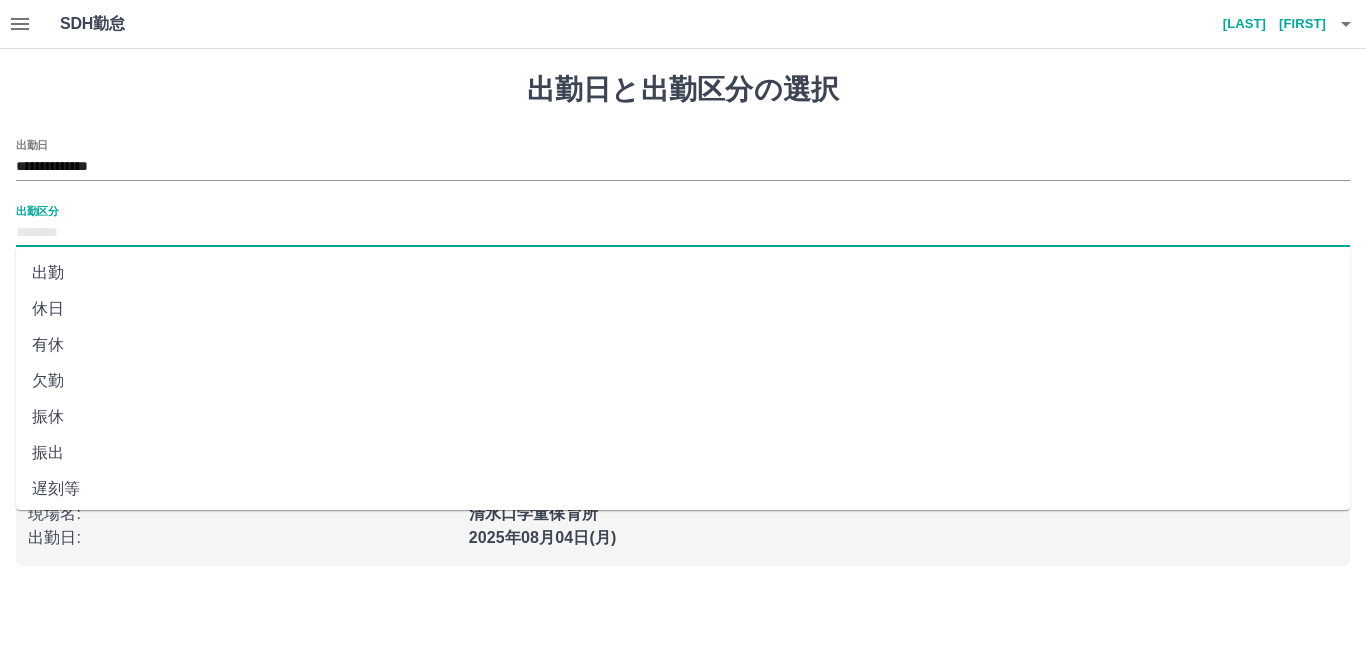 click on "出勤区分" at bounding box center [683, 233] 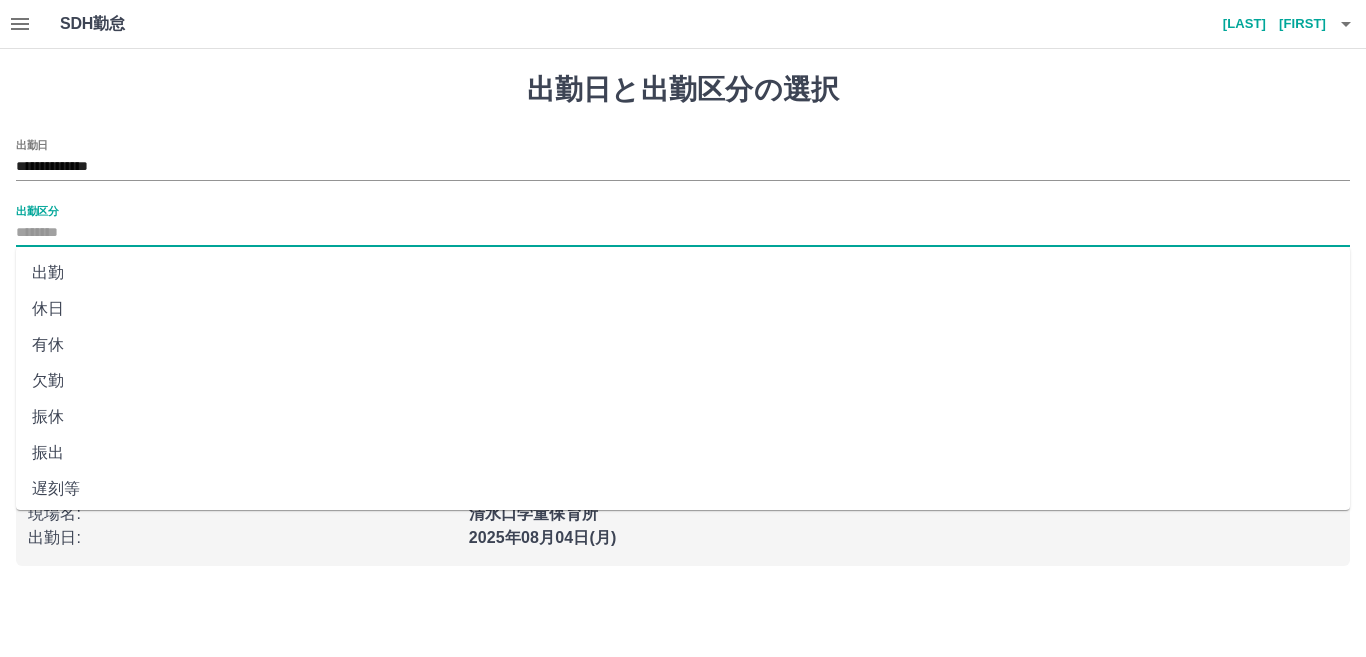 click on "出勤" at bounding box center [683, 273] 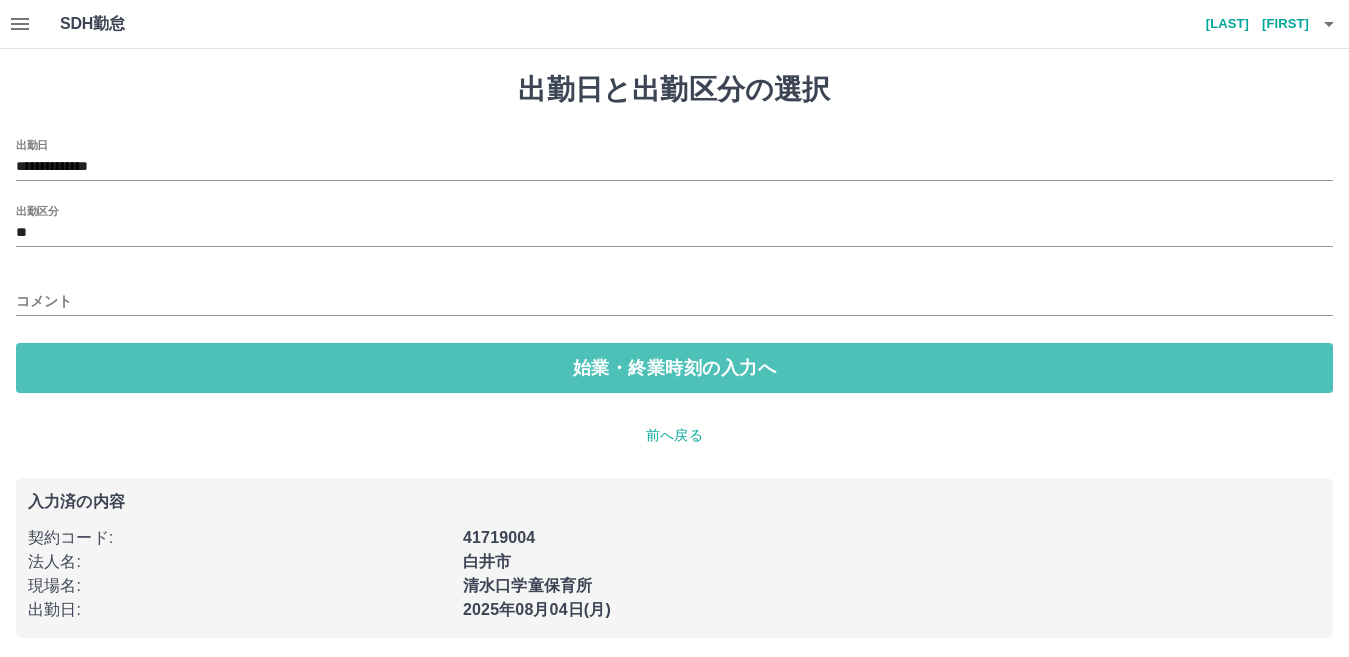 drag, startPoint x: 116, startPoint y: 357, endPoint x: 113, endPoint y: 329, distance: 28.160255 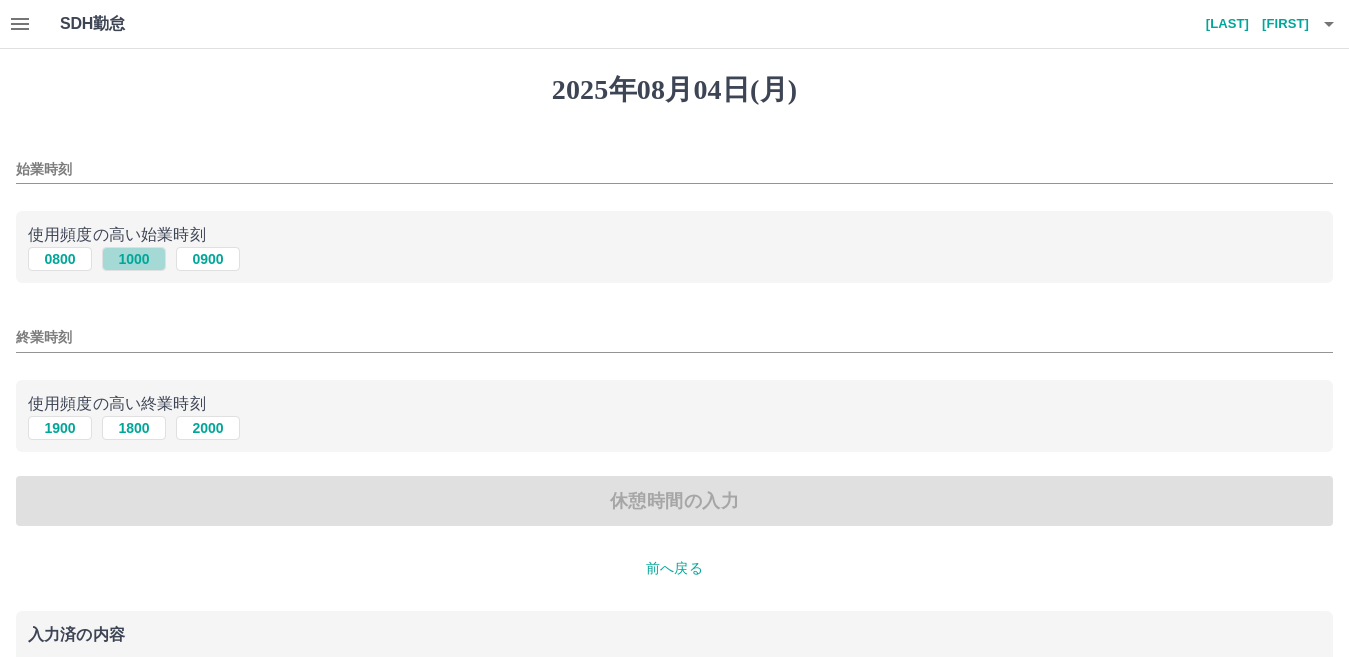 click on "1000" at bounding box center (134, 259) 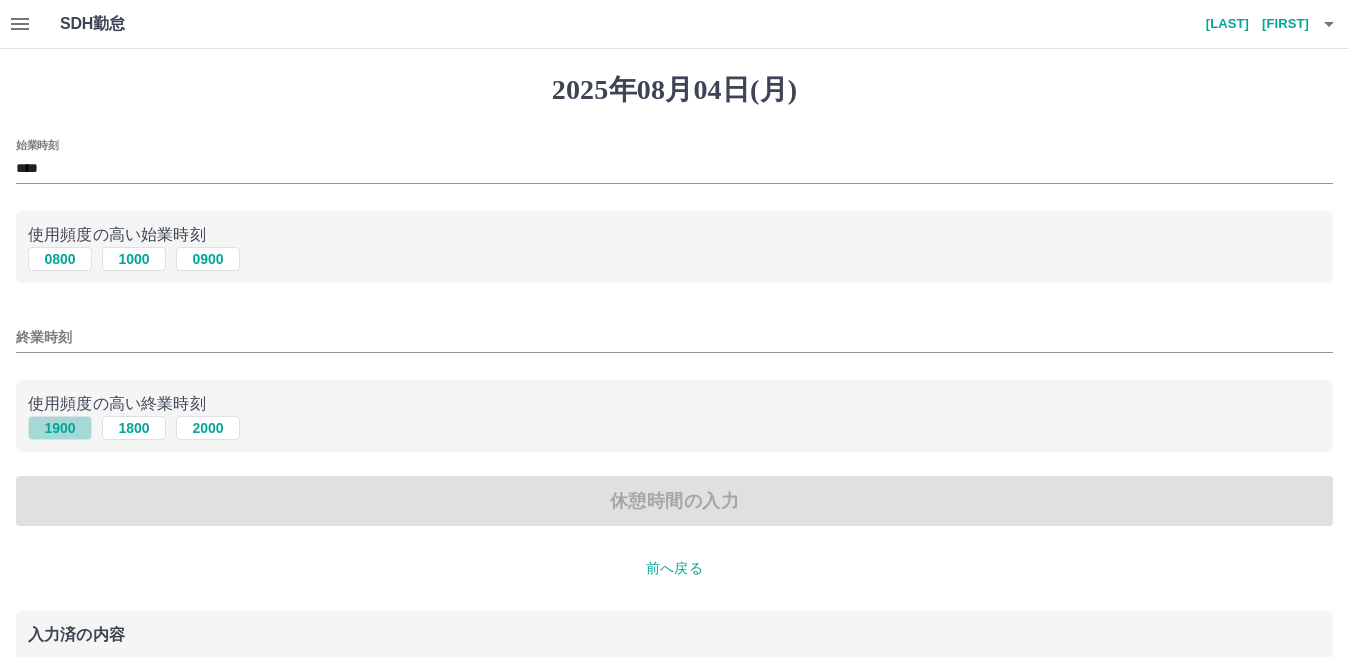 click on "1900" at bounding box center [60, 428] 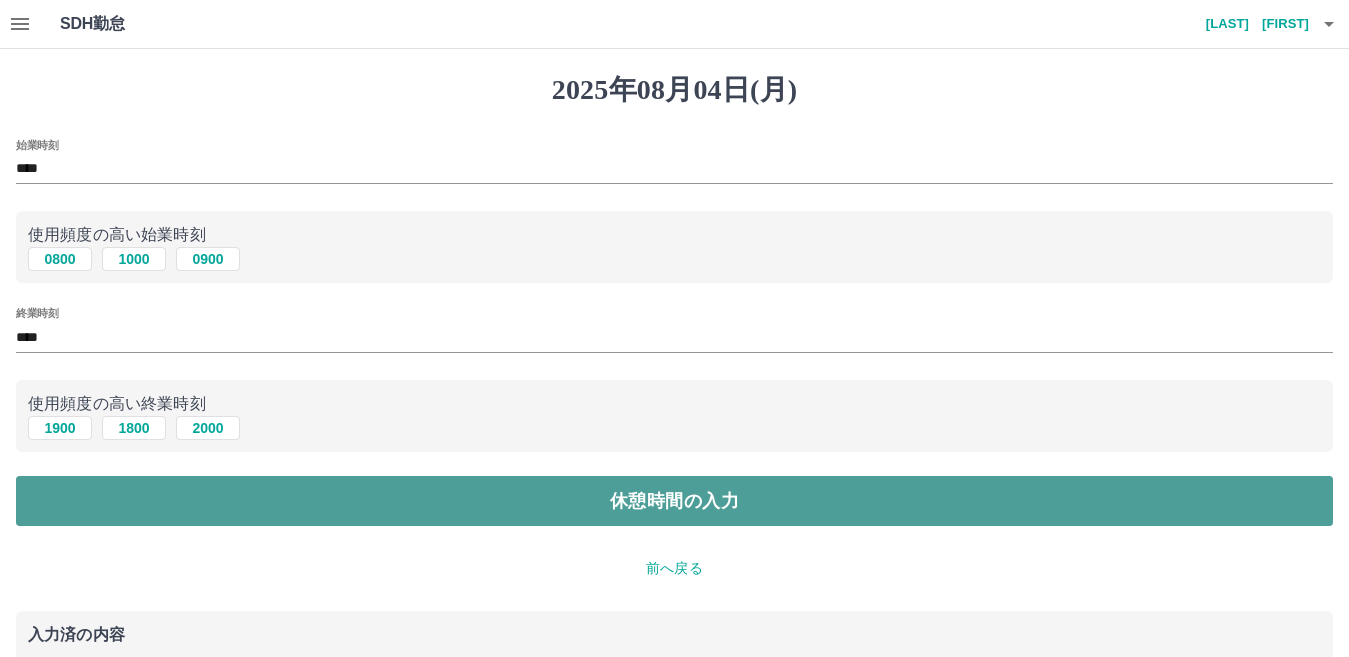 click on "休憩時間の入力" at bounding box center [674, 501] 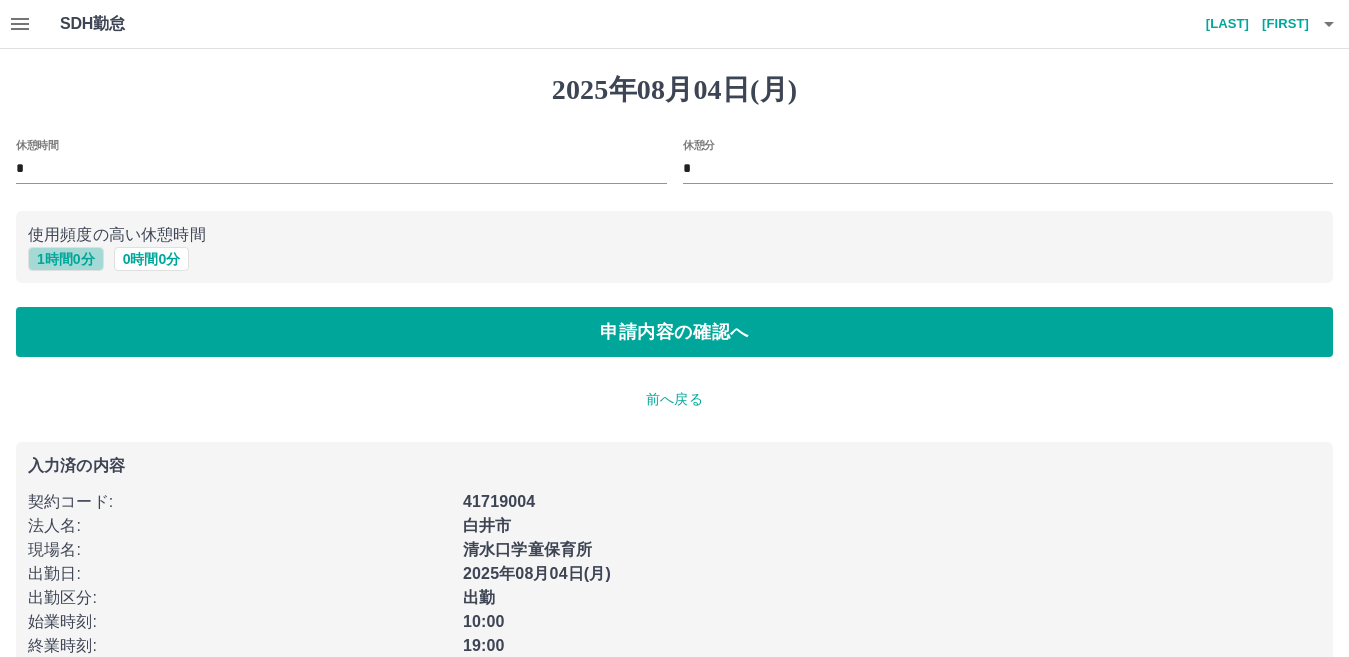 click on "1 時間 0 分" at bounding box center [66, 259] 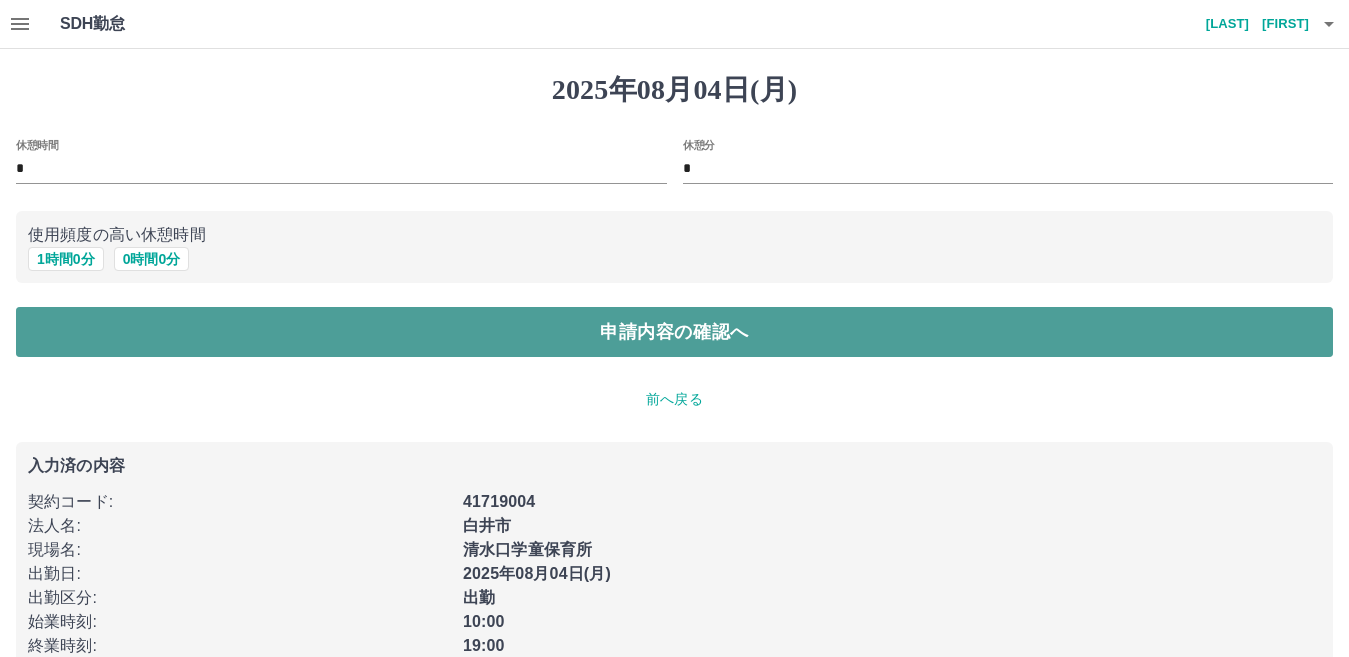 click on "申請内容の確認へ" at bounding box center [674, 332] 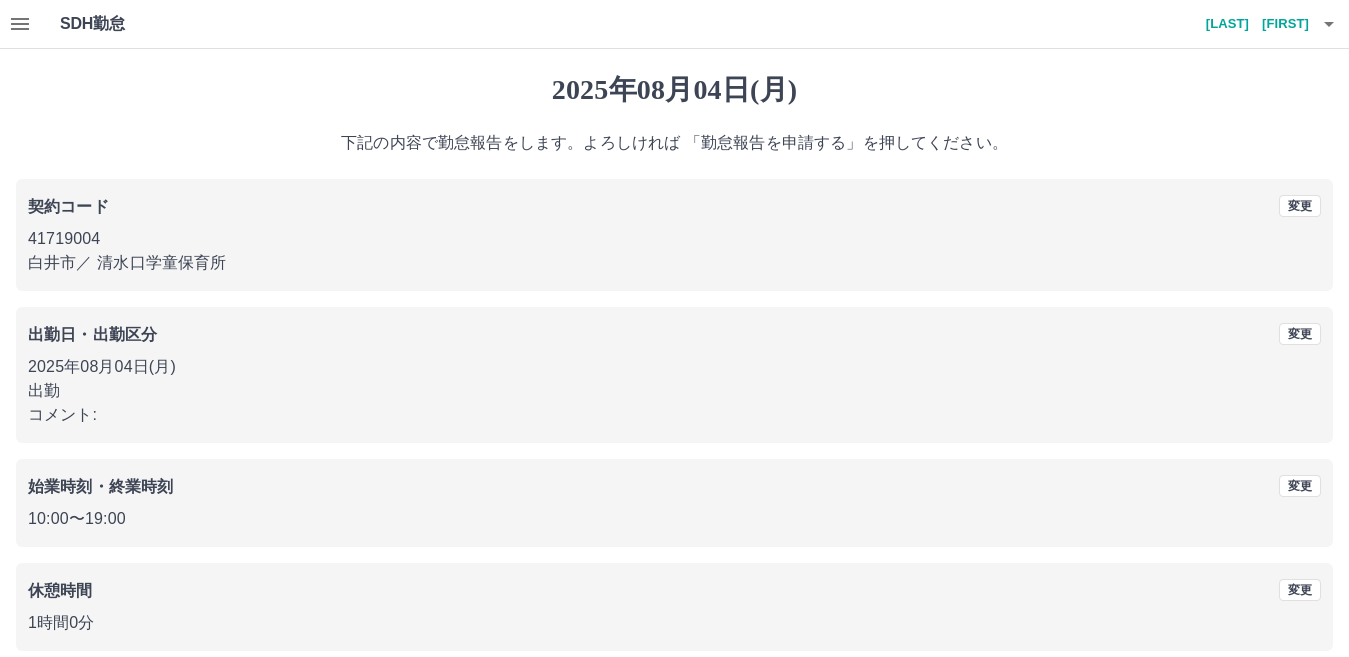 scroll, scrollTop: 92, scrollLeft: 0, axis: vertical 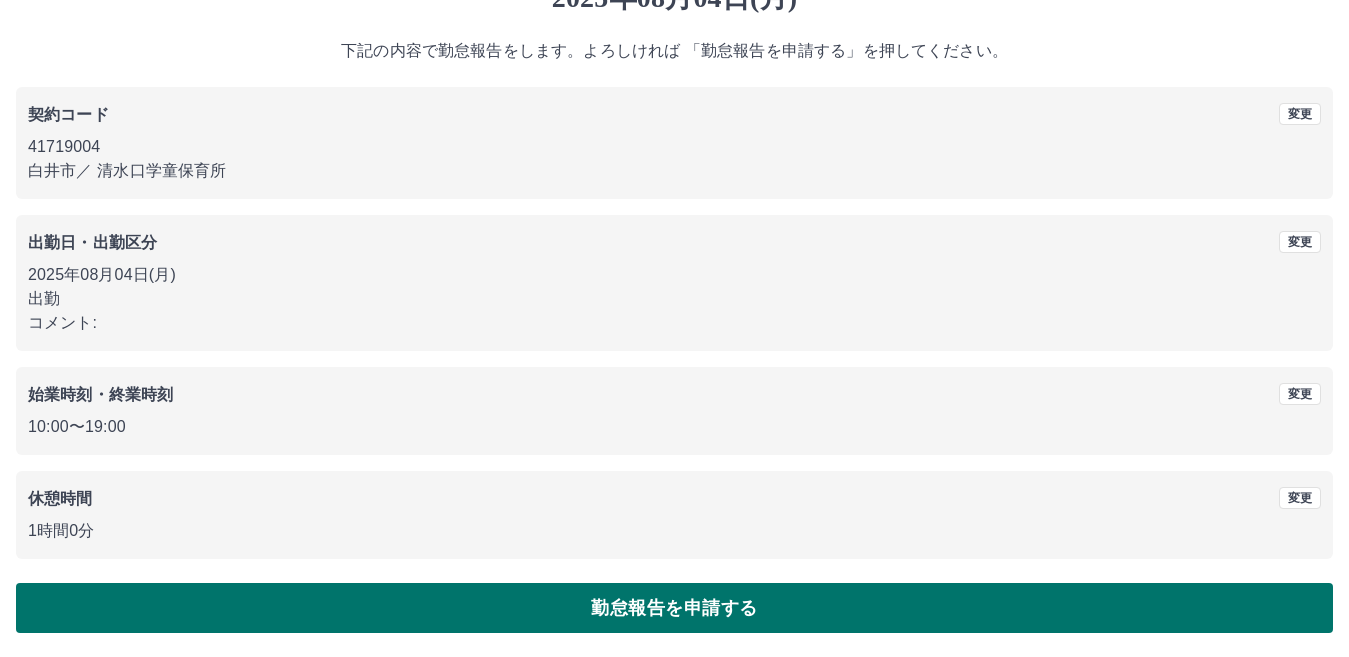 click on "勤怠報告を申請する" at bounding box center (674, 608) 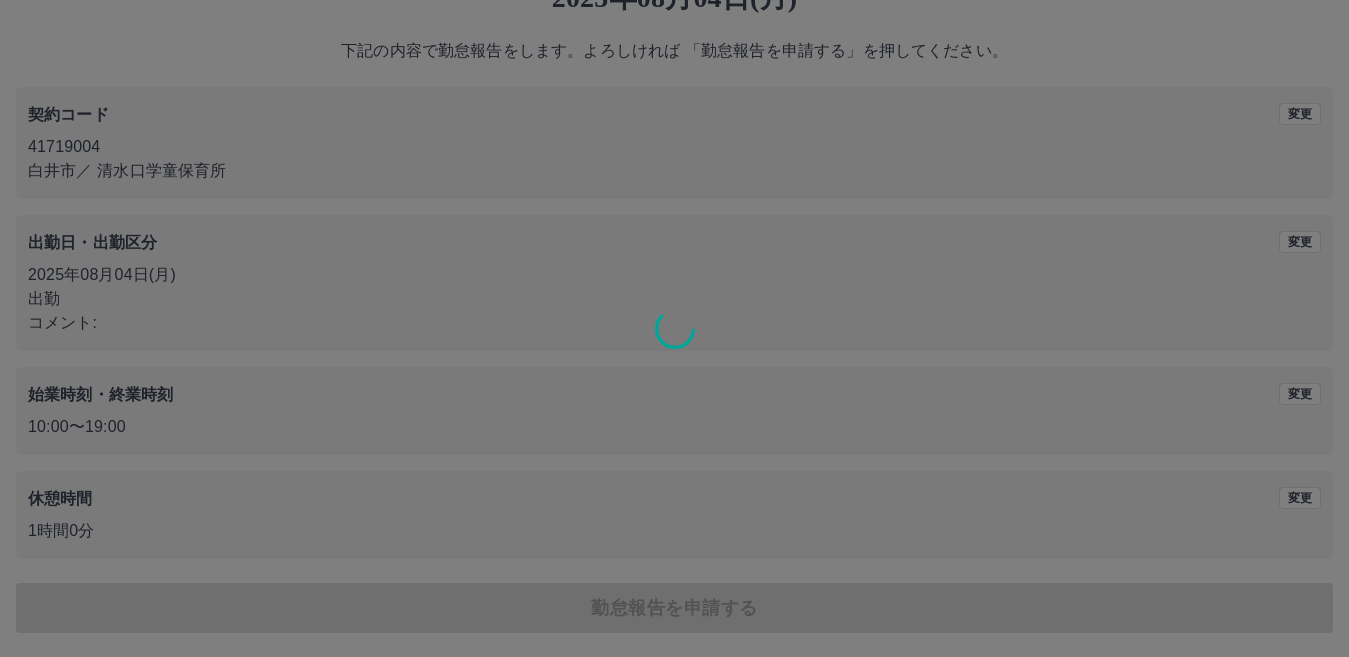 scroll, scrollTop: 0, scrollLeft: 0, axis: both 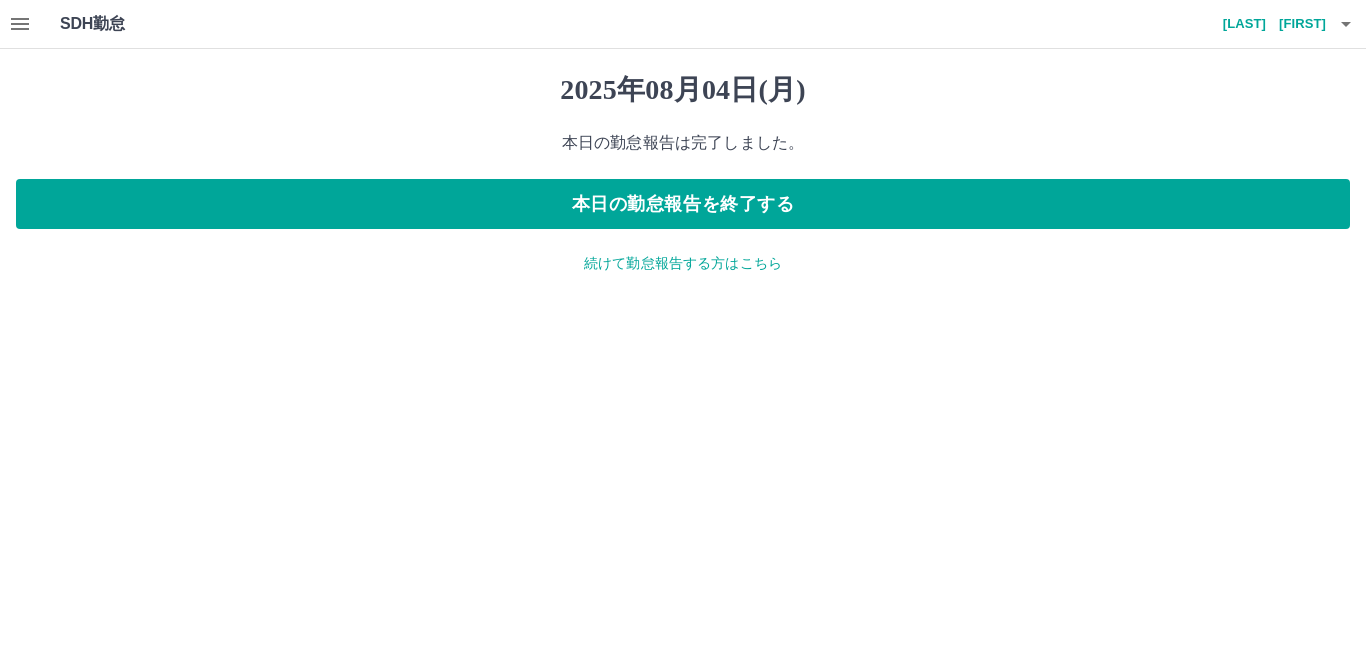 click 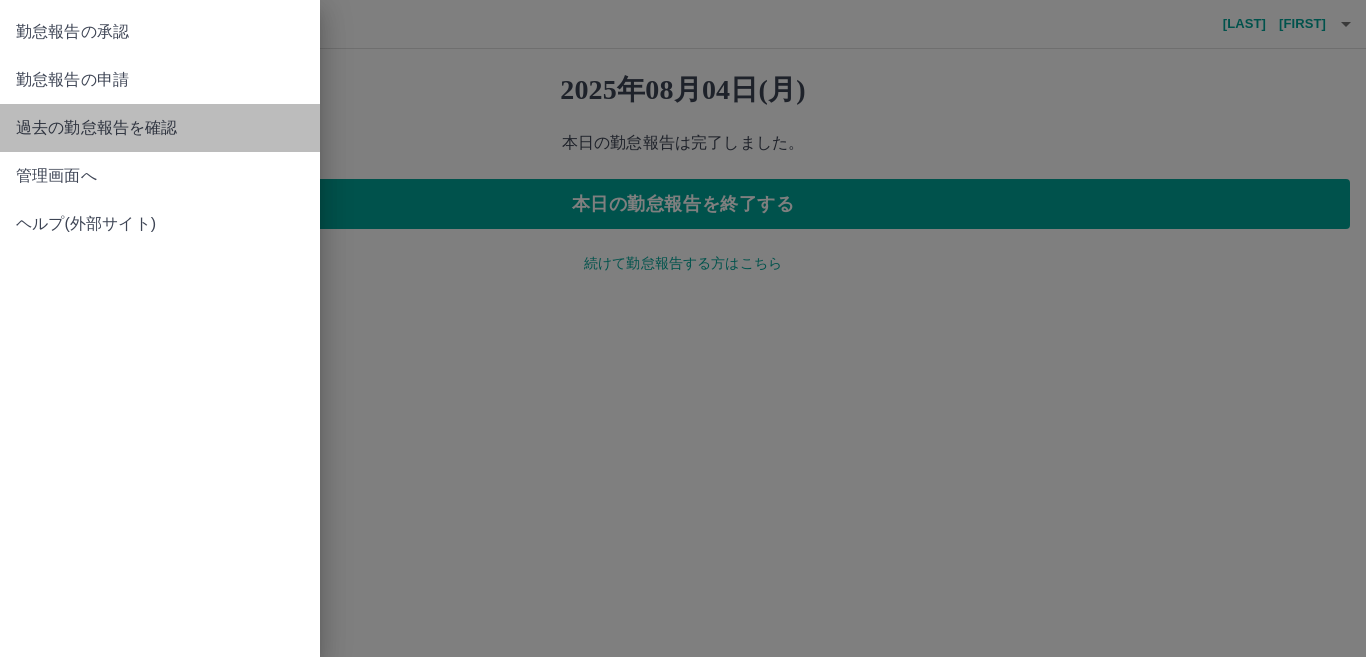 click on "過去の勤怠報告を確認" at bounding box center [160, 128] 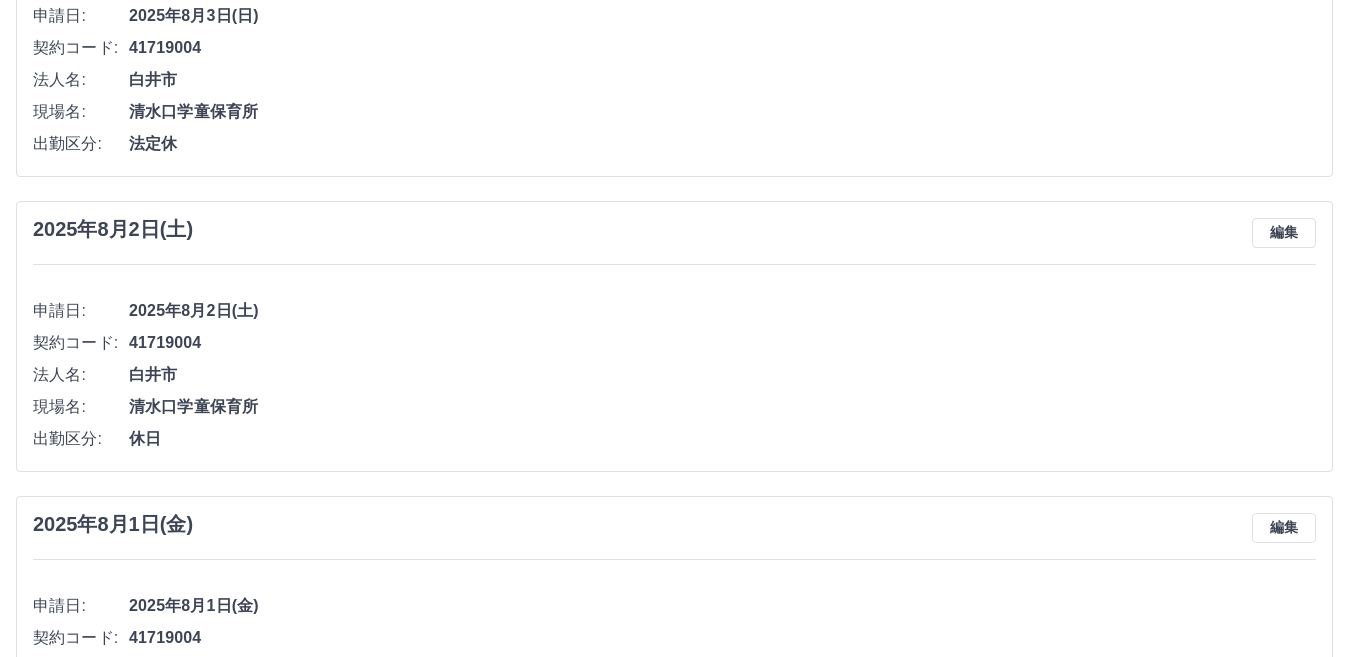 scroll, scrollTop: 0, scrollLeft: 0, axis: both 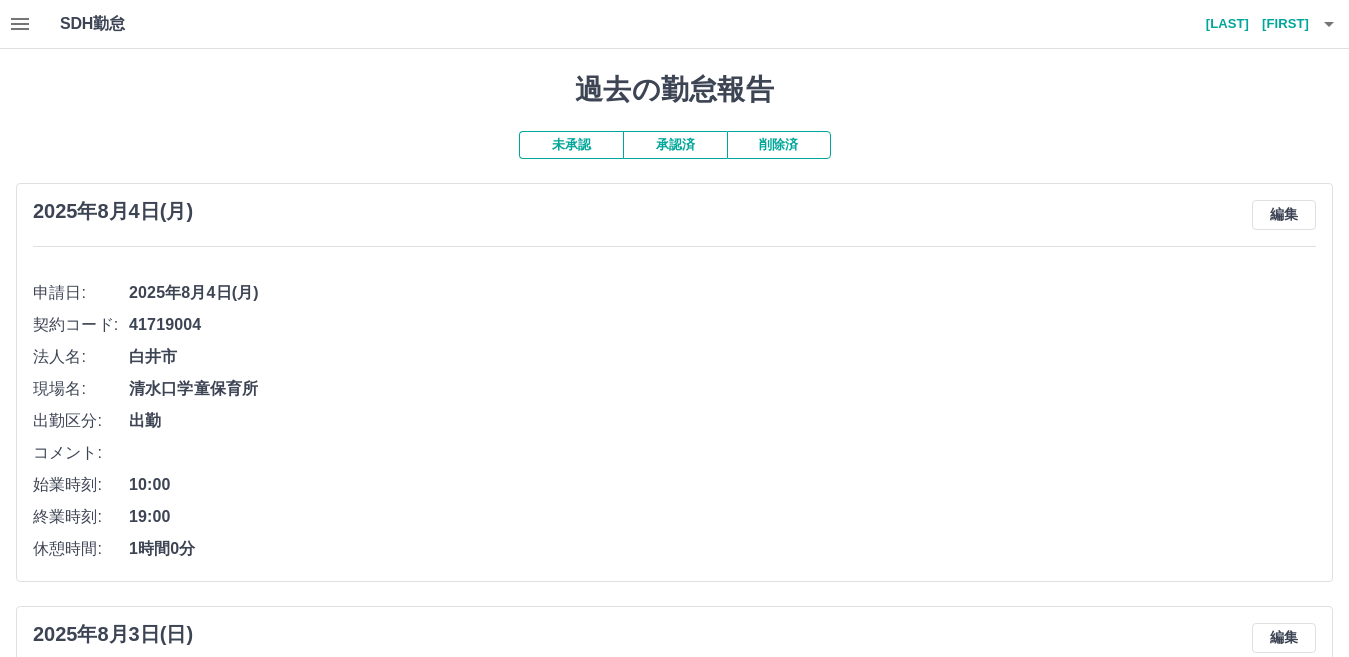 click at bounding box center [20, 24] 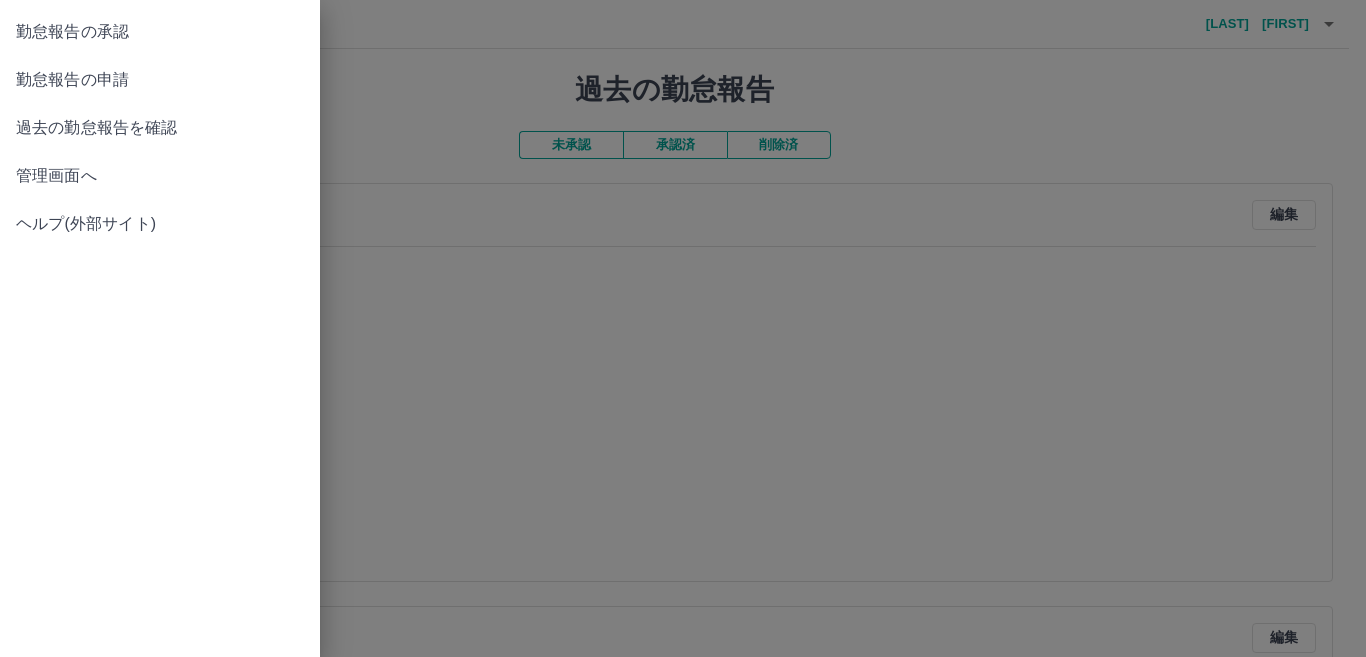 click on "勤怠報告の承認" at bounding box center (160, 32) 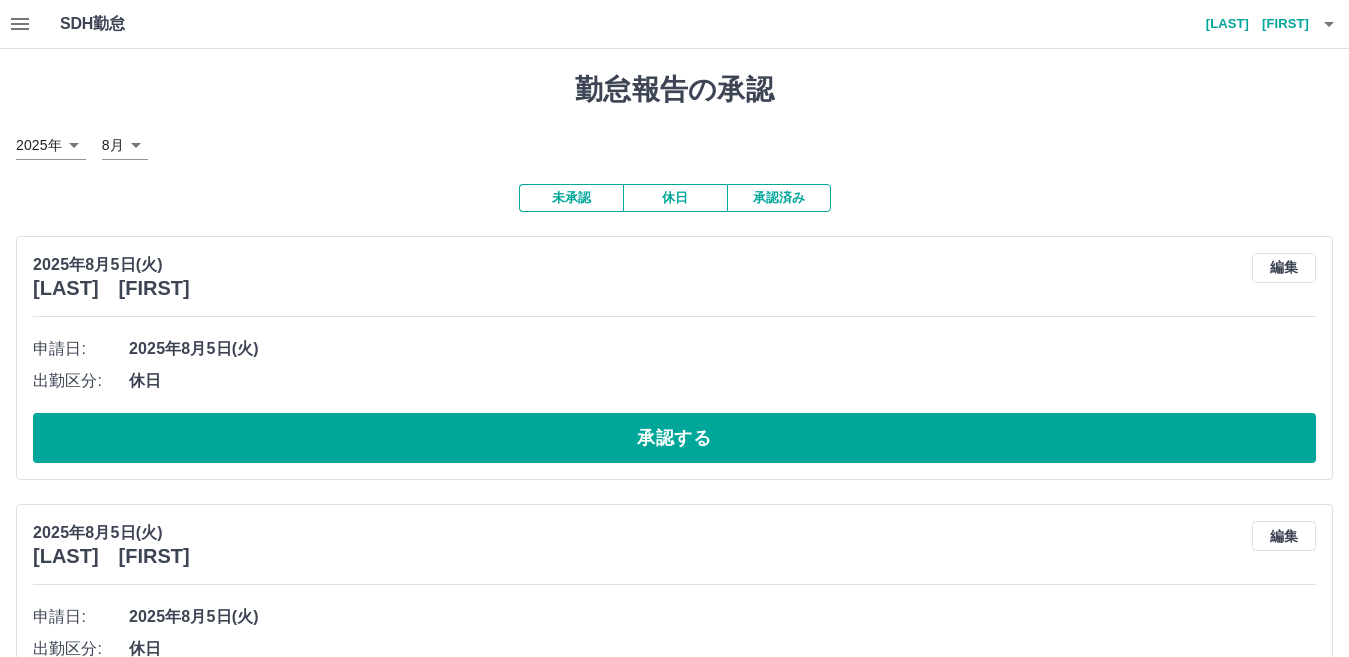 click on "未承認 休日 承認済み [DATE] [LAST]　[FIRST] 編集 申請日: [DATE] 出勤区分: 休日 承認する [DATE] [LAST]　[FIRST] 編集 申請日: [DATE] 出勤区分: 休日 承認する [DATE] [LAST]　[FIRST] 編集 申請日: [DATE] 出勤区分: 休日 承認する [DATE] [LAST]　[FIRST] 編集 申請日: [DATE] 出勤区分: 出勤 始業時刻: 08:00 終業時刻: 18:00 休憩時間: 1時間0分 コメント: 所定開始: 08:00 所定終業: 17:00 所定休憩: 01:00 所定内: 8時間0分 所定外: 1時間0分 承認する [DATE] [LAST]　[FIRST] 編集 申請日: [DATE] 出勤区分: 出勤 始業時刻: 10:00 終業時刻: 19:00 休憩時間: 1時間0分 コメント: 所定開始: 10:00 所定終業: 19:00 所定休憩: 01:00 所定内: 8時間0分 所定外: 0分 承認する [DATE] [LAST]　[FIRST] 編集 申請日: [DATE]" at bounding box center (674, 4885) 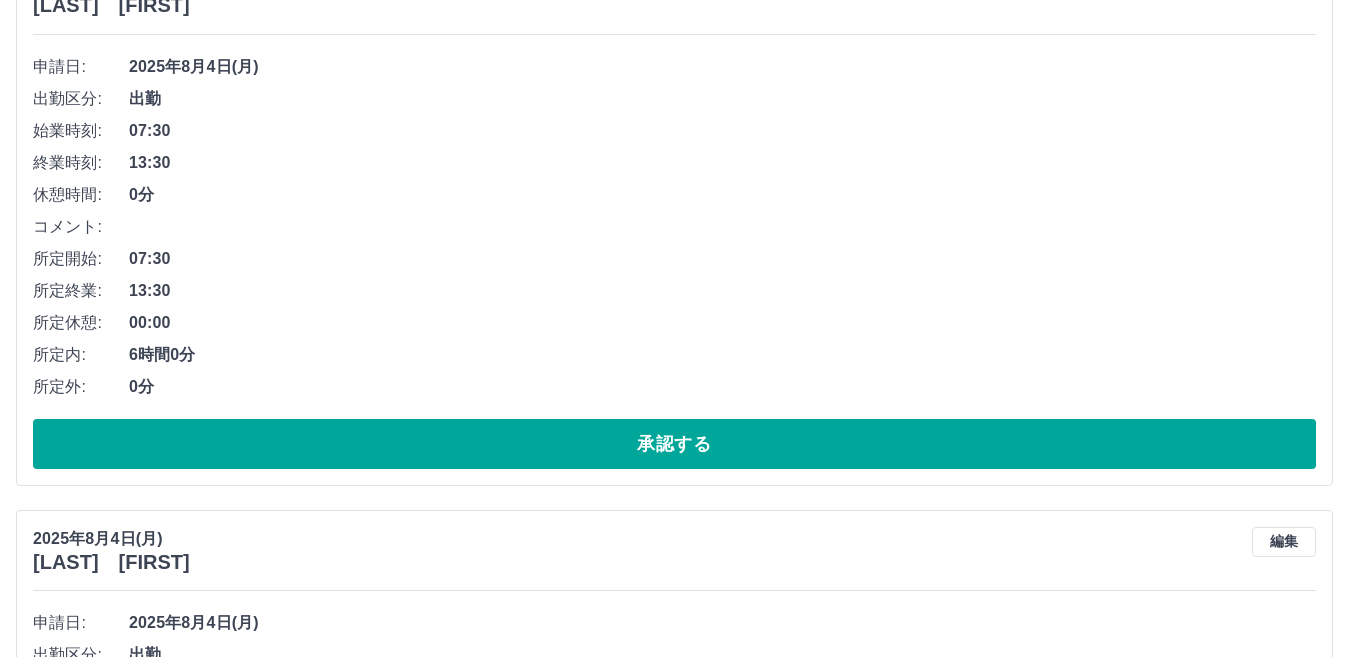 scroll, scrollTop: 2100, scrollLeft: 0, axis: vertical 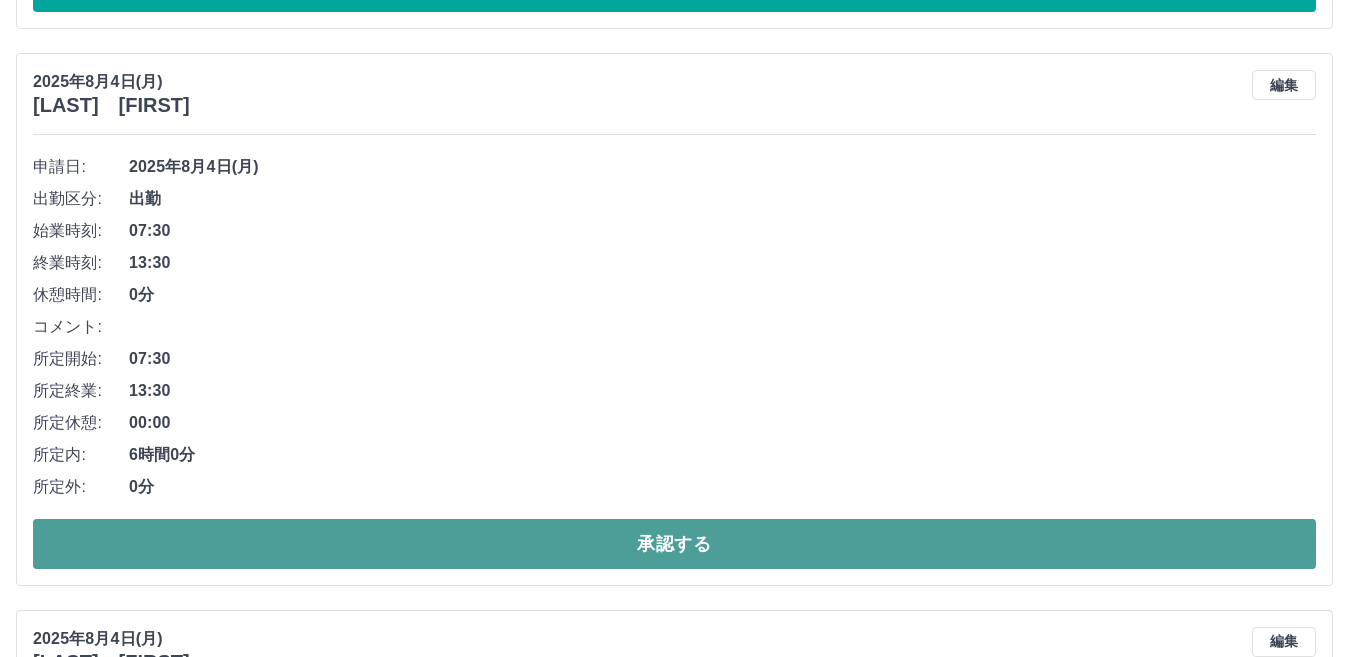 click on "承認する" at bounding box center [674, 544] 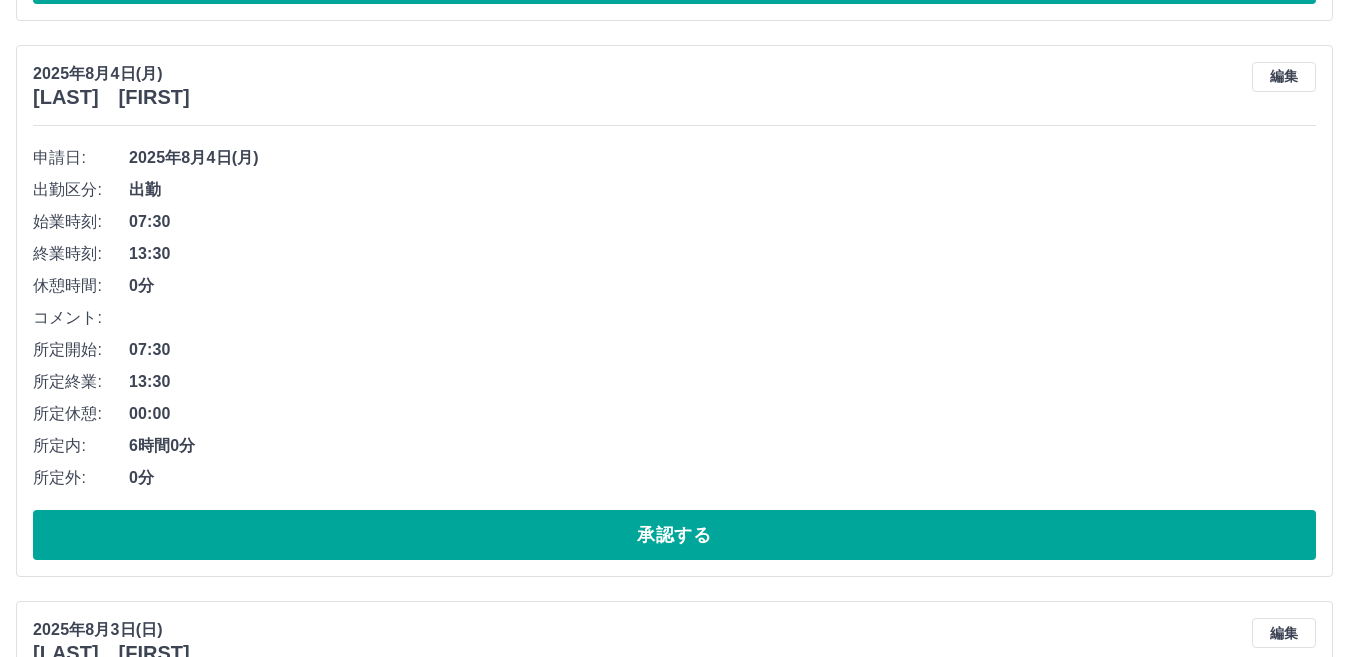 scroll, scrollTop: 2700, scrollLeft: 0, axis: vertical 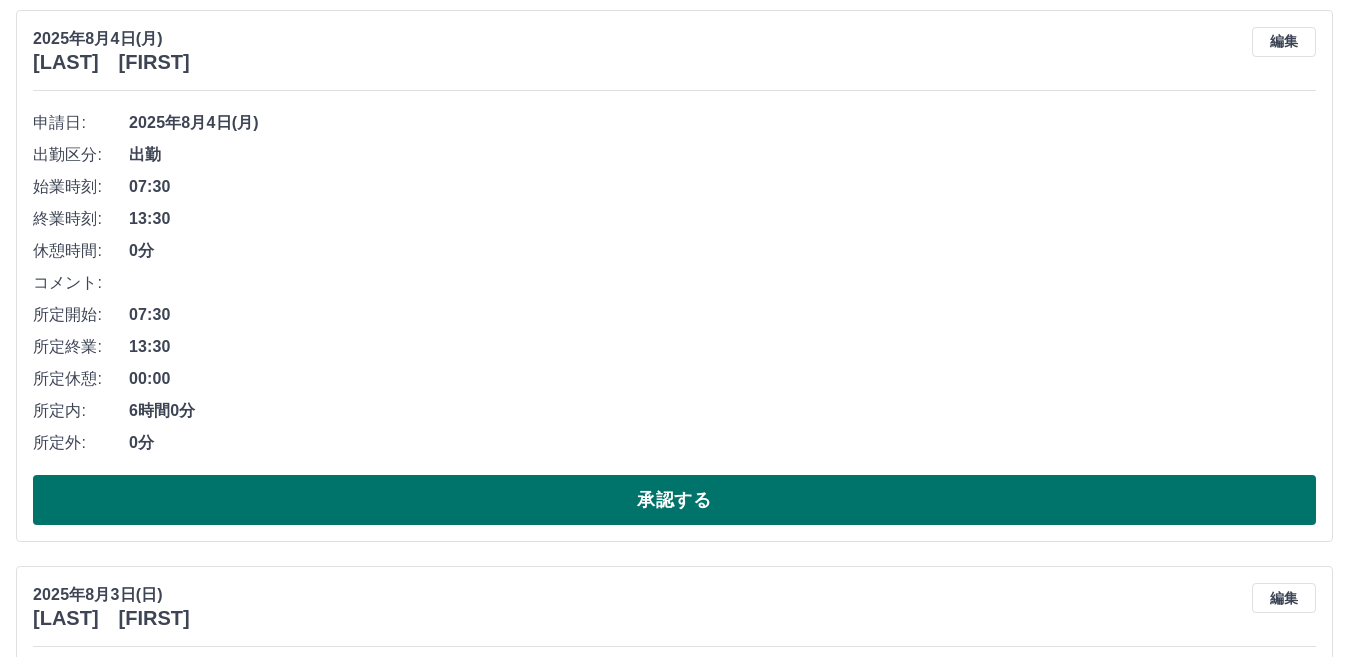 click on "承認する" at bounding box center [674, 500] 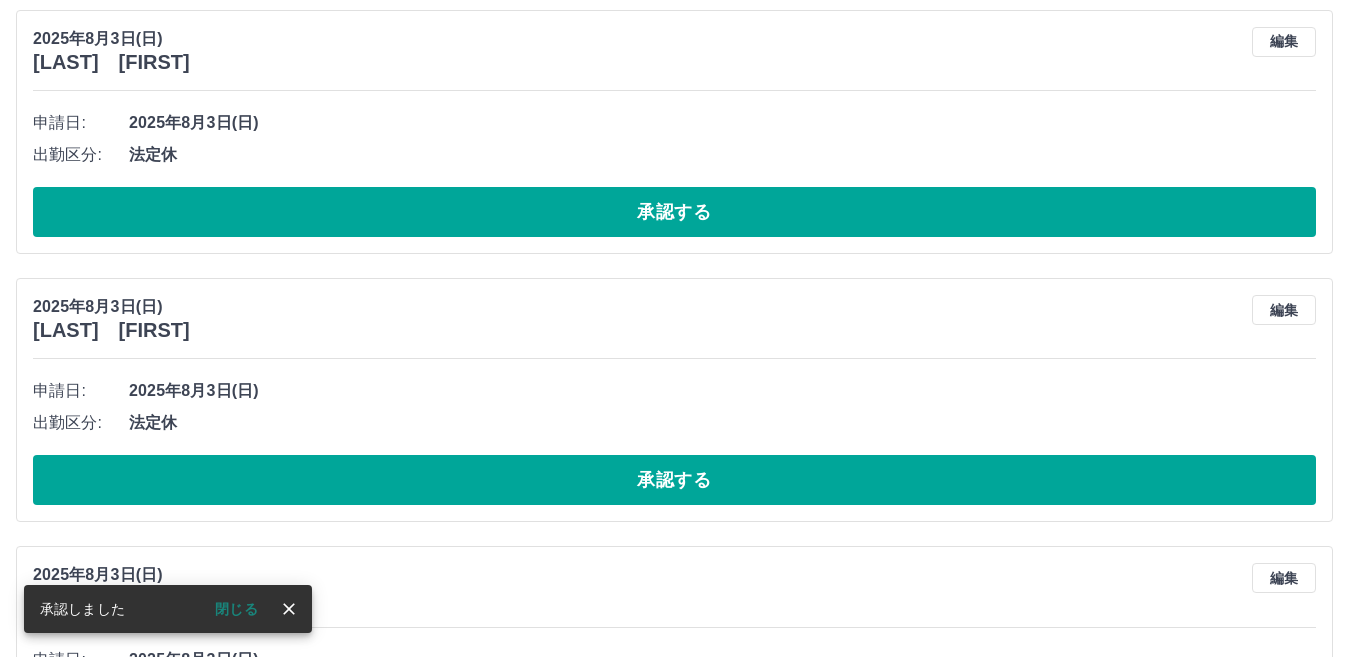 scroll, scrollTop: 2144, scrollLeft: 0, axis: vertical 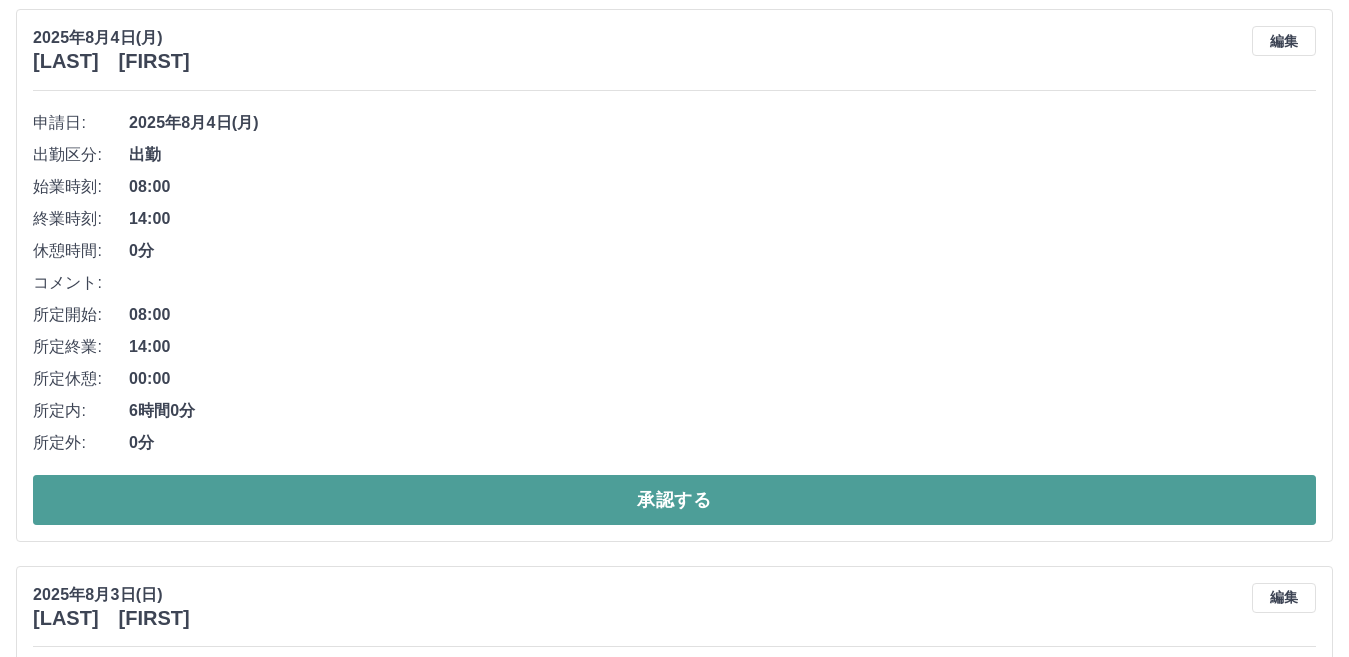 click on "承認する" at bounding box center [674, 500] 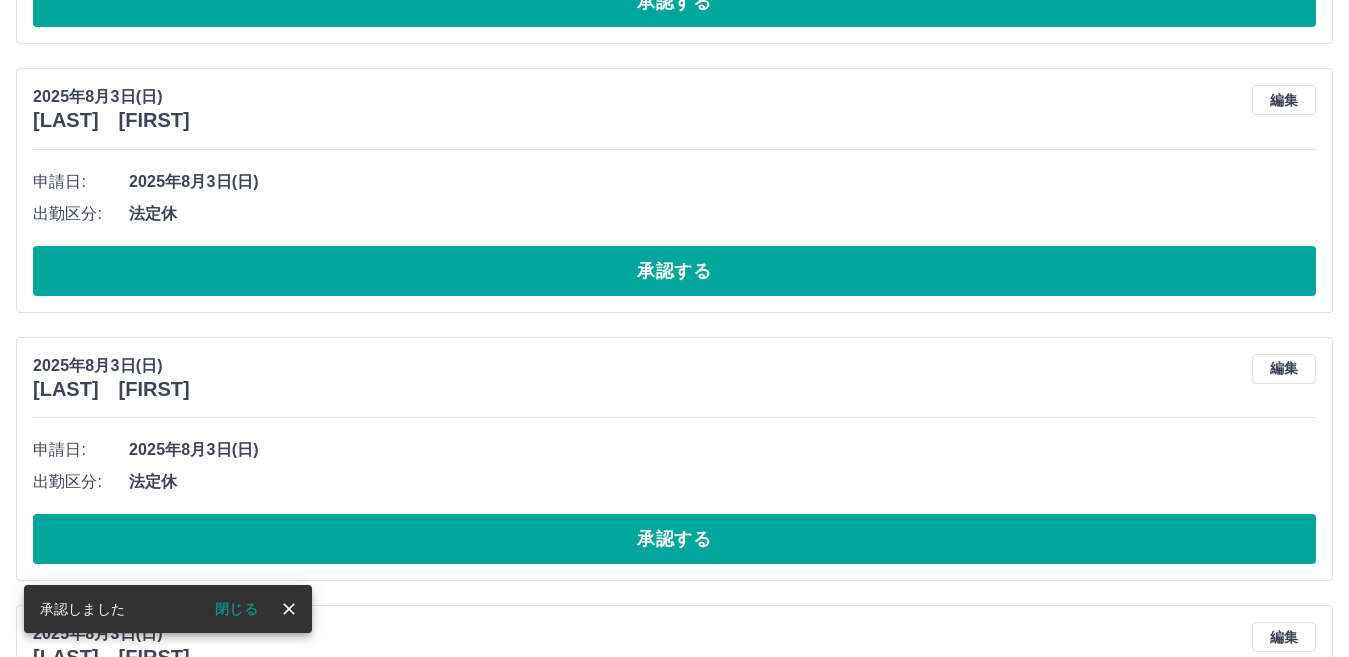 scroll, scrollTop: 2087, scrollLeft: 0, axis: vertical 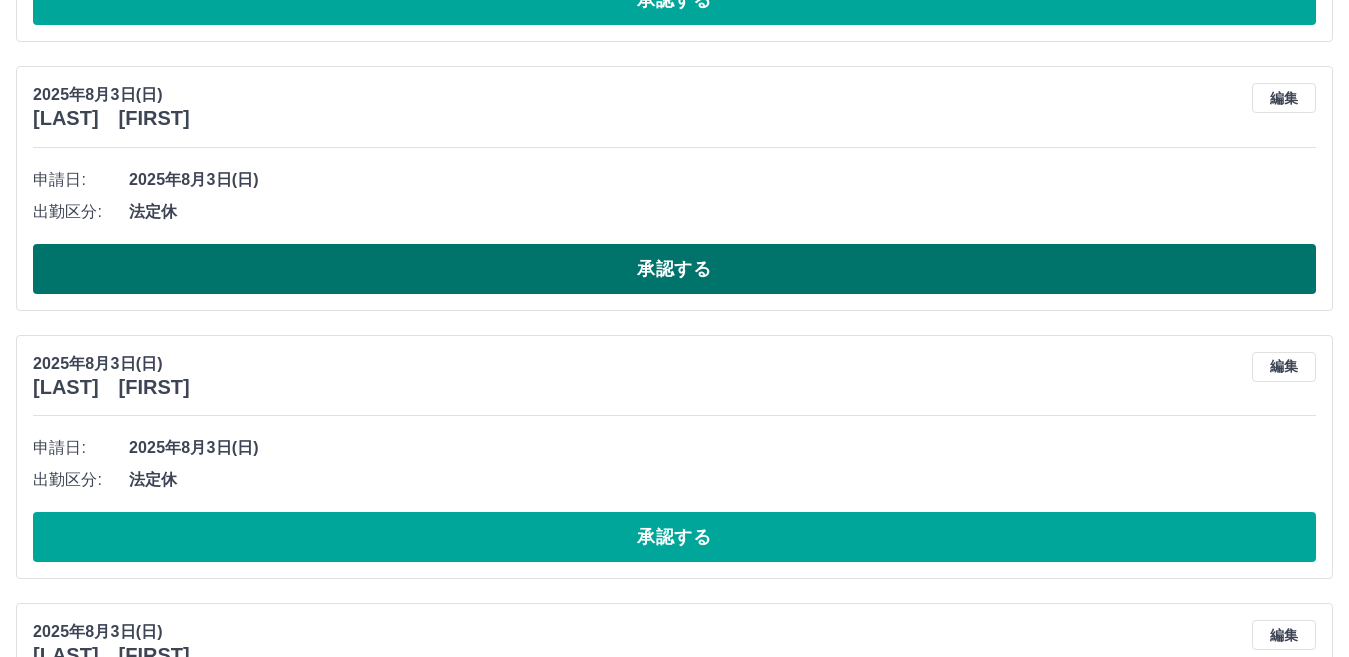 click on "承認する" at bounding box center (674, 269) 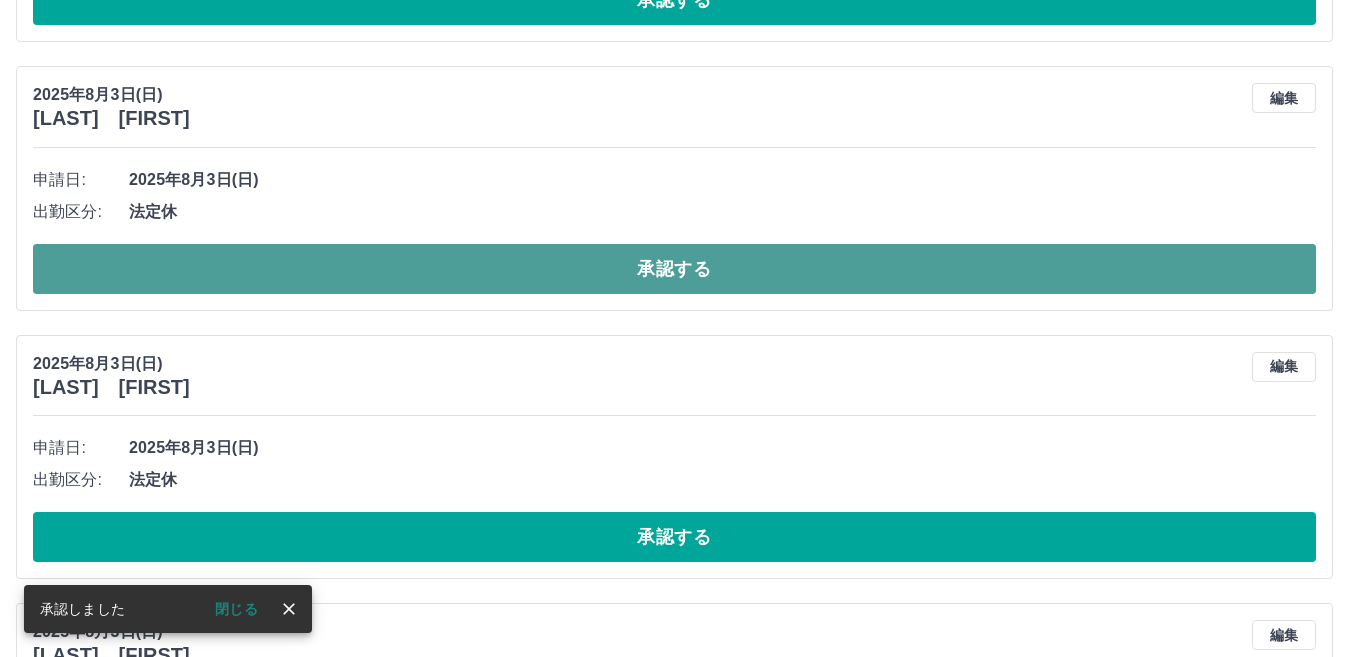 click on "承認する" at bounding box center (674, 269) 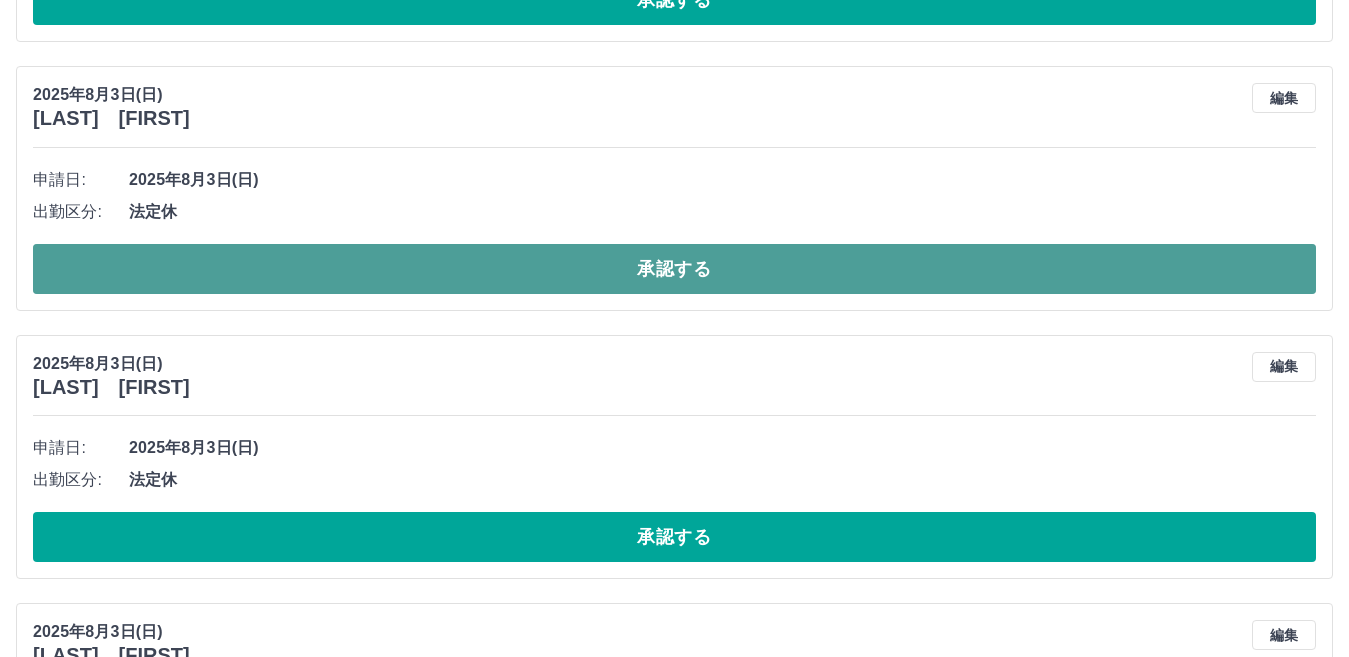 click on "承認する" at bounding box center (674, 269) 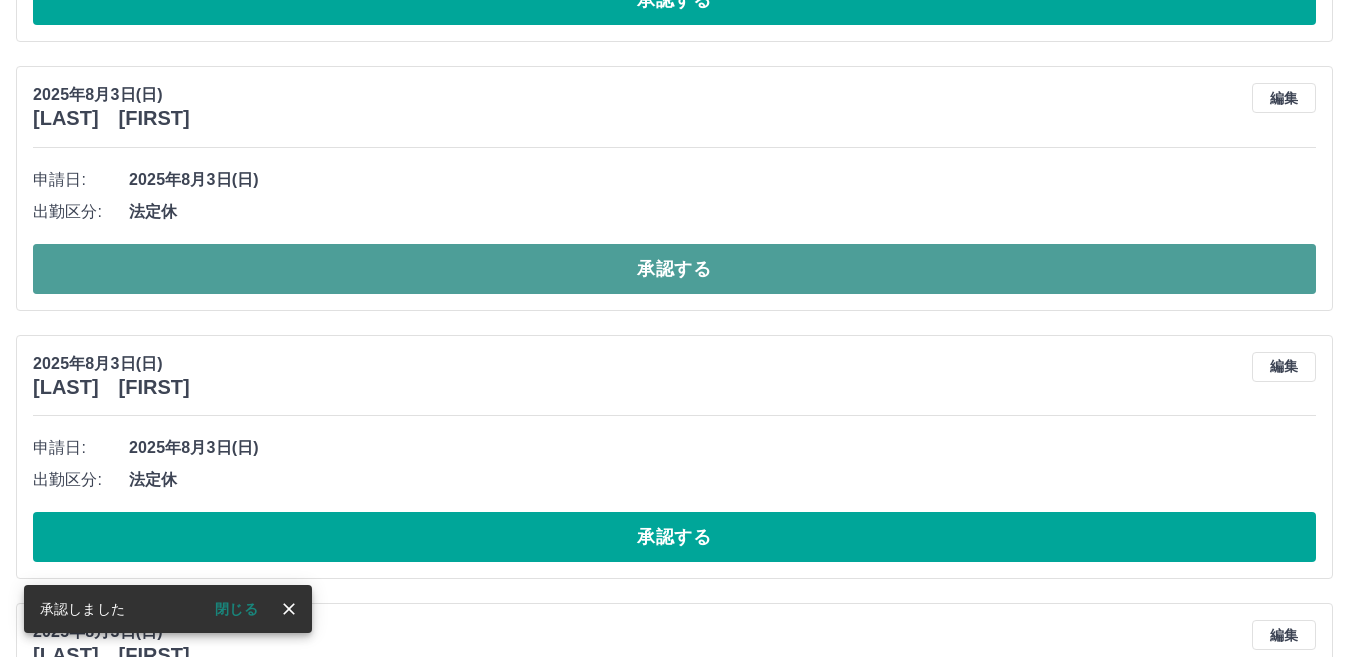 click on "承認する" at bounding box center [674, 269] 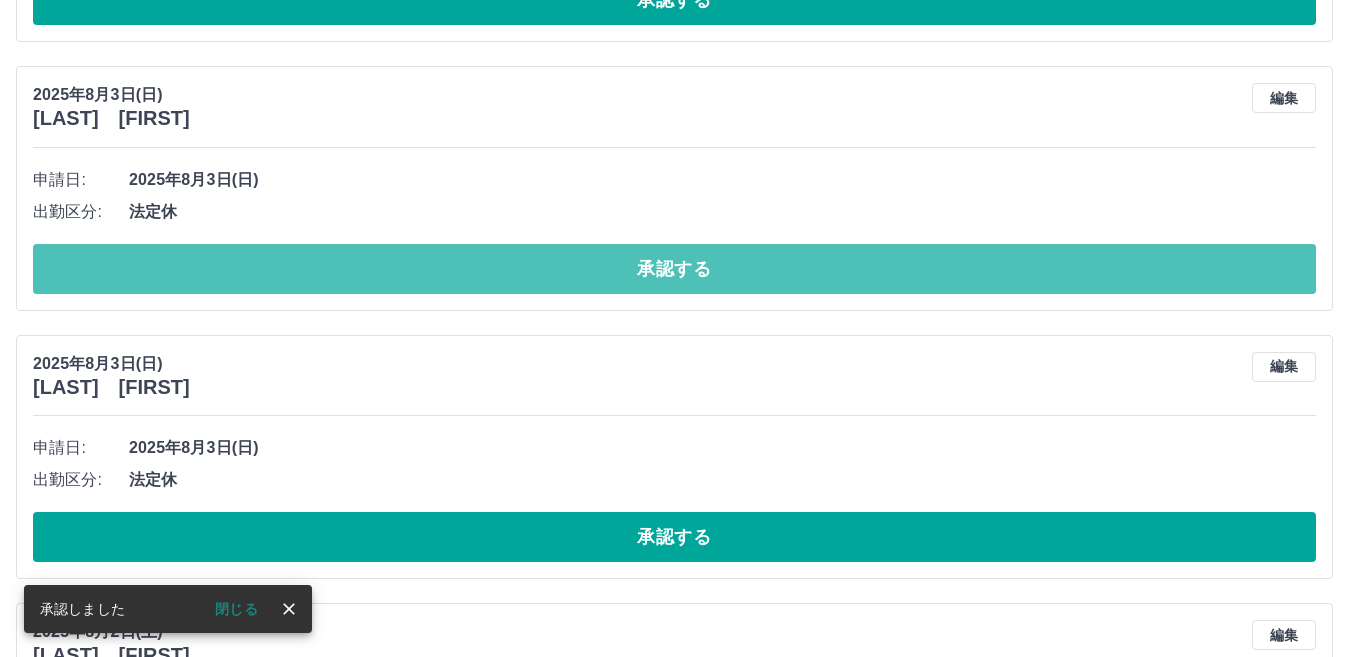 click on "承認する" at bounding box center [674, 269] 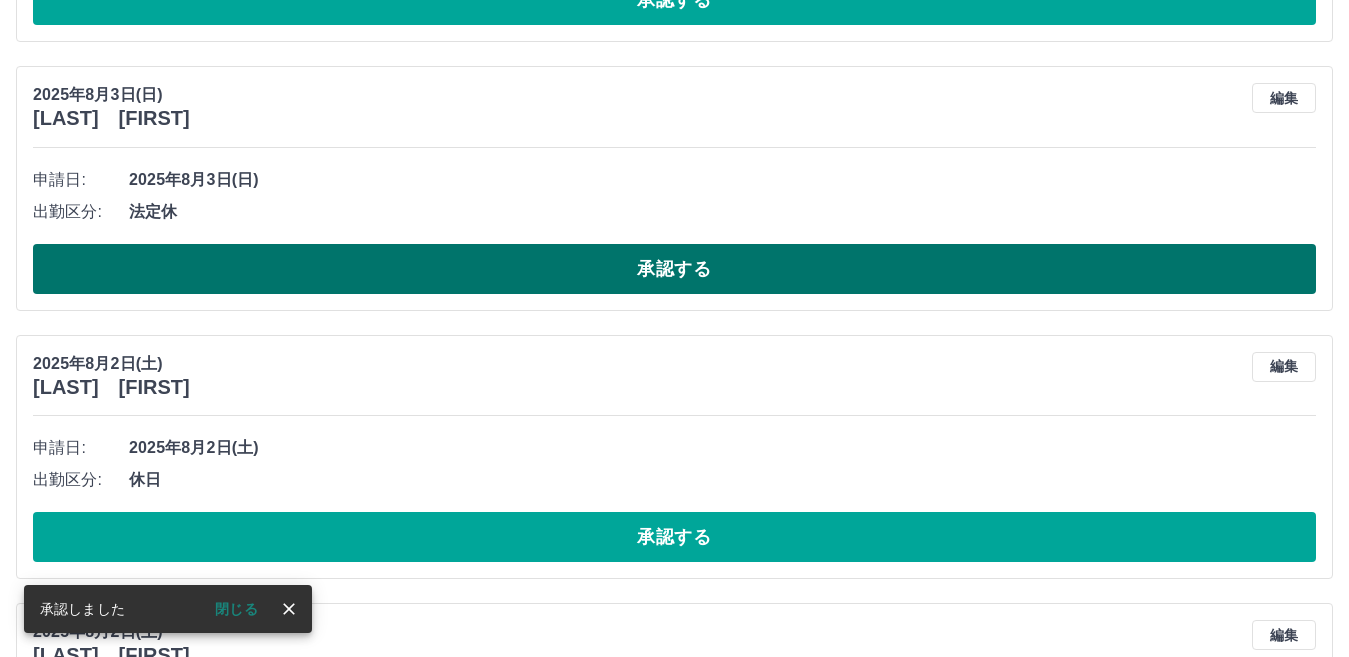 click on "承認する" at bounding box center (674, 269) 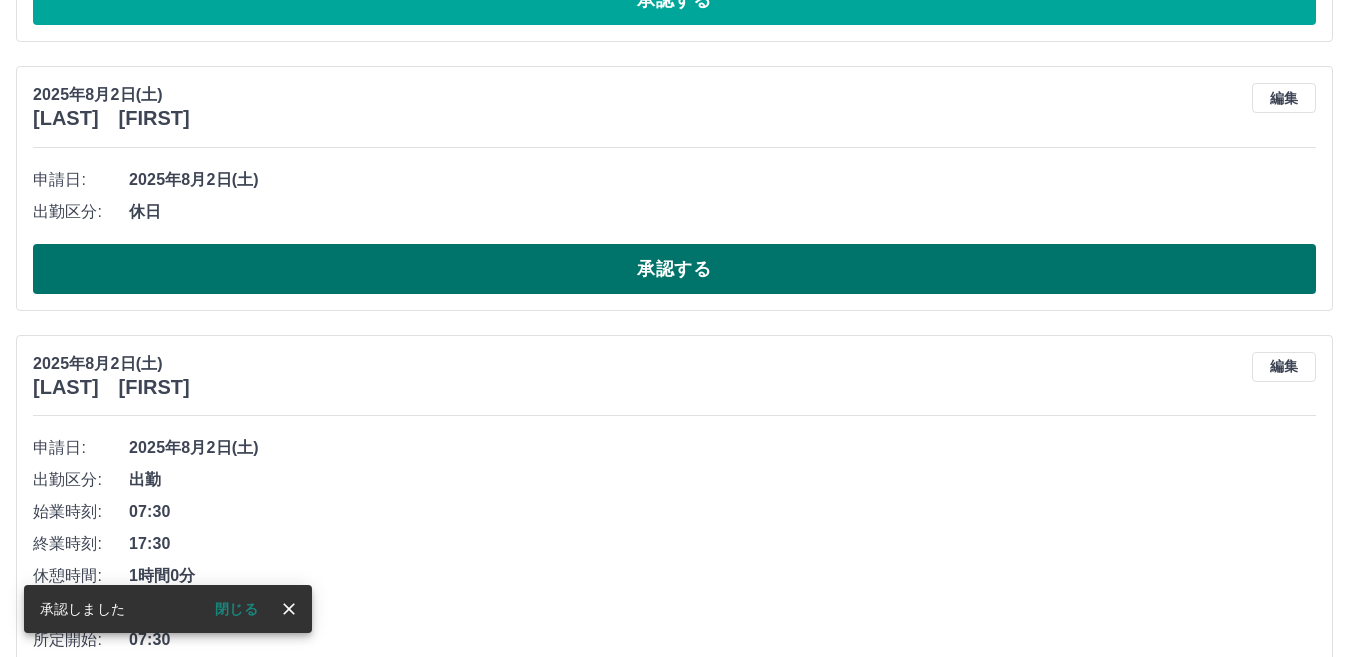 click on "承認する" at bounding box center [674, 269] 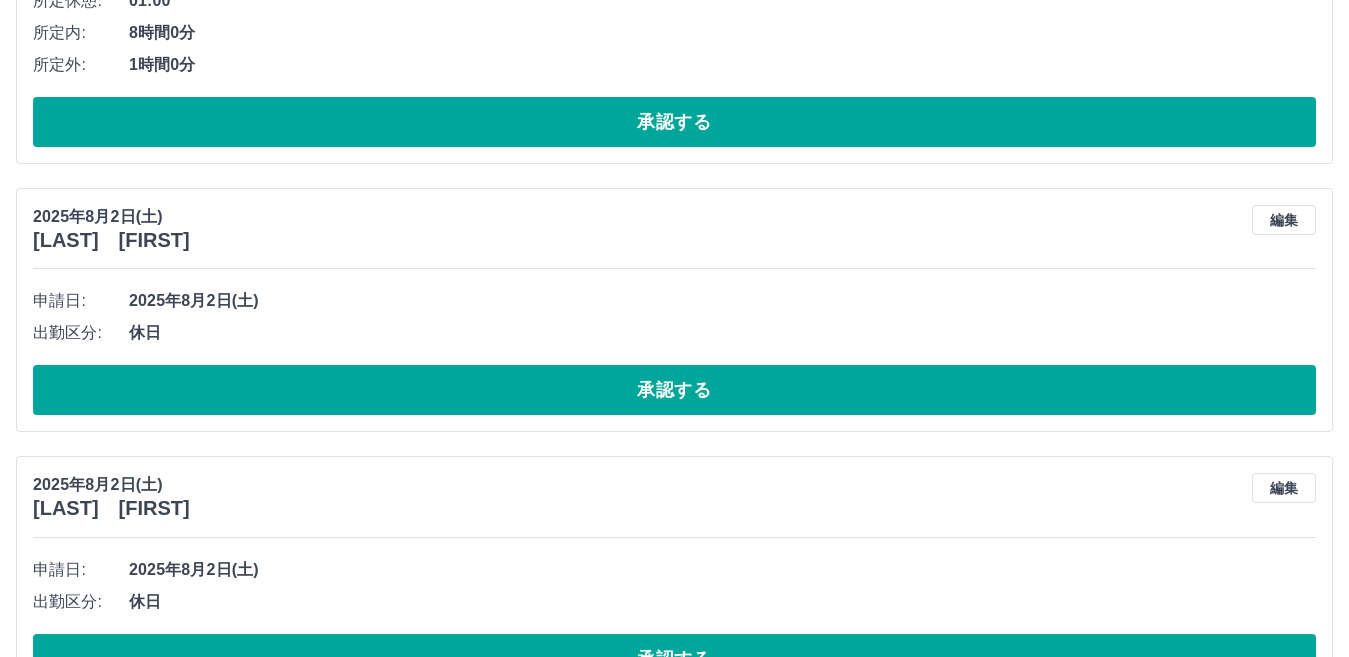 scroll, scrollTop: 3087, scrollLeft: 0, axis: vertical 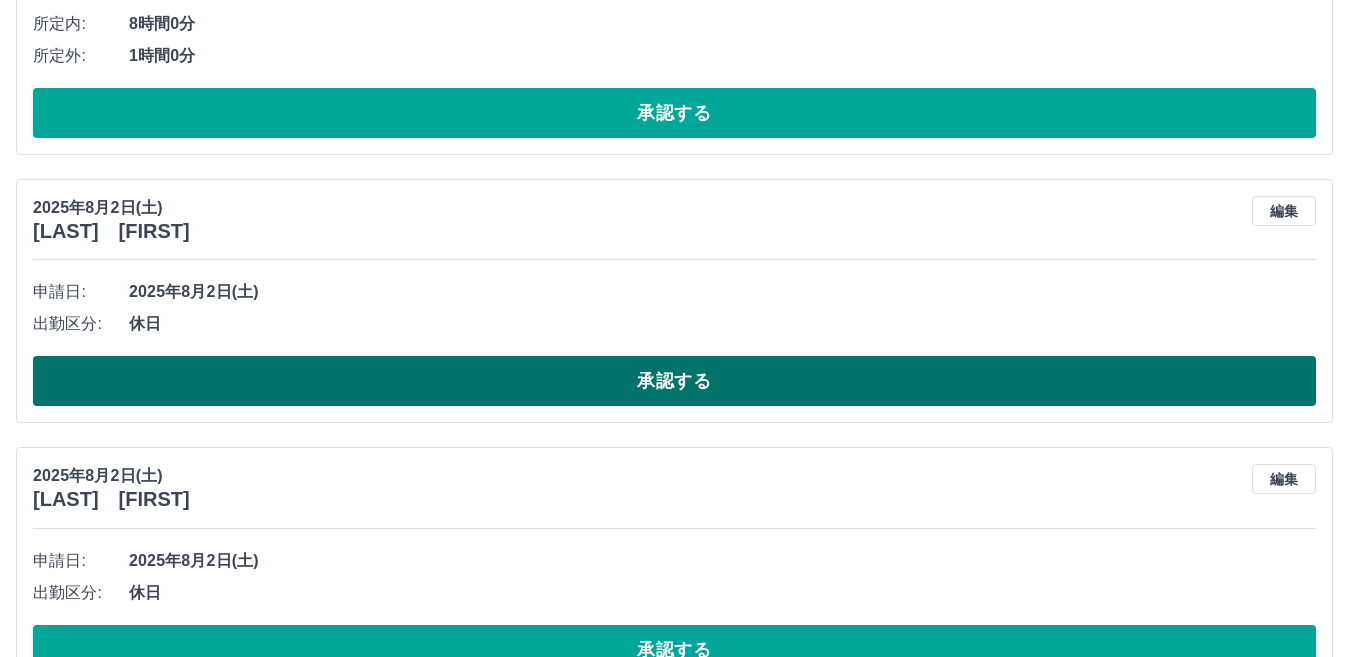 click on "承認する" at bounding box center [674, 381] 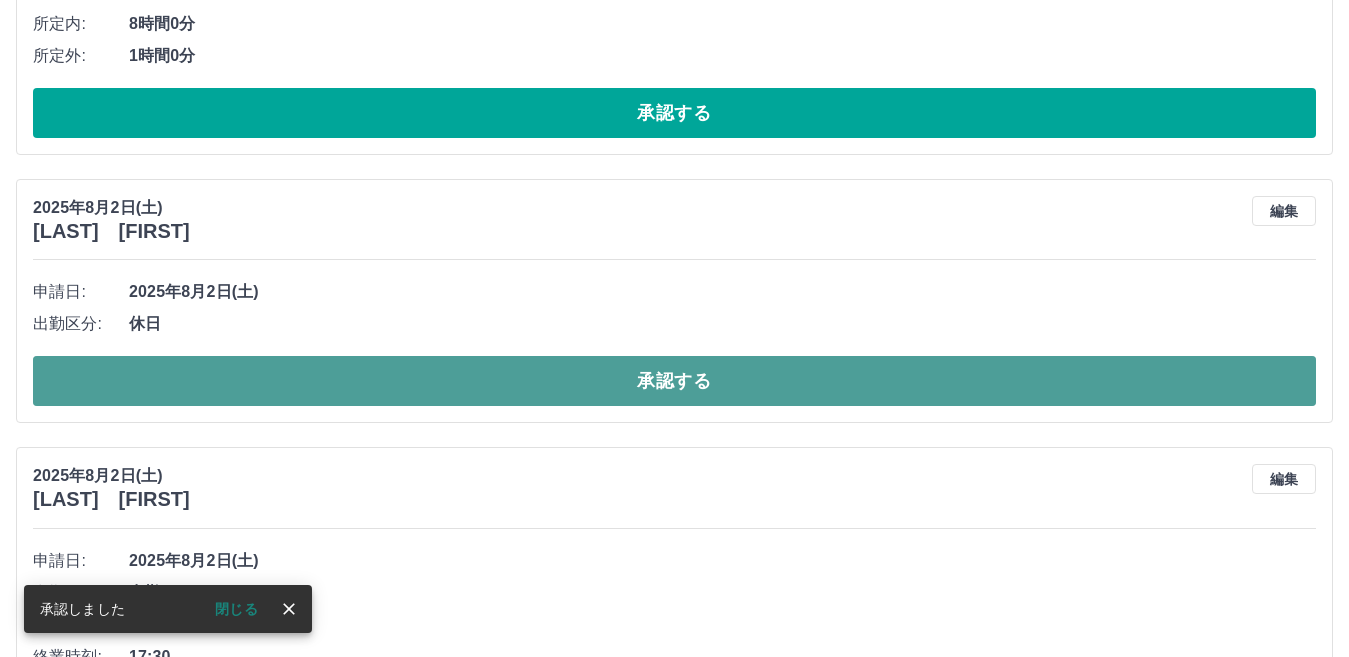 click on "承認する" at bounding box center [674, 381] 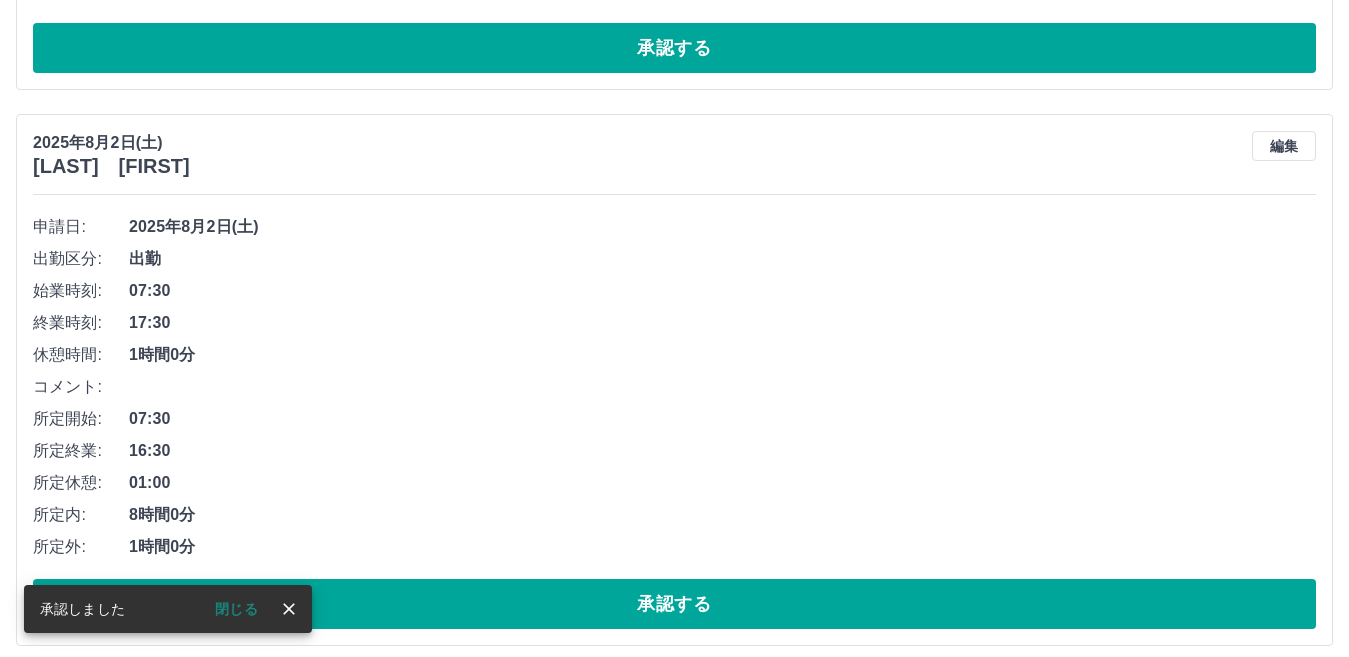 scroll, scrollTop: 3187, scrollLeft: 0, axis: vertical 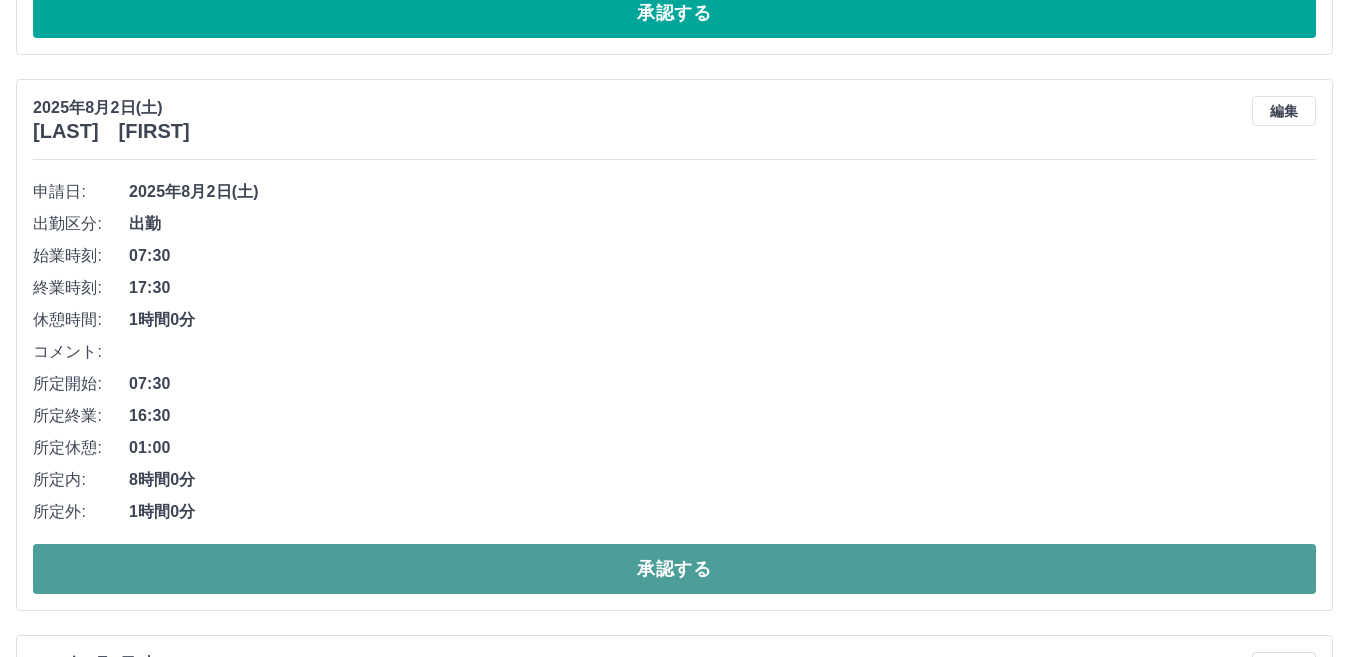 click on "承認する" at bounding box center [674, 569] 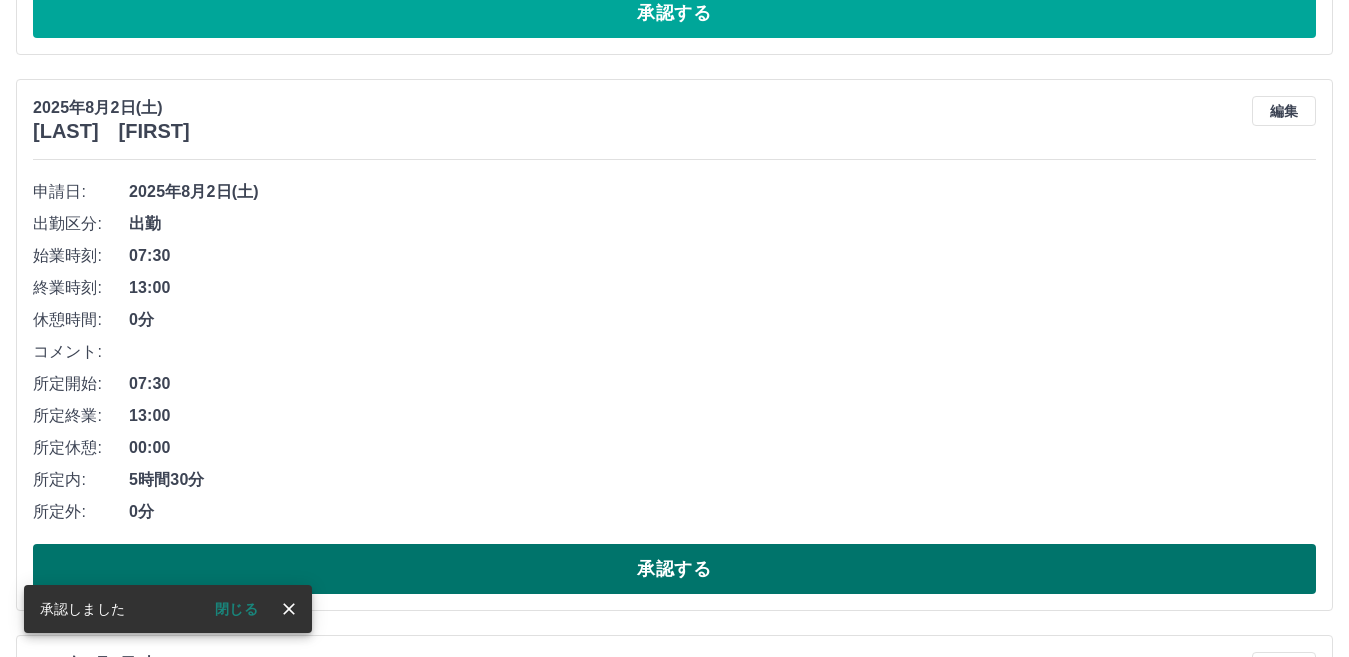 click on "承認する" at bounding box center [674, 569] 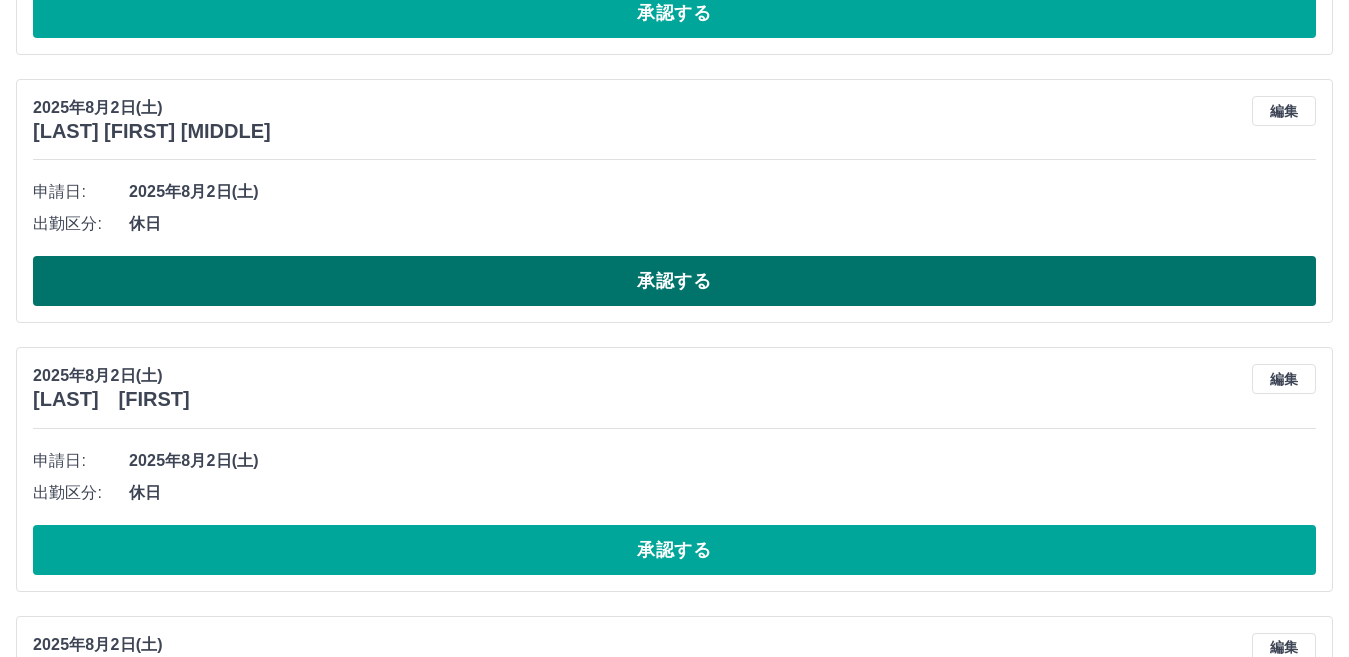 click on "承認する" at bounding box center [674, 281] 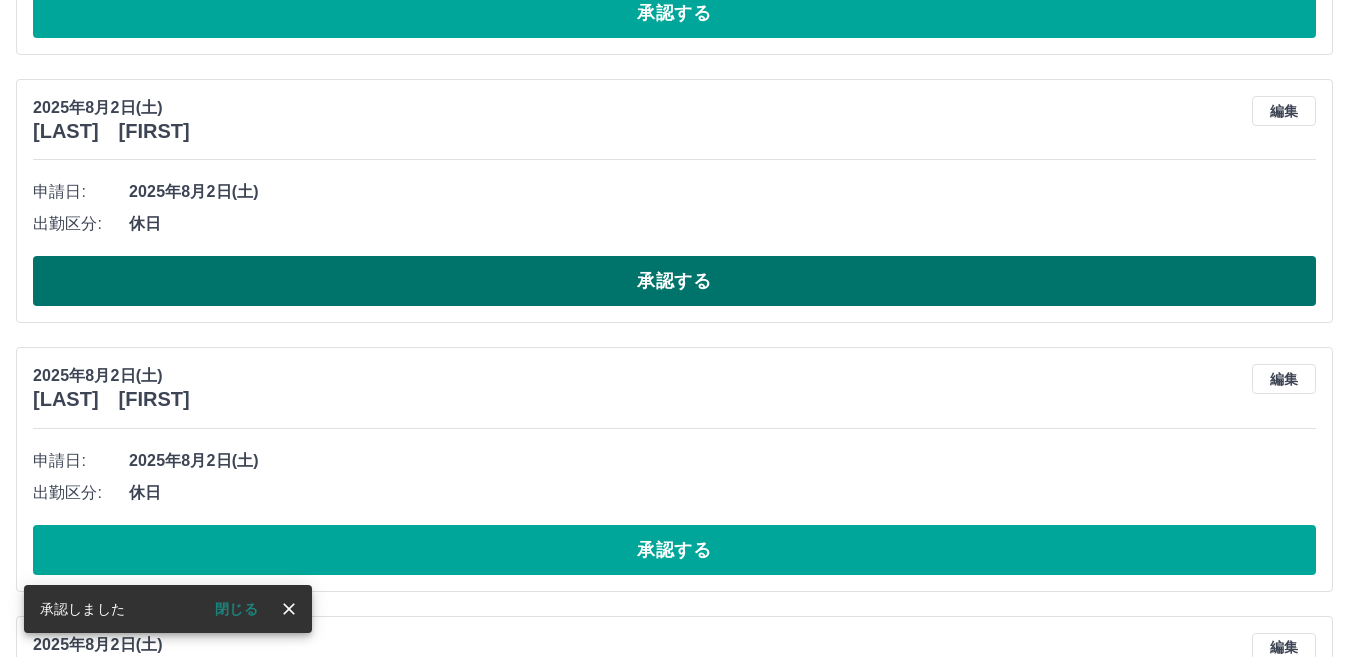 click on "承認する" at bounding box center (674, 281) 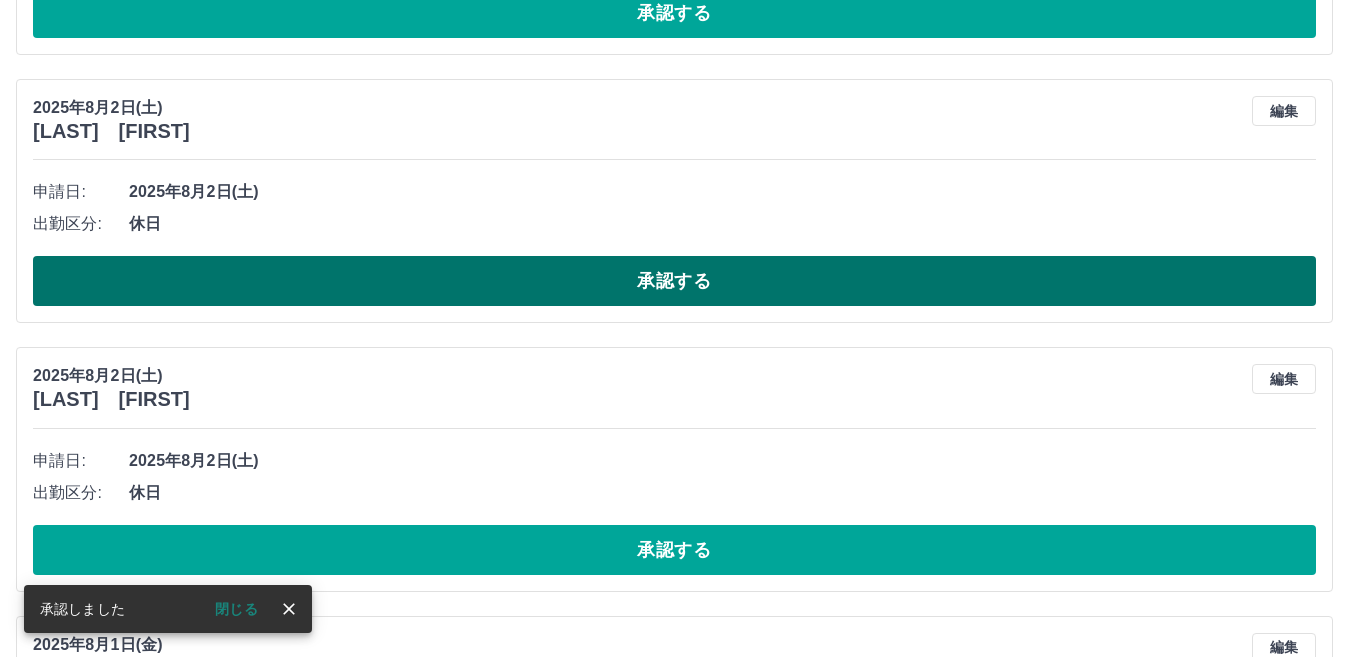 click on "承認する" at bounding box center [674, 281] 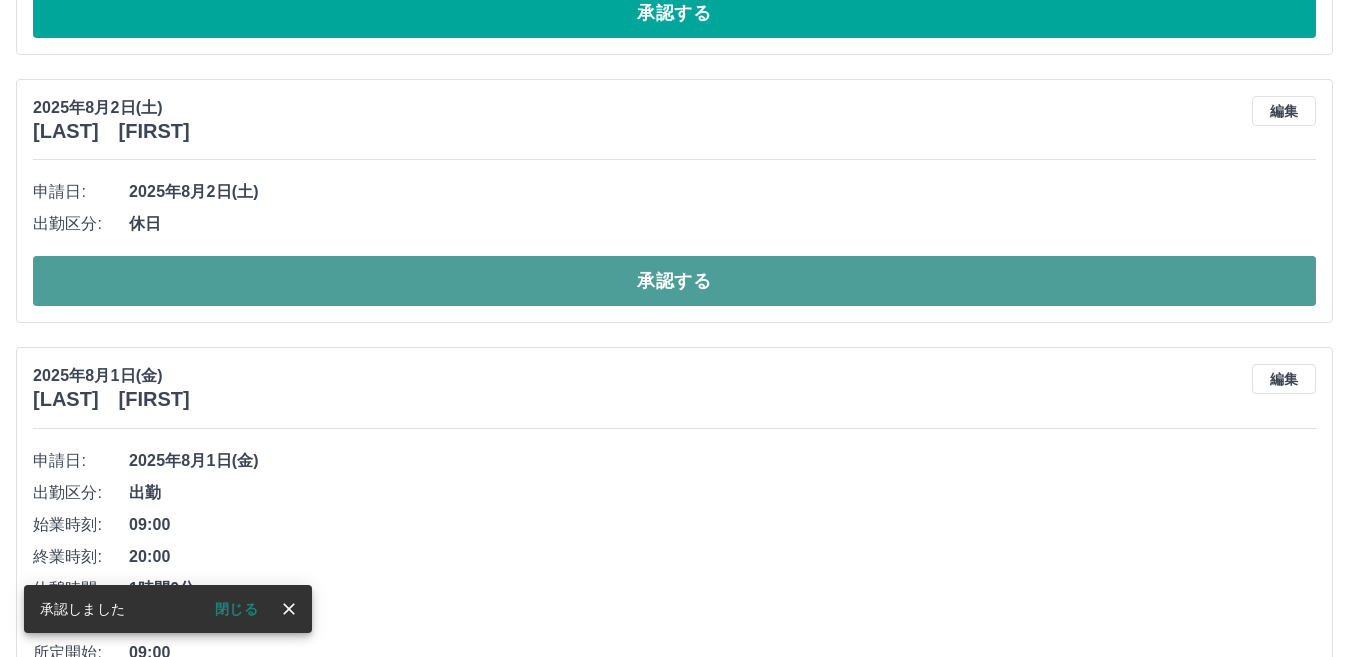 click on "承認する" at bounding box center (674, 281) 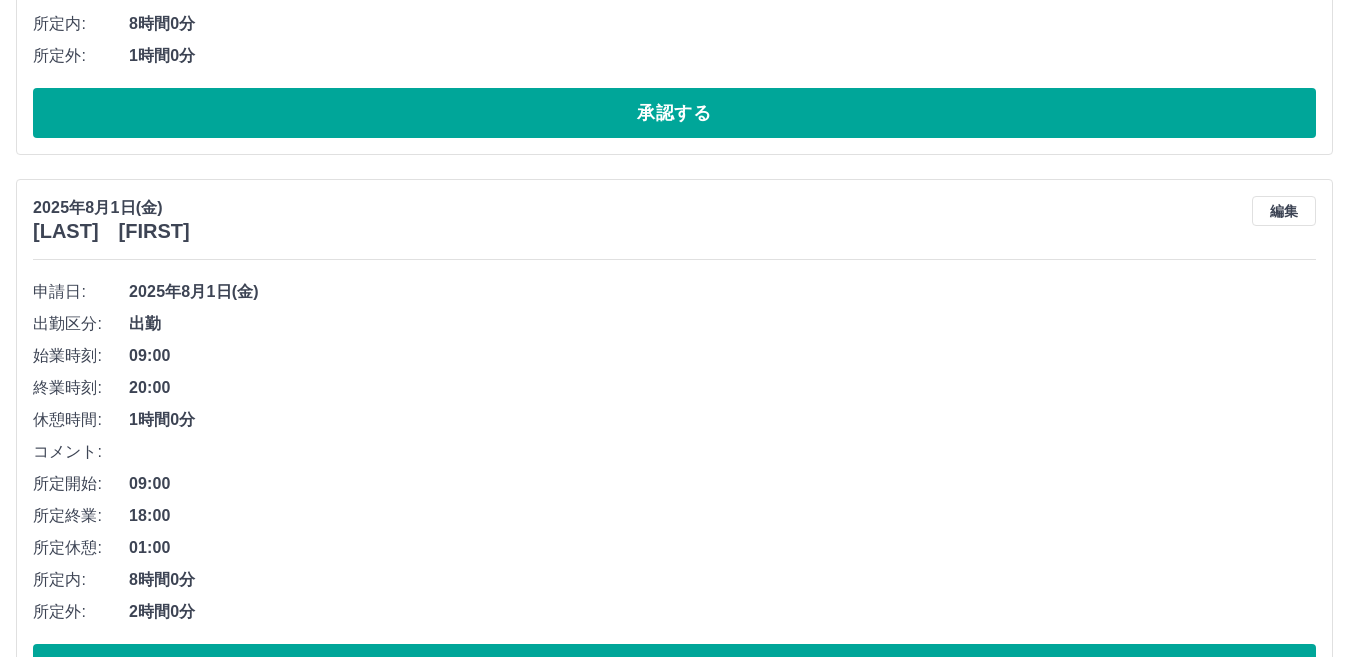 scroll, scrollTop: 3187, scrollLeft: 0, axis: vertical 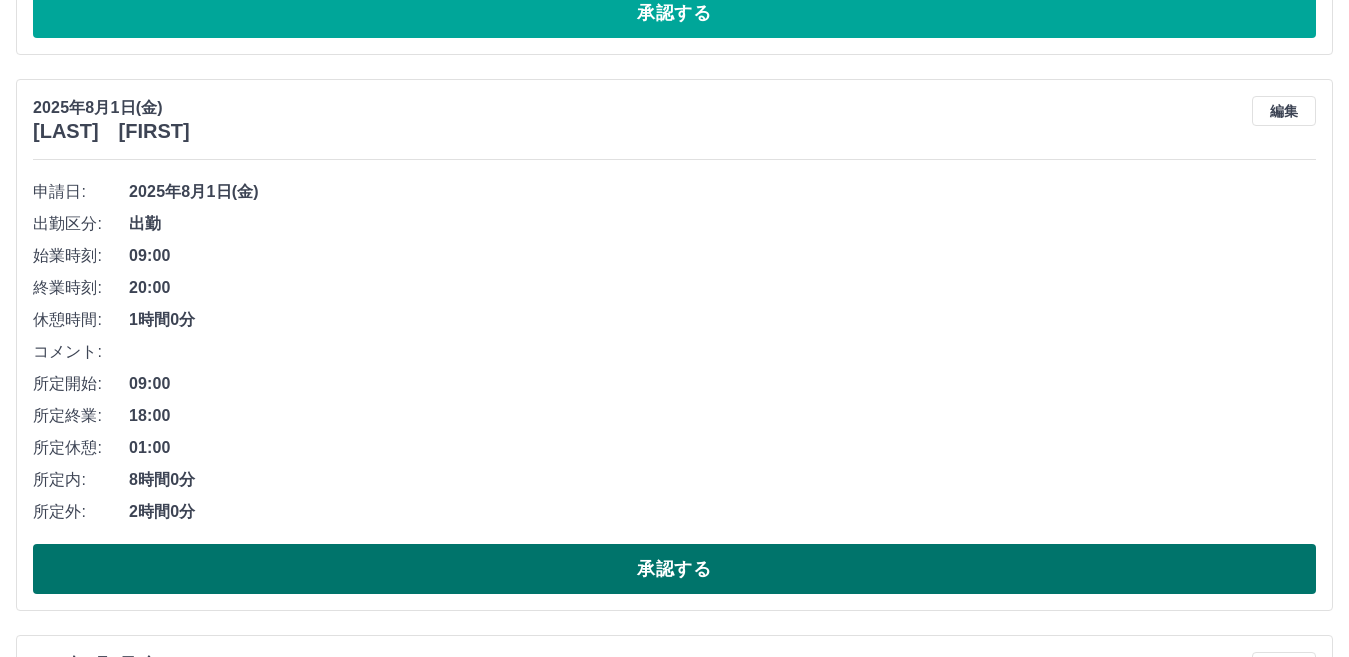 click on "承認する" at bounding box center [674, 569] 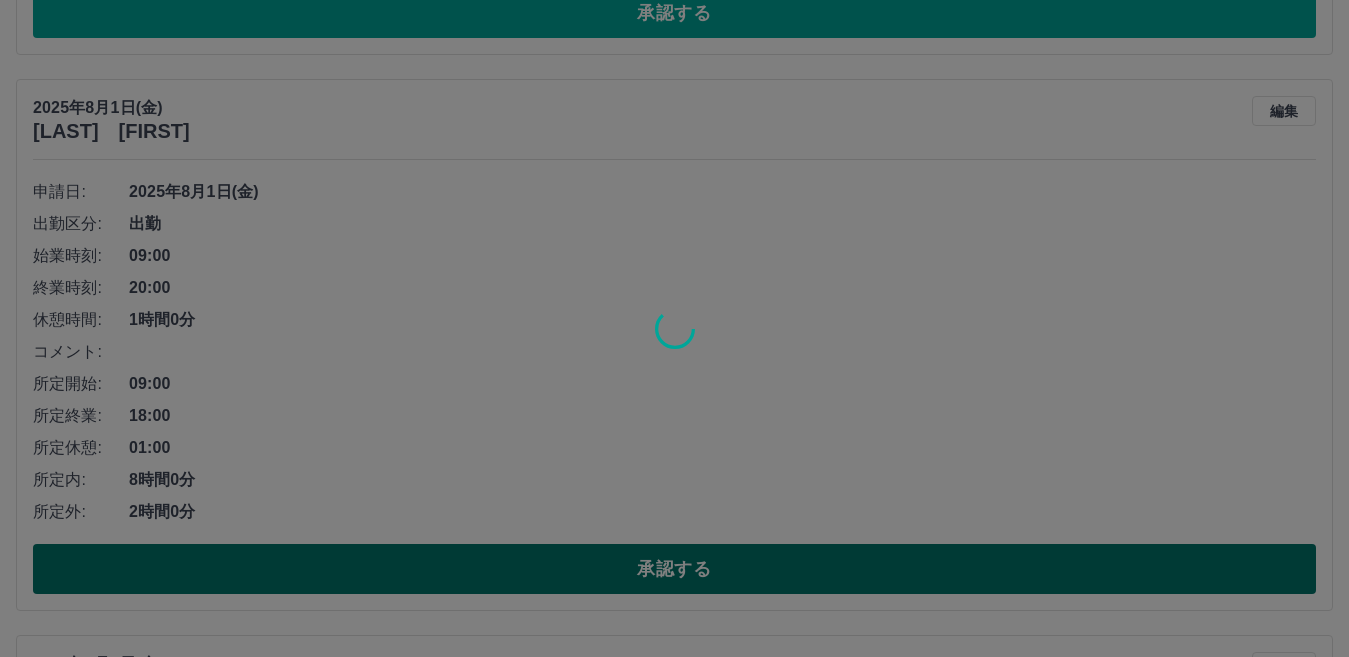 scroll, scrollTop: 4012, scrollLeft: 0, axis: vertical 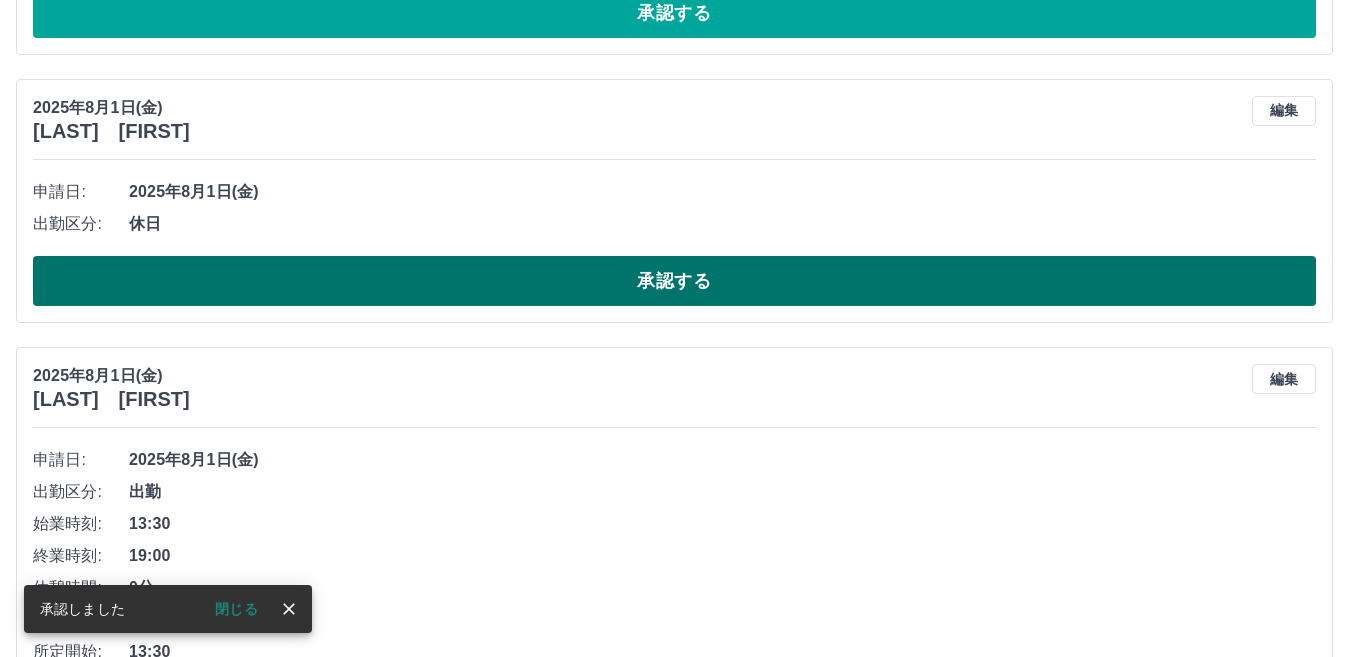 click on "承認する" at bounding box center (674, 281) 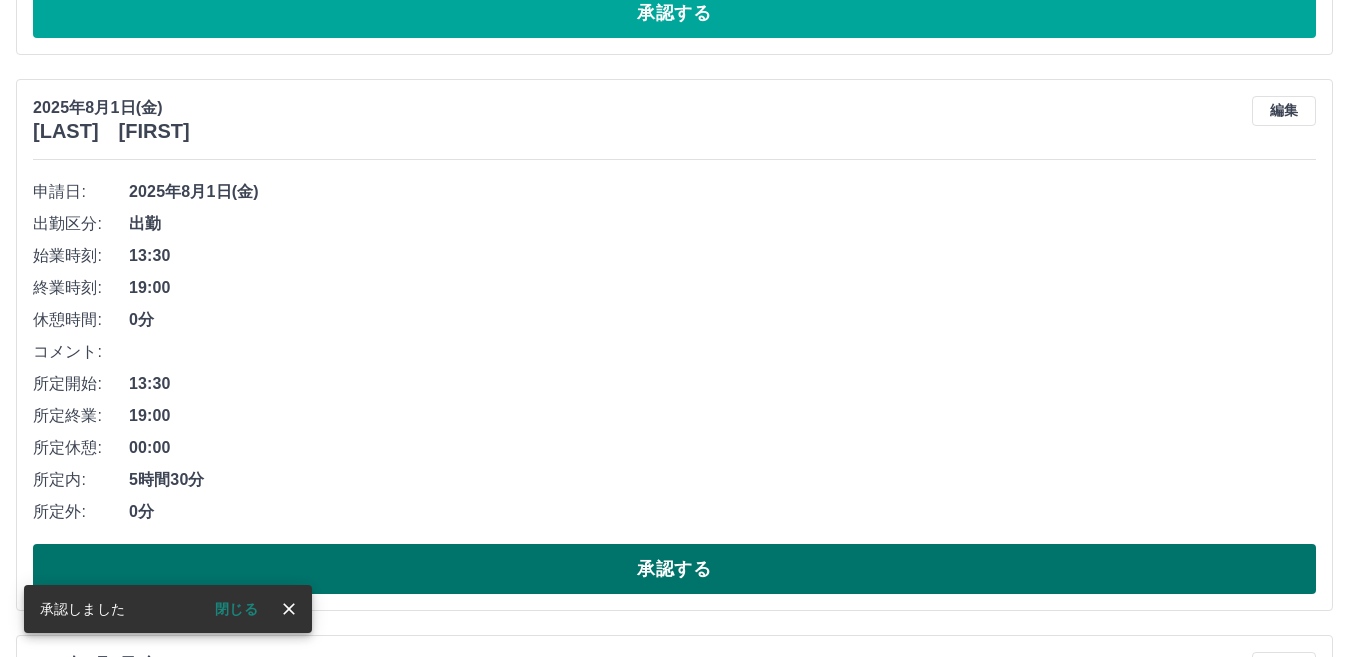 click on "承認する" at bounding box center [674, 569] 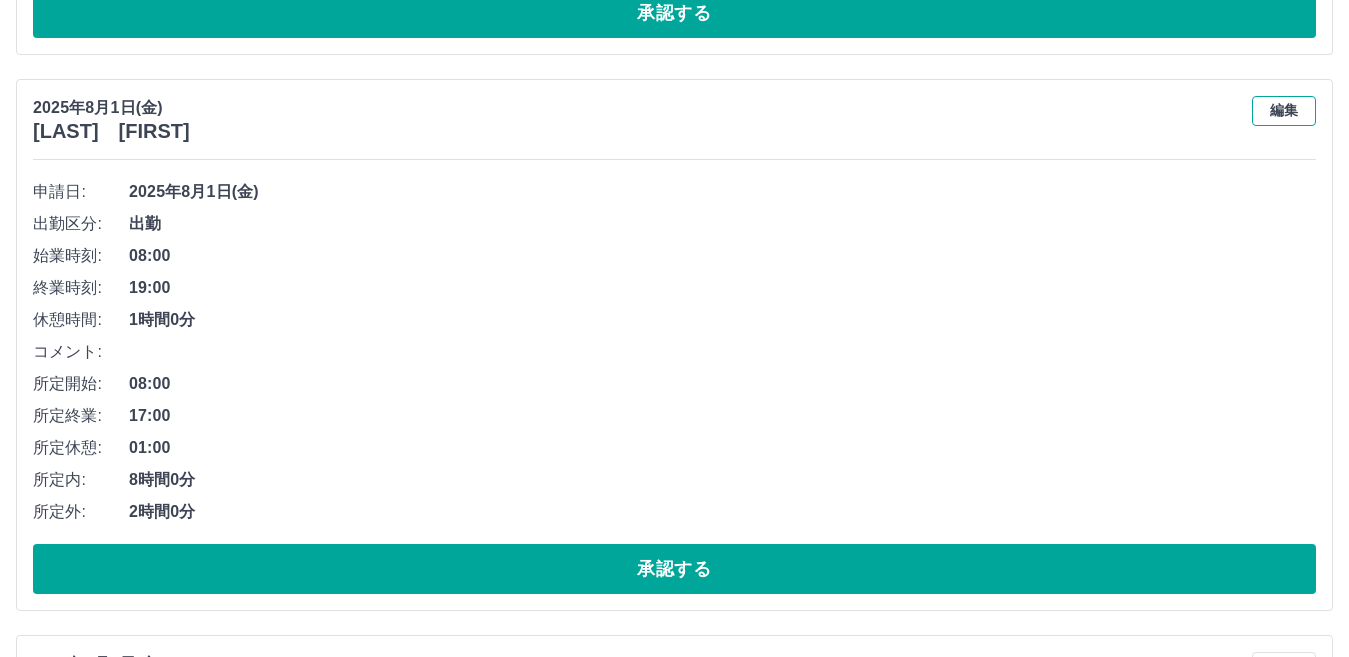 click on "編集" at bounding box center (1284, 111) 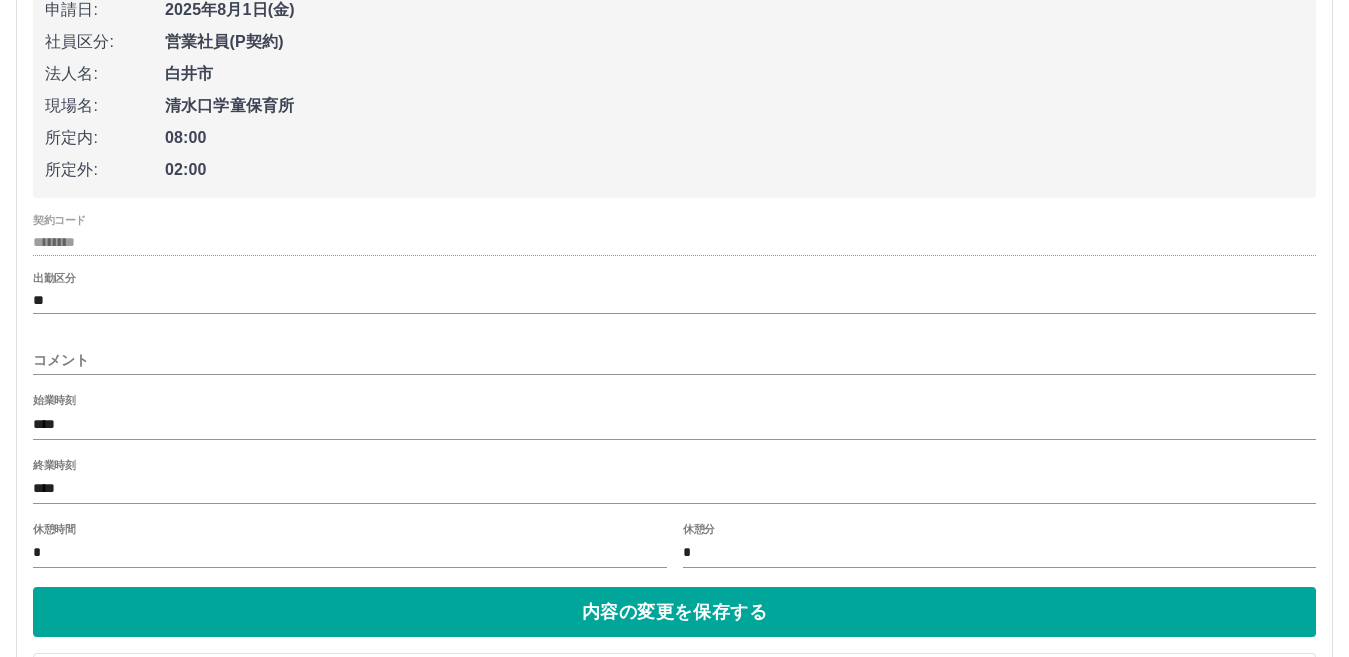 scroll, scrollTop: 4212, scrollLeft: 0, axis: vertical 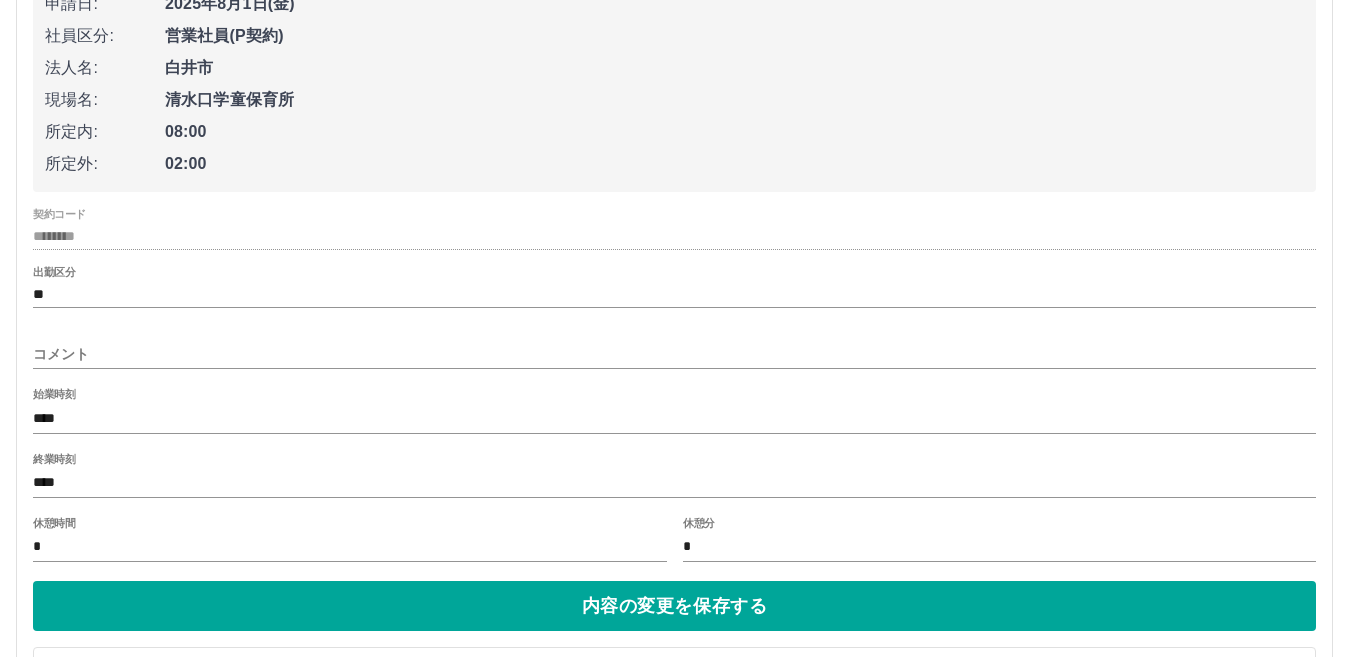drag, startPoint x: 48, startPoint y: 483, endPoint x: 10, endPoint y: 488, distance: 38.327538 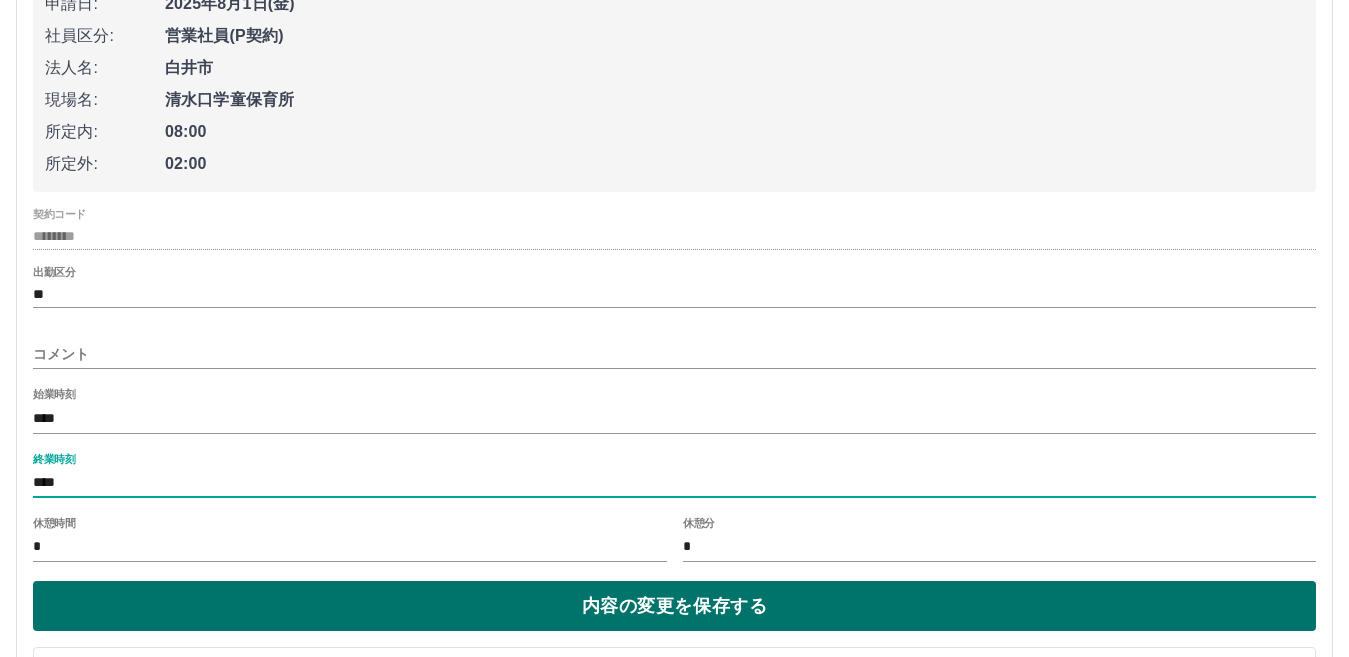 type on "****" 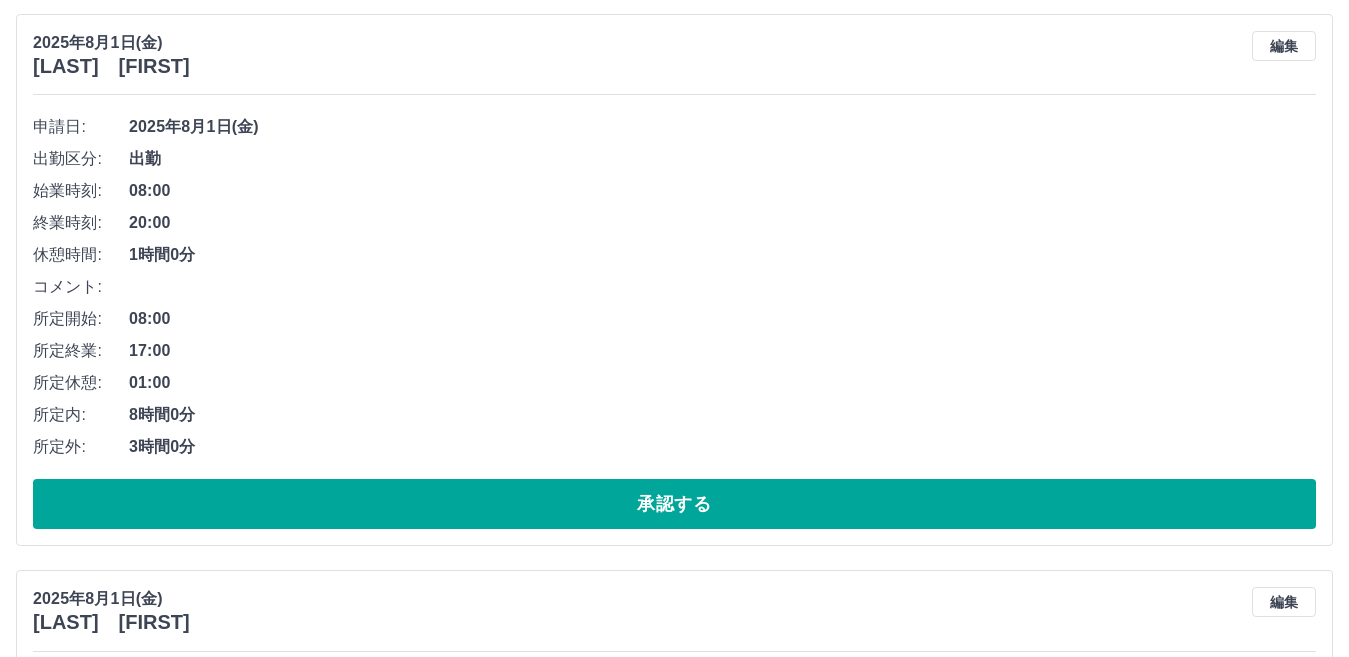 scroll, scrollTop: 4380, scrollLeft: 0, axis: vertical 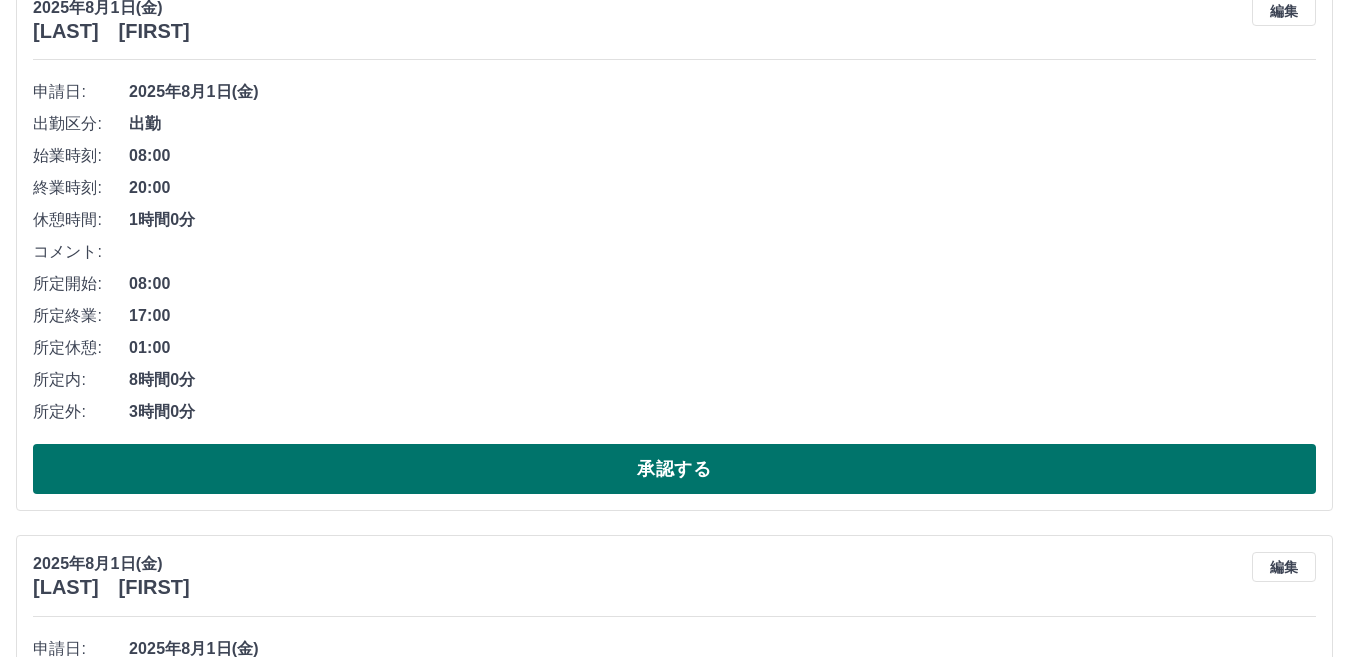 click on "承認する" at bounding box center [674, 469] 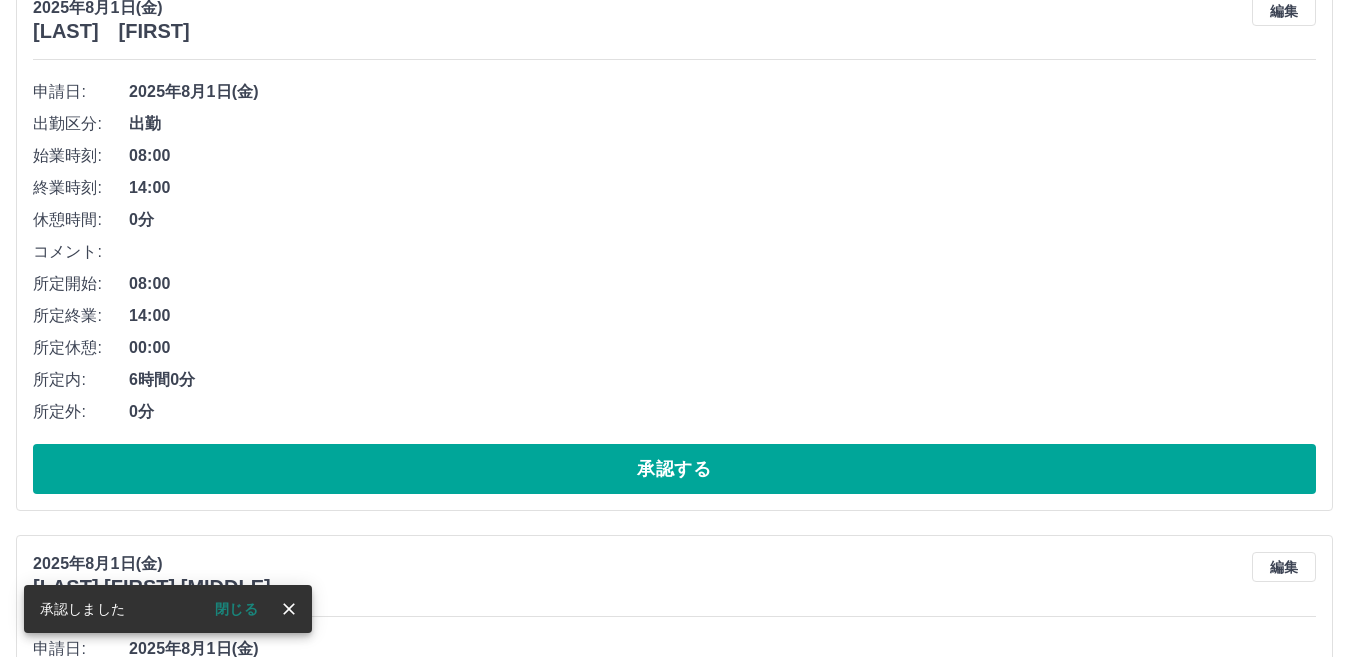 scroll, scrollTop: 3824, scrollLeft: 0, axis: vertical 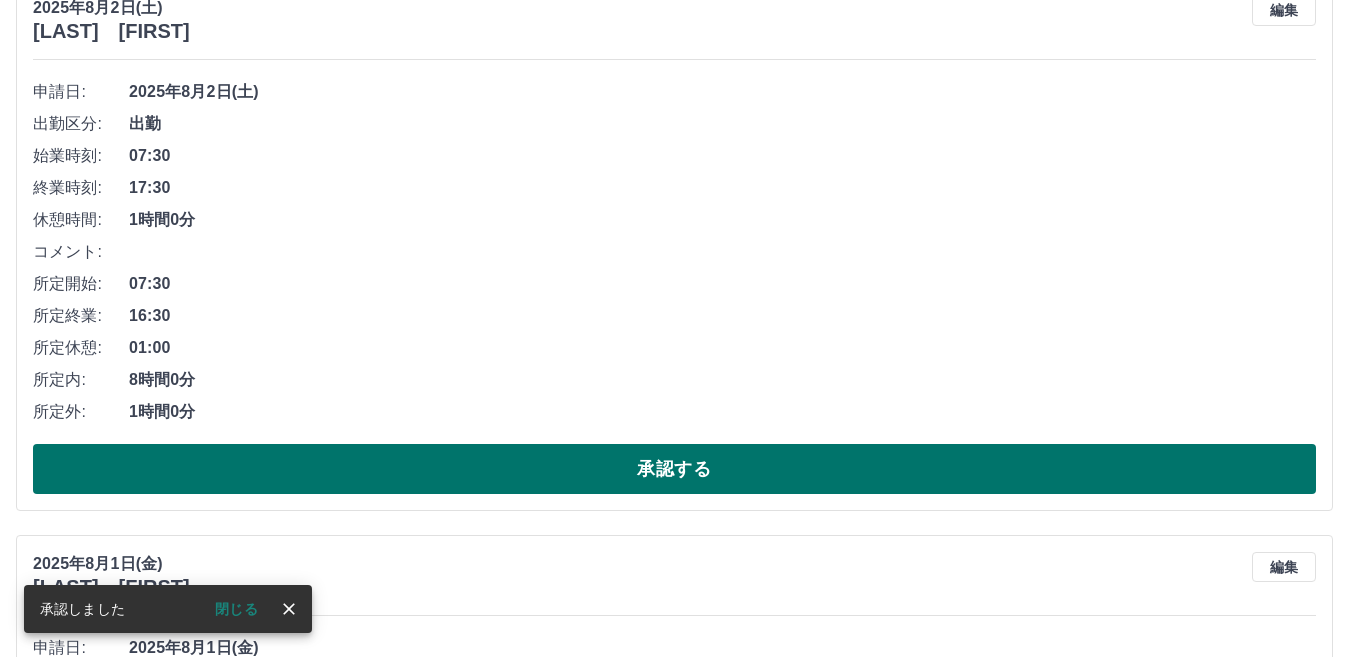 click on "承認する" at bounding box center [674, 469] 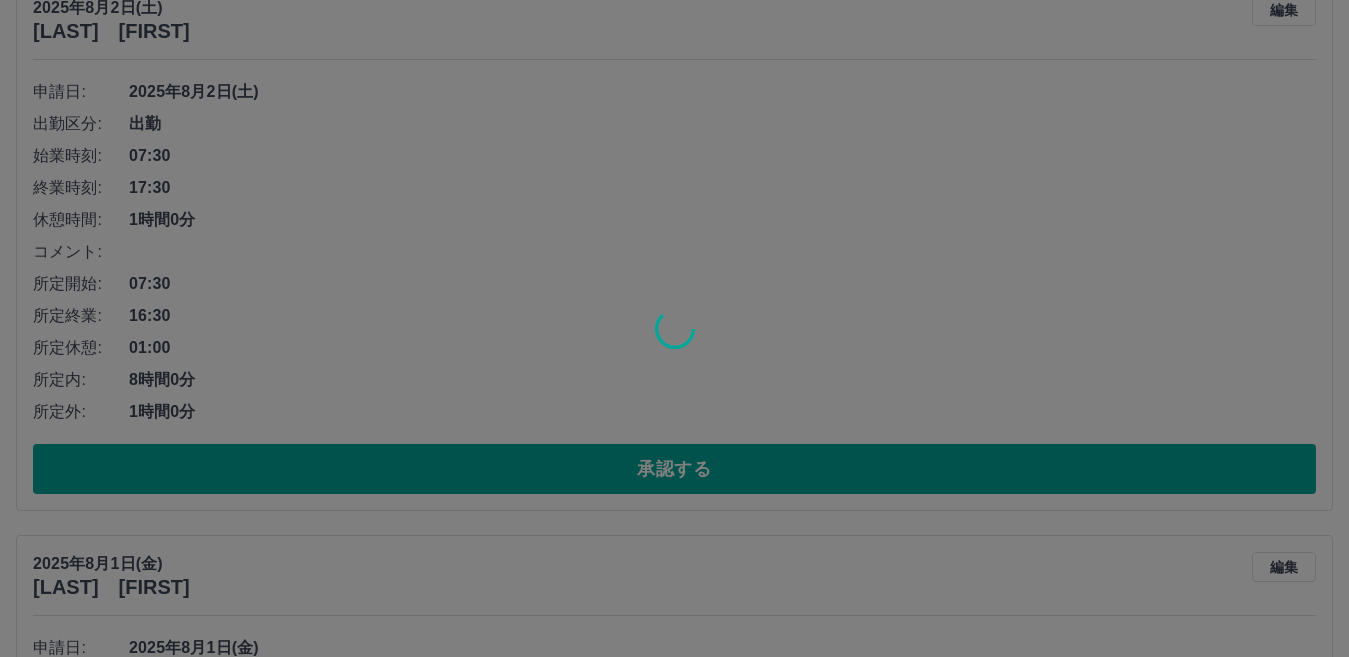 scroll, scrollTop: 3268, scrollLeft: 0, axis: vertical 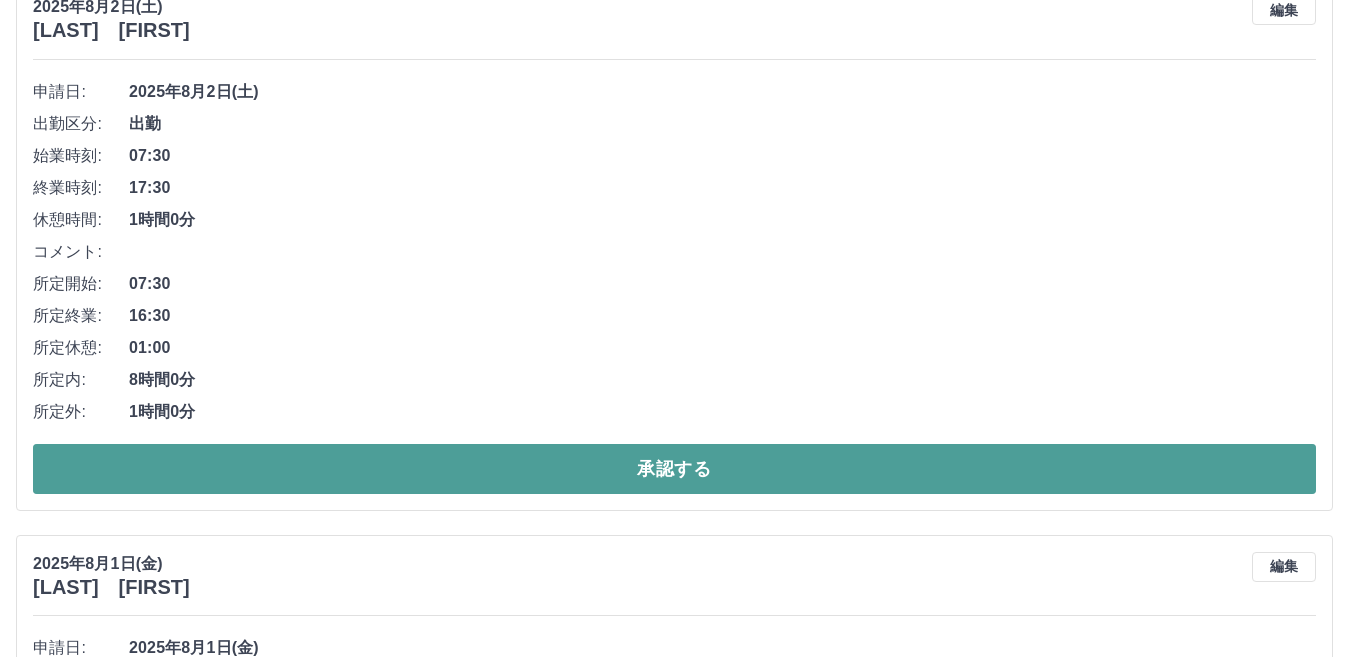 click on "承認する" at bounding box center [674, 469] 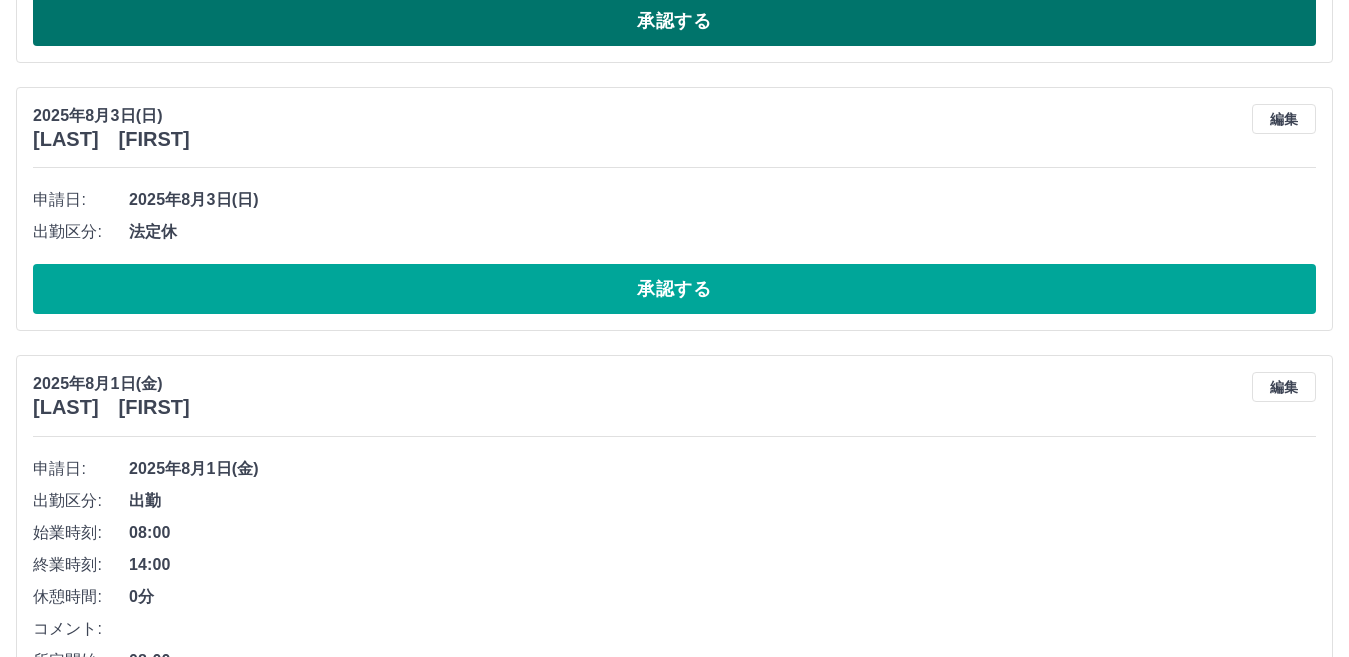 scroll, scrollTop: 2911, scrollLeft: 0, axis: vertical 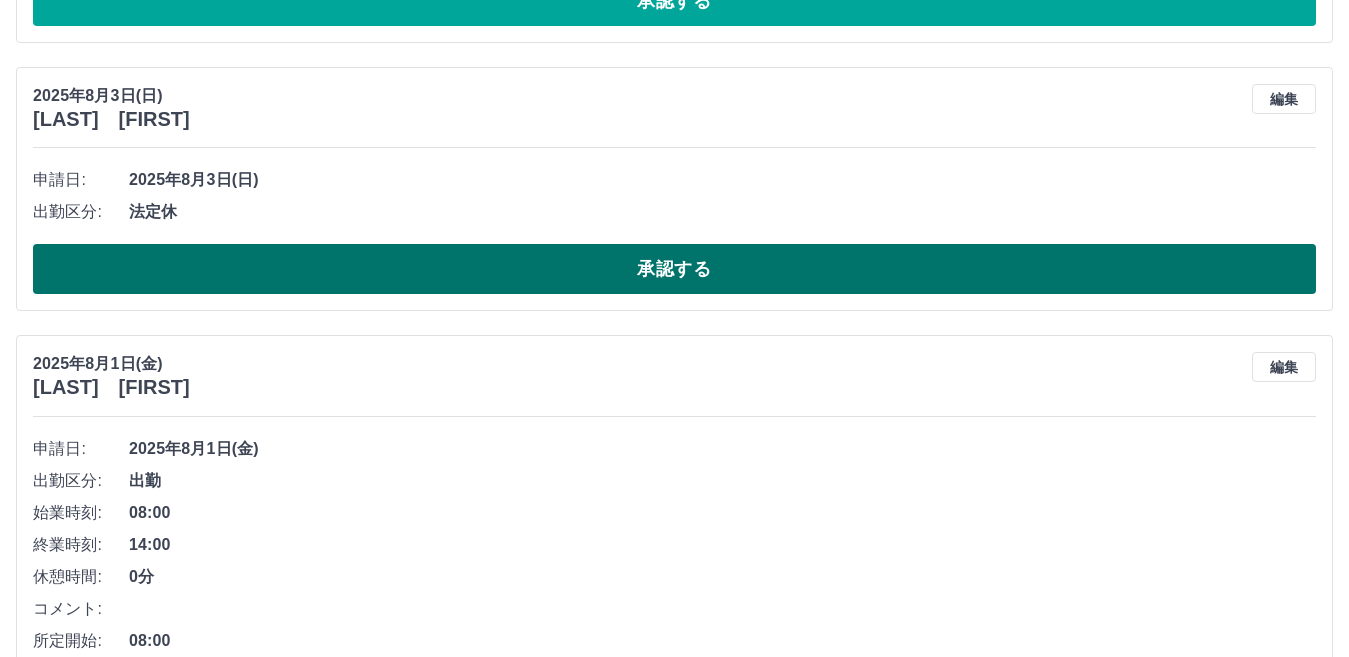 click on "承認する" at bounding box center (674, 269) 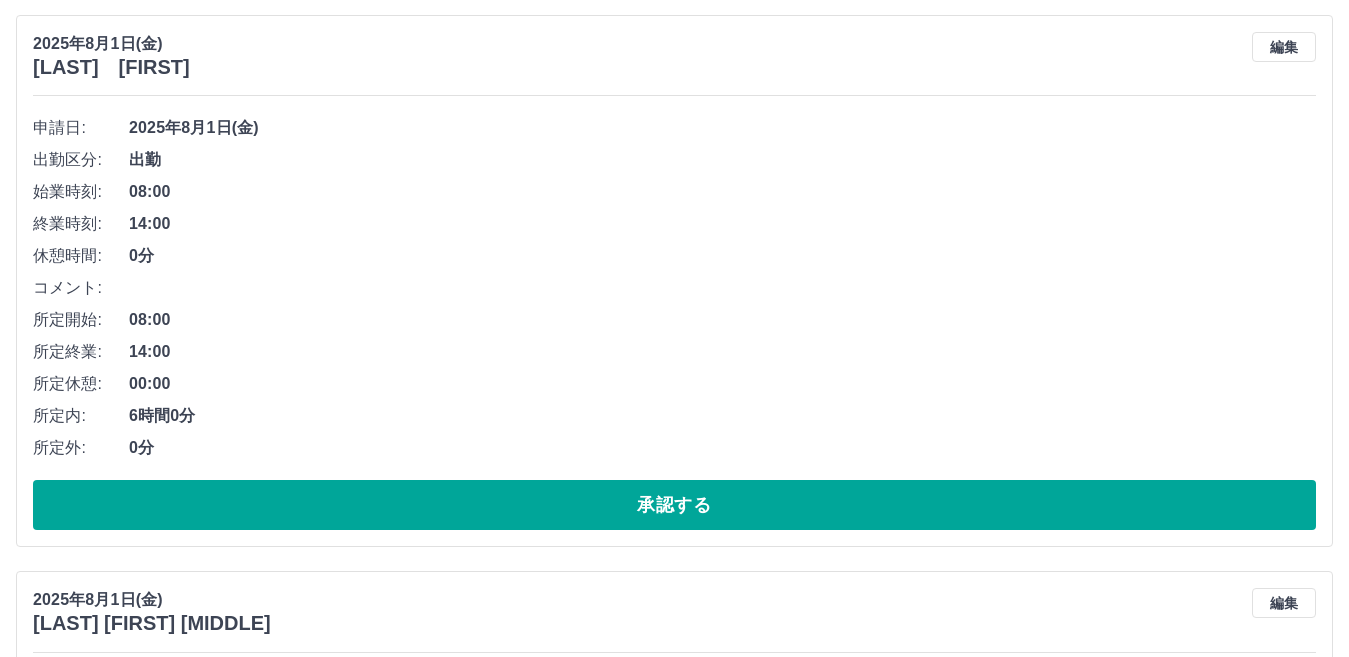 scroll, scrollTop: 3011, scrollLeft: 0, axis: vertical 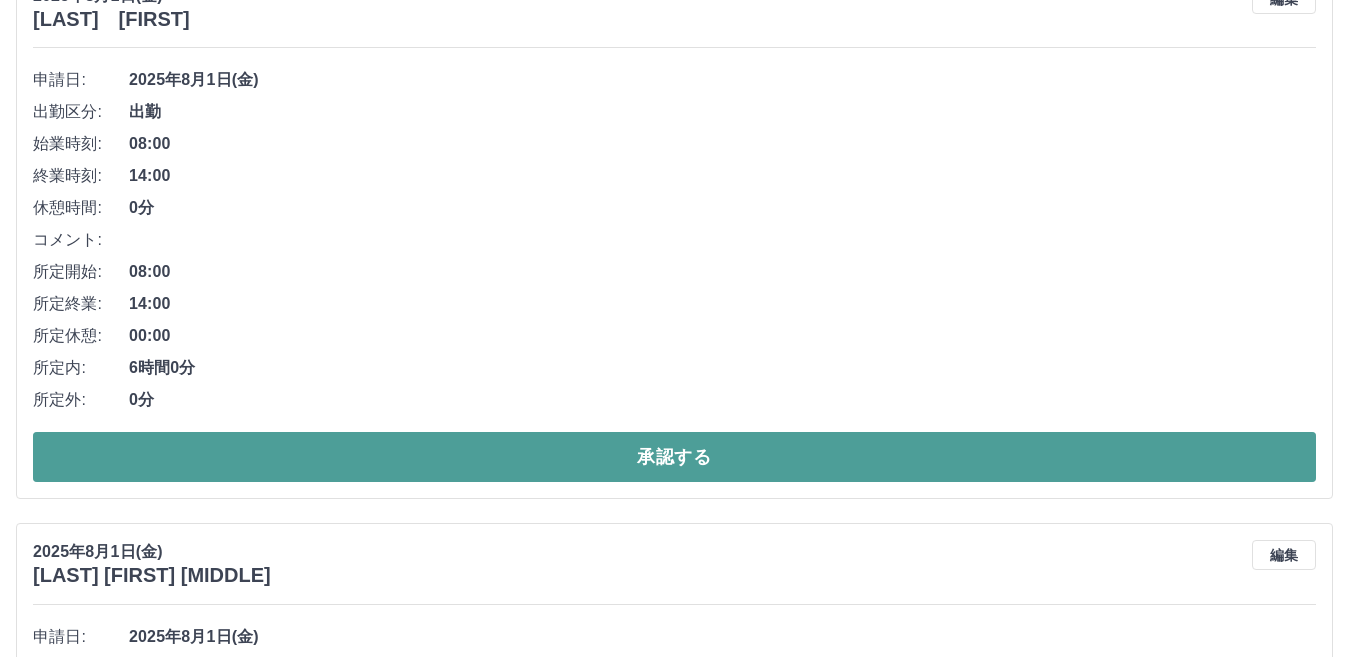 click on "承認する" at bounding box center (674, 457) 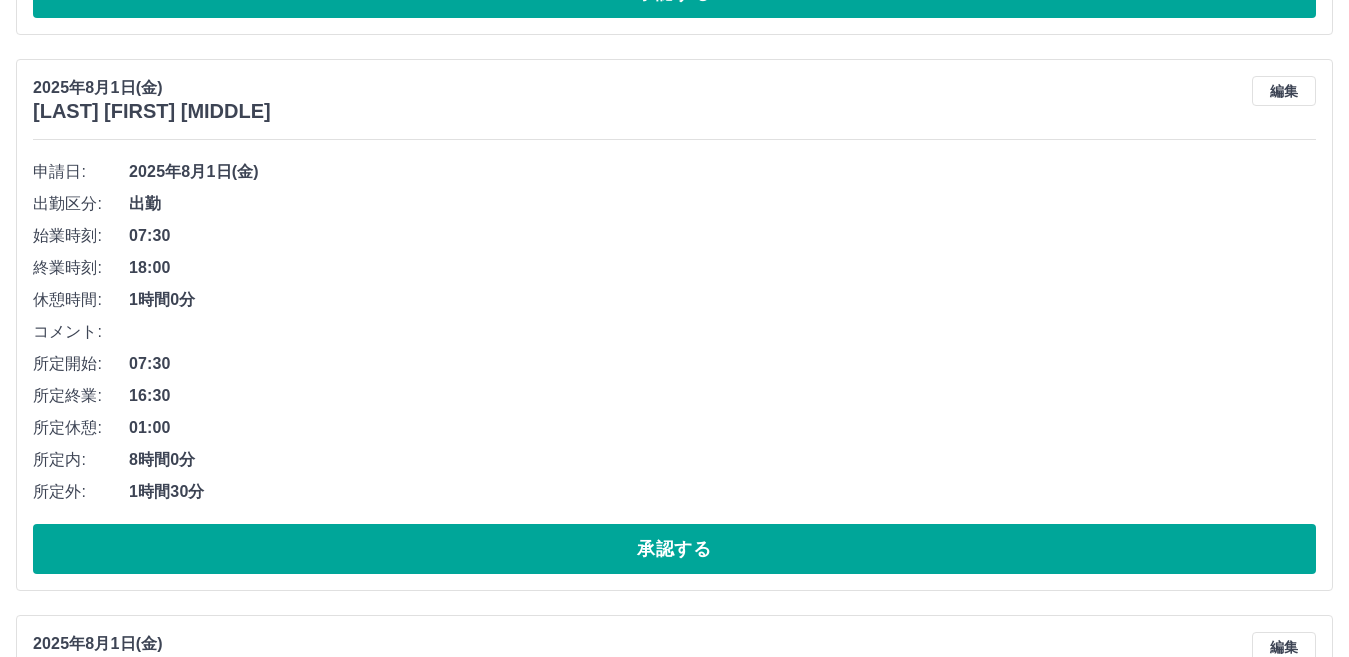 scroll, scrollTop: 2955, scrollLeft: 0, axis: vertical 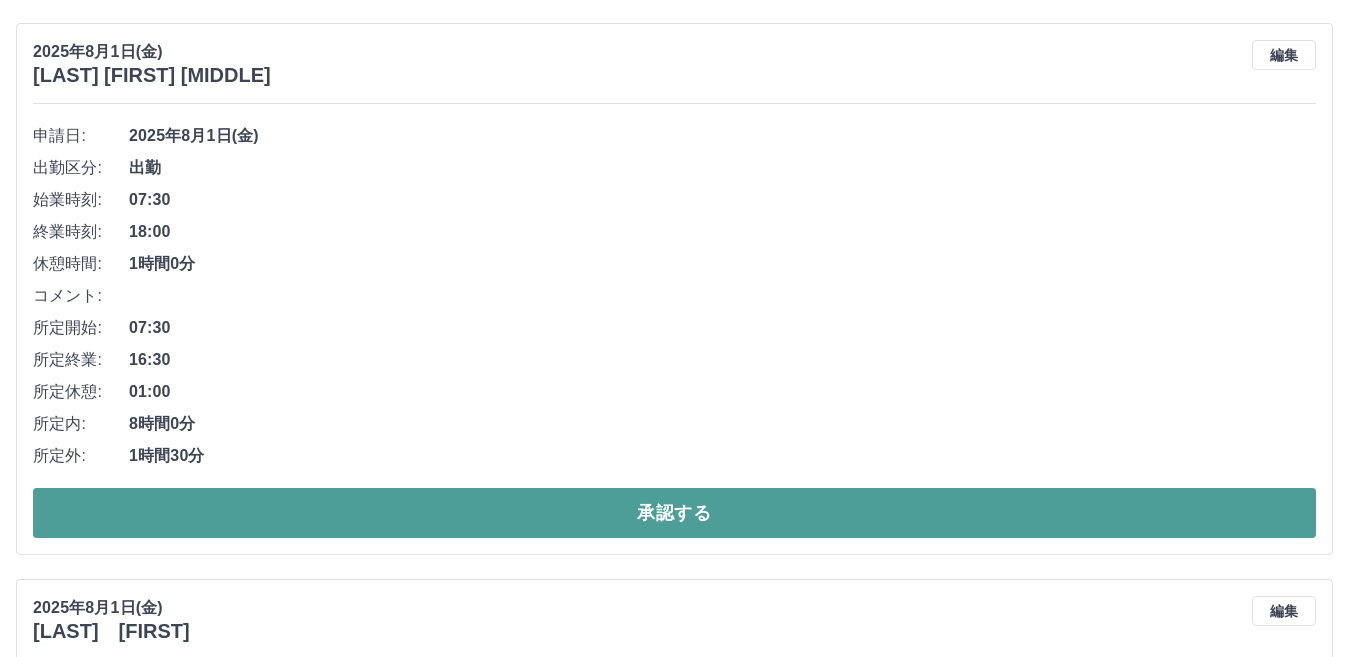click on "承認する" at bounding box center (674, 513) 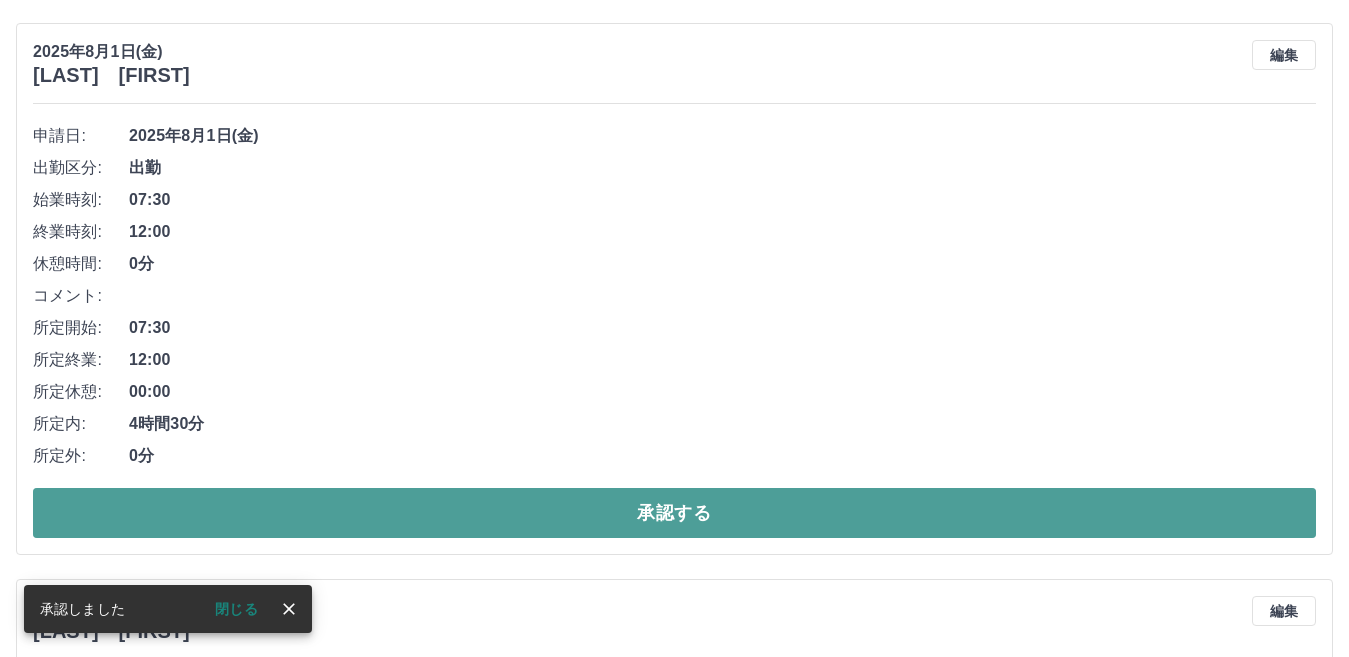 click on "承認する" at bounding box center [674, 513] 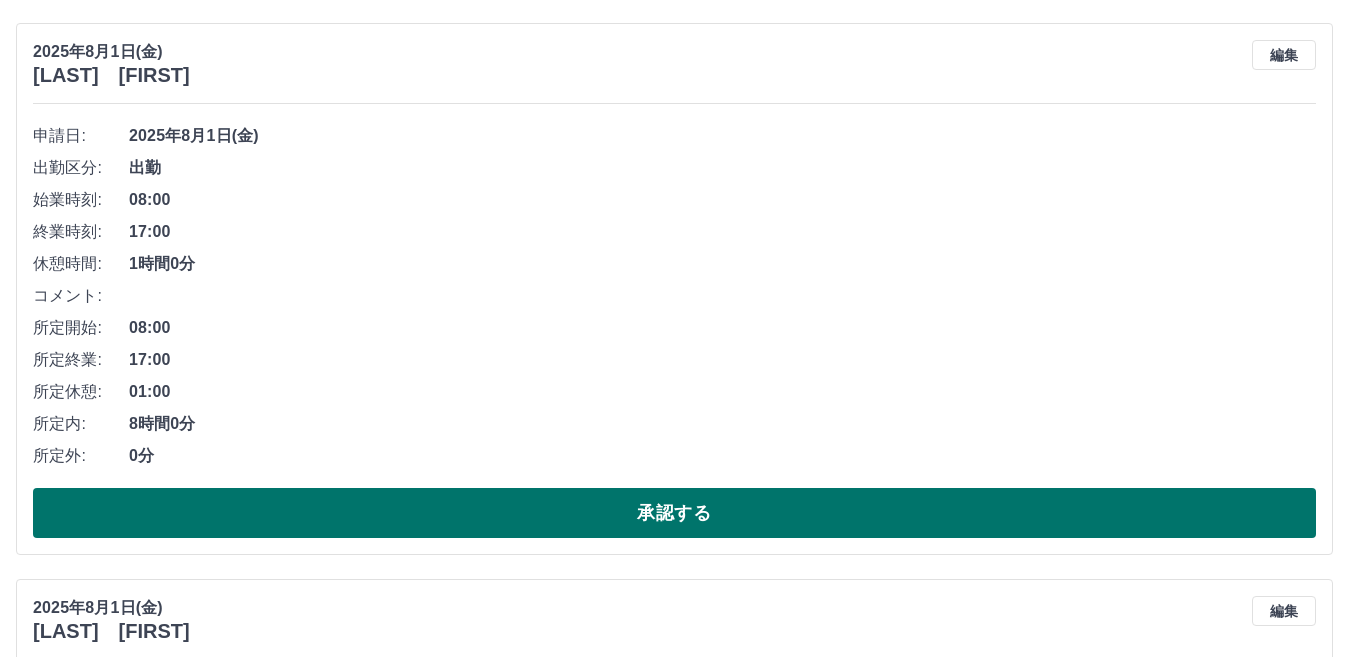 click on "承認する" at bounding box center (674, 513) 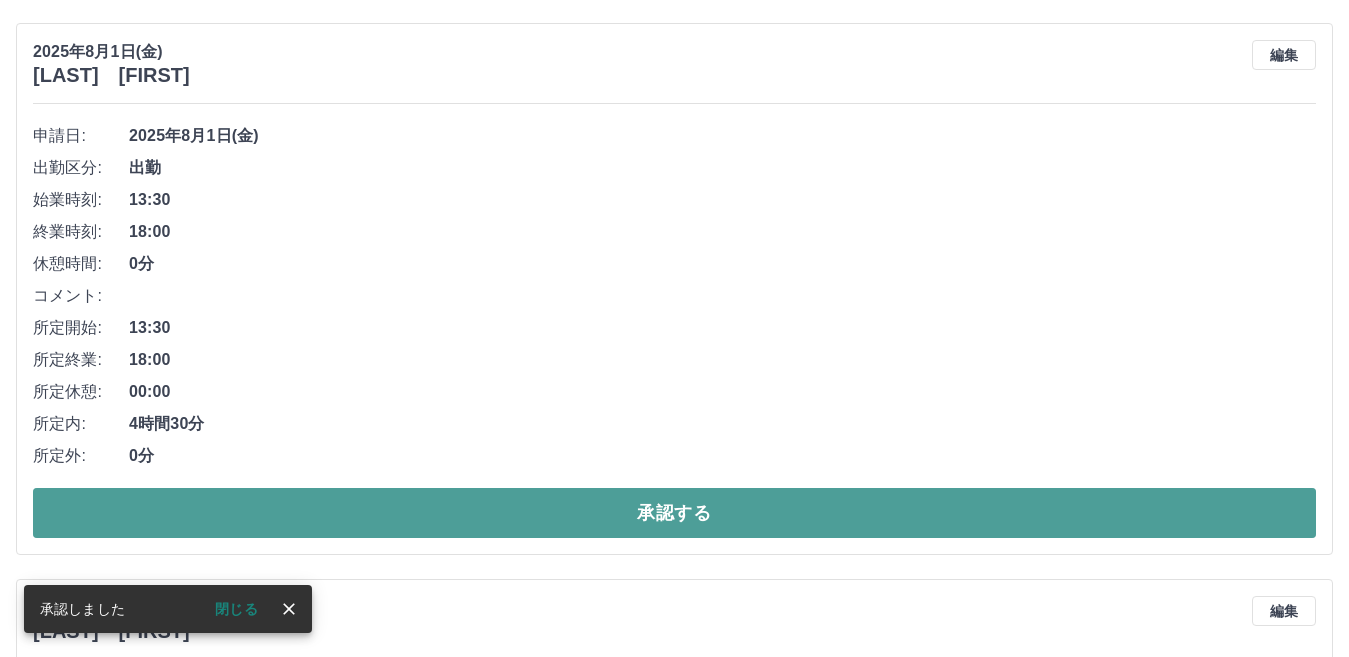 click on "承認する" at bounding box center (674, 513) 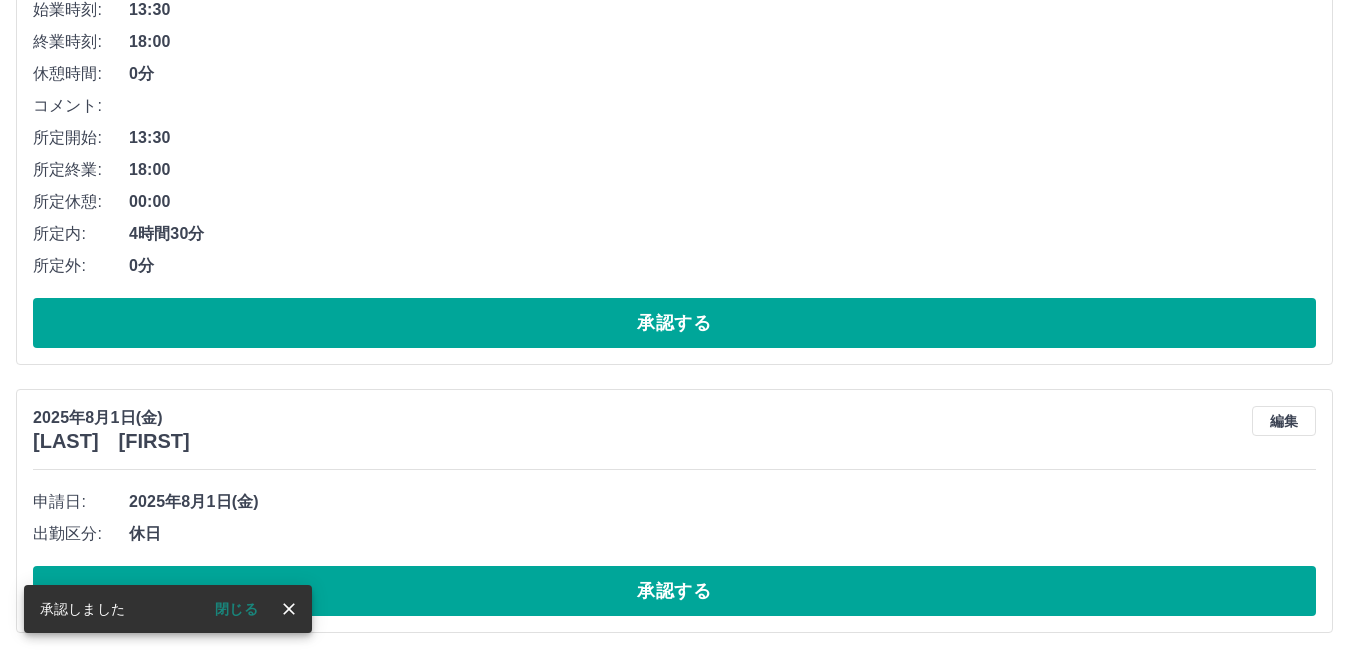 scroll, scrollTop: 2591, scrollLeft: 0, axis: vertical 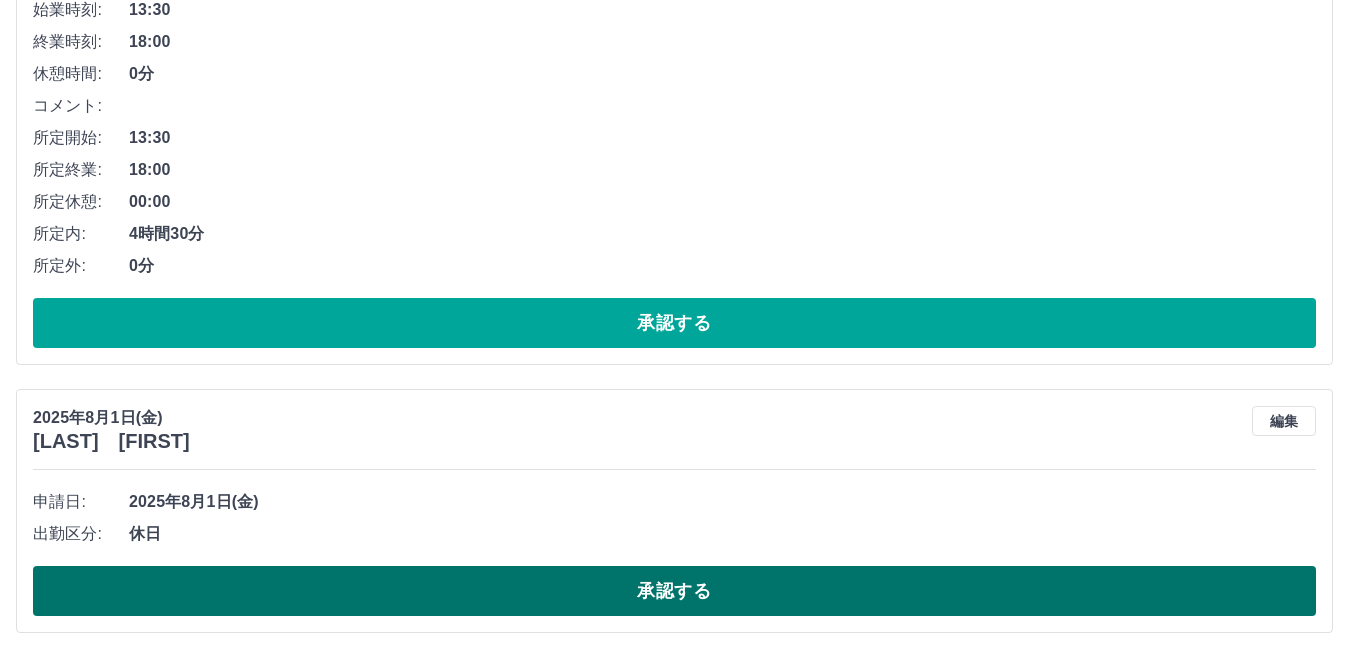 click on "承認する" at bounding box center [674, 591] 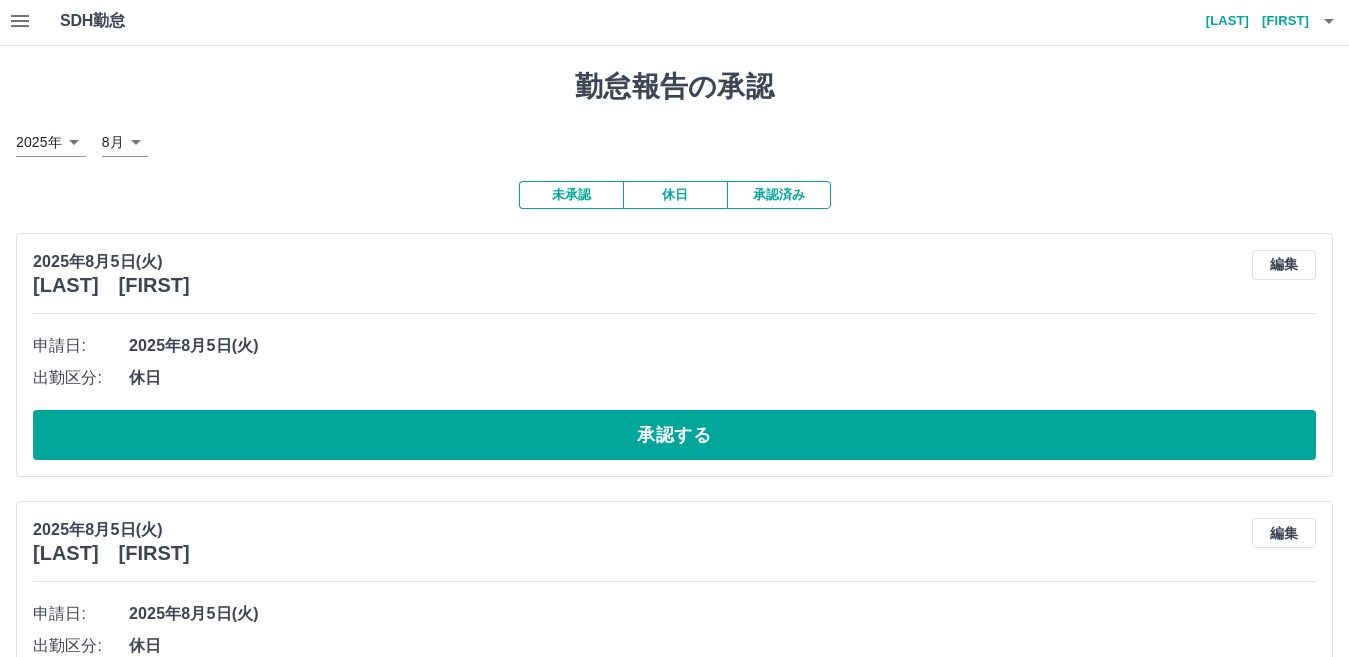 scroll, scrollTop: 0, scrollLeft: 0, axis: both 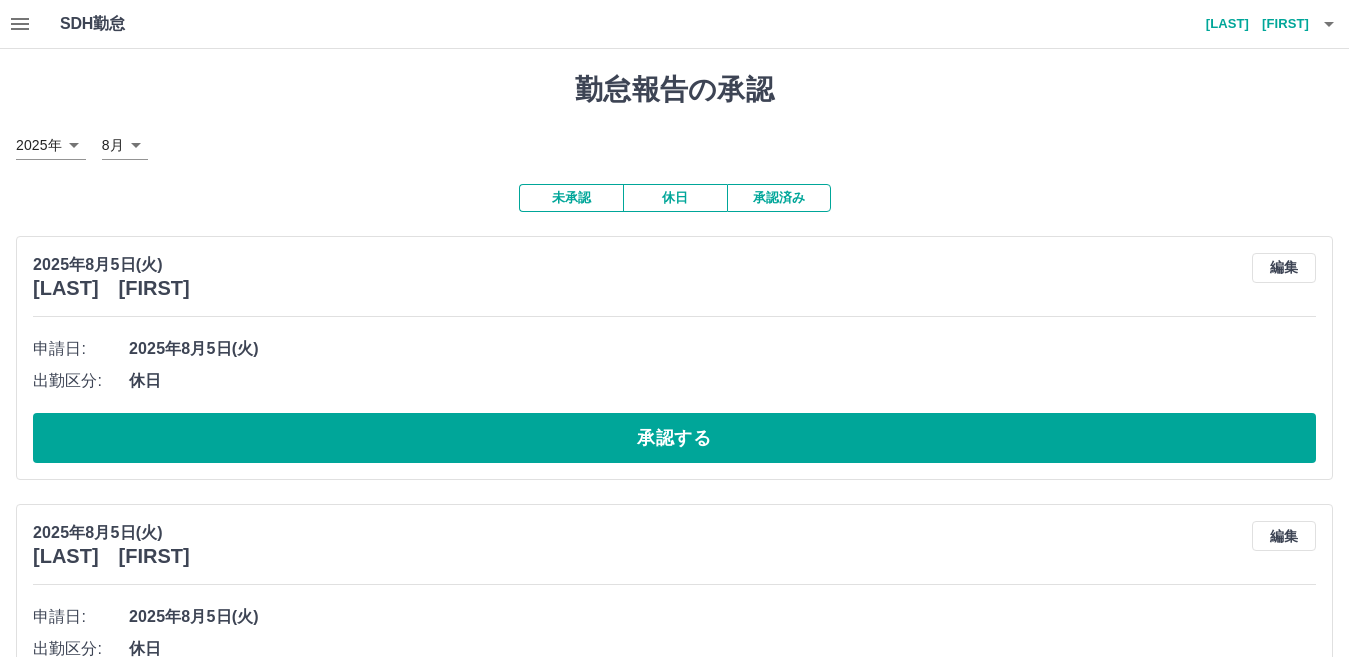 click 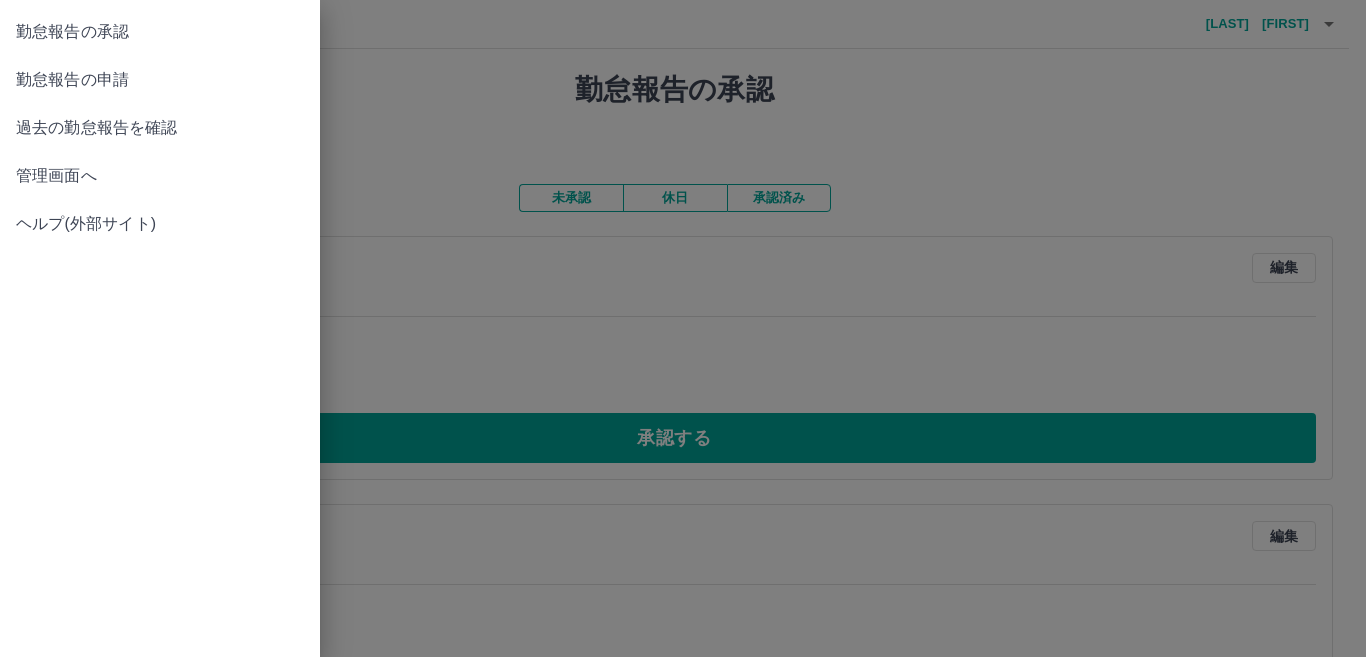 click on "管理画面へ" at bounding box center (160, 176) 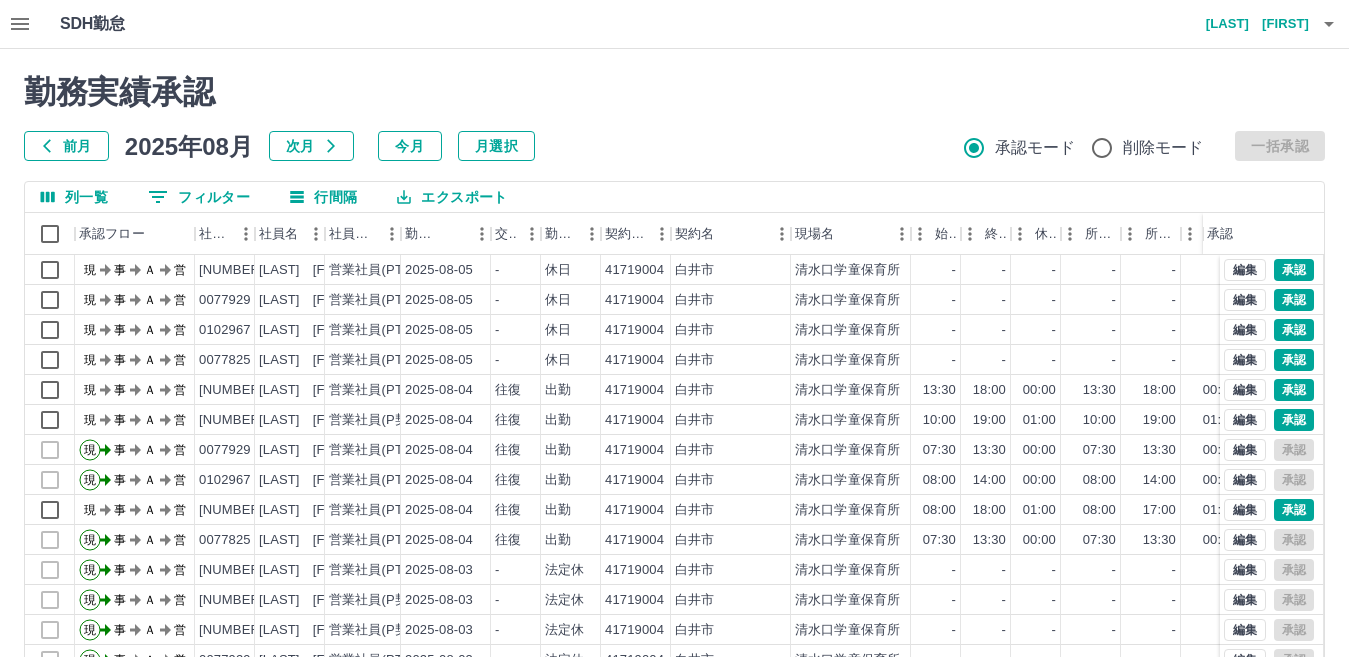 scroll, scrollTop: 104, scrollLeft: 0, axis: vertical 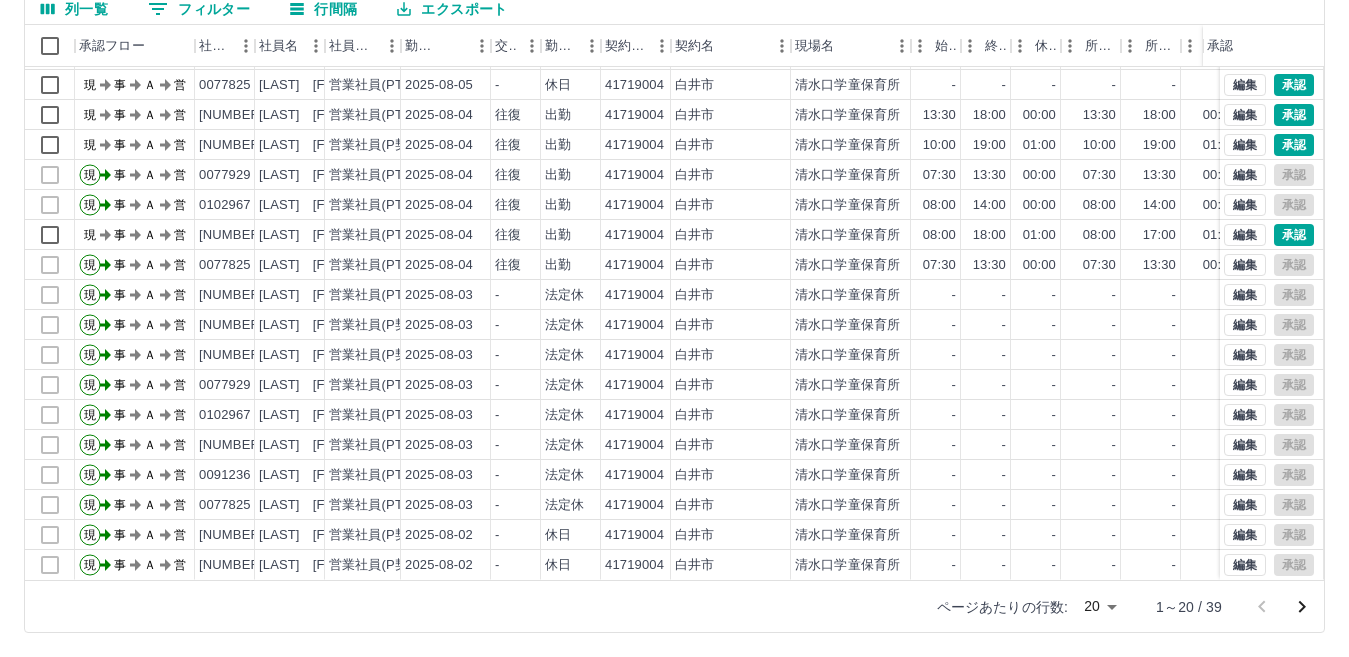 click 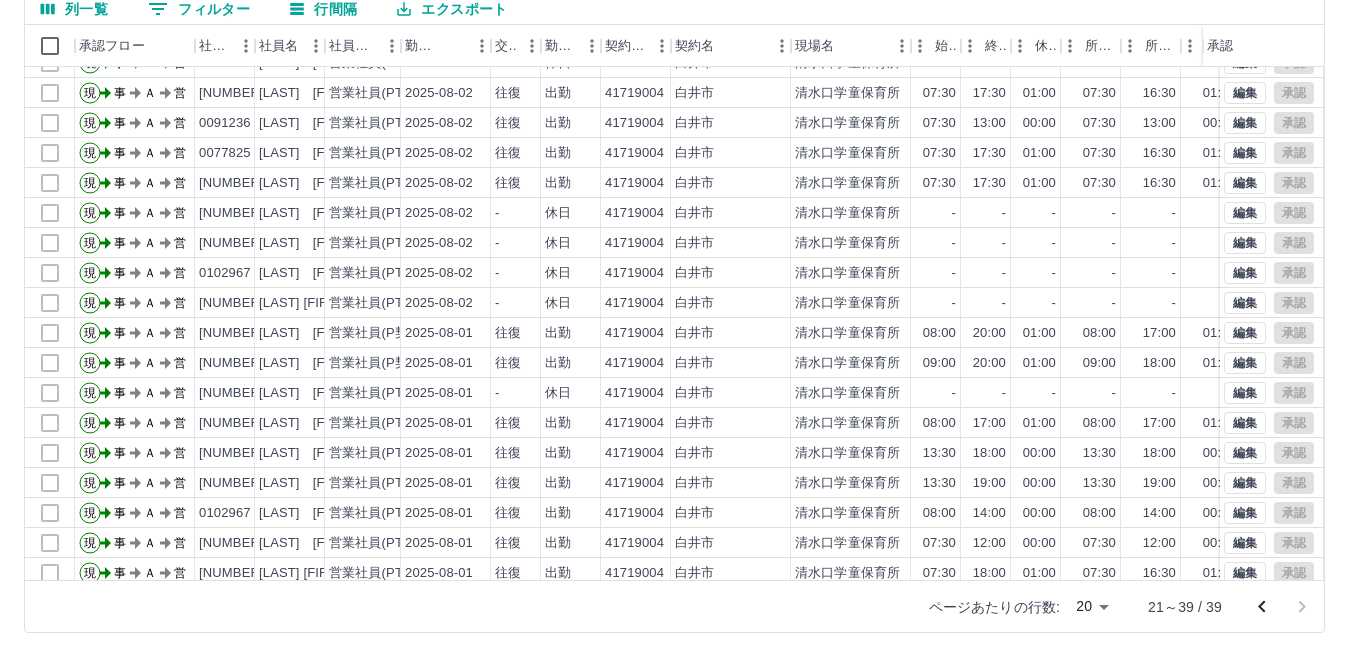 scroll, scrollTop: 0, scrollLeft: 0, axis: both 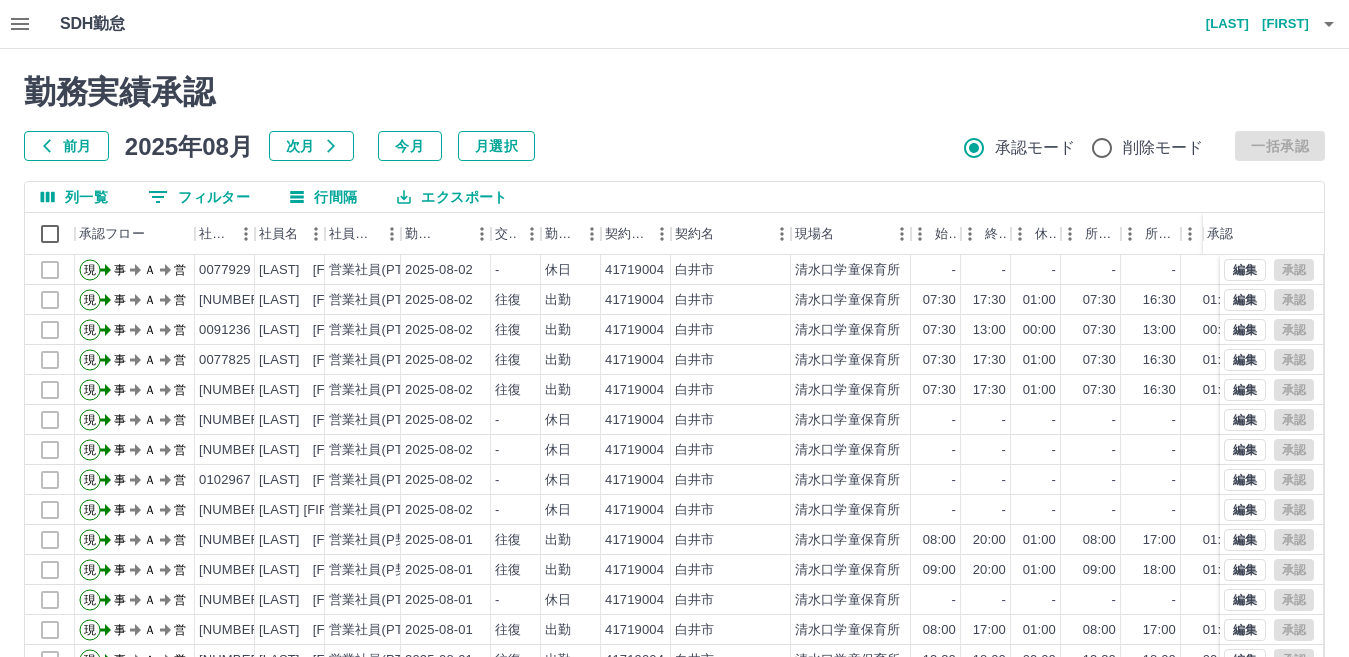 click 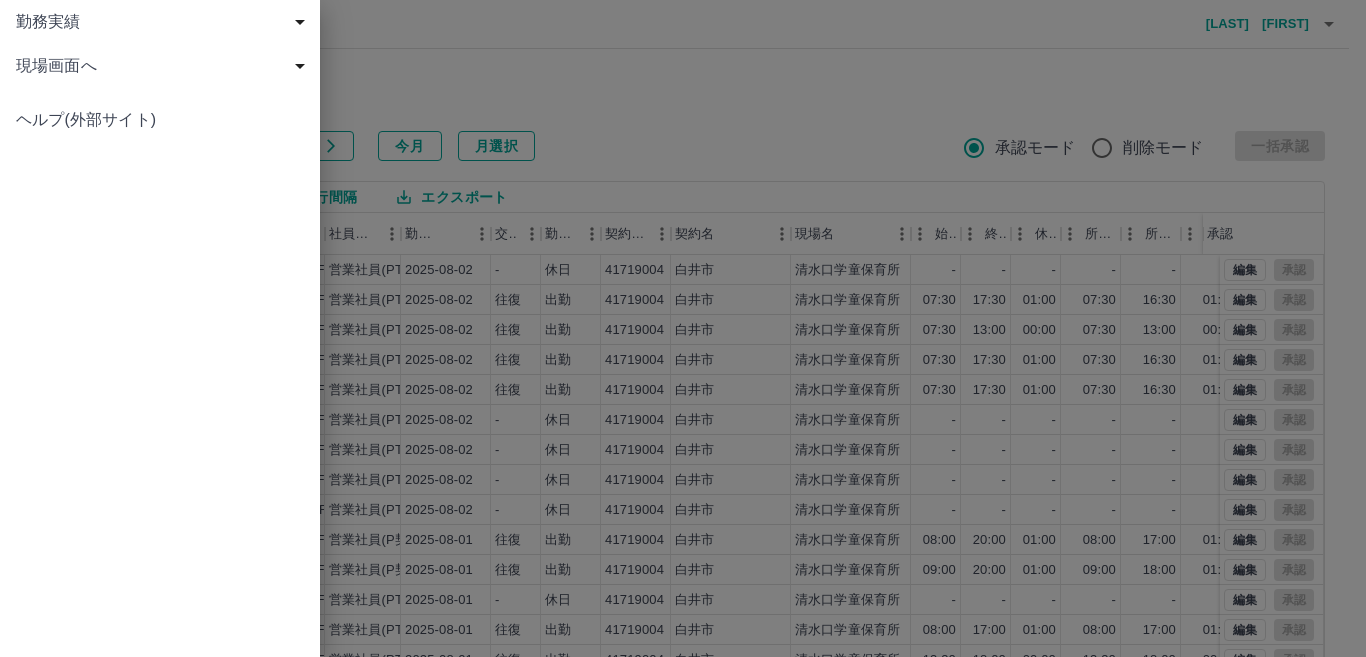 click on "現場画面へ" at bounding box center (164, 66) 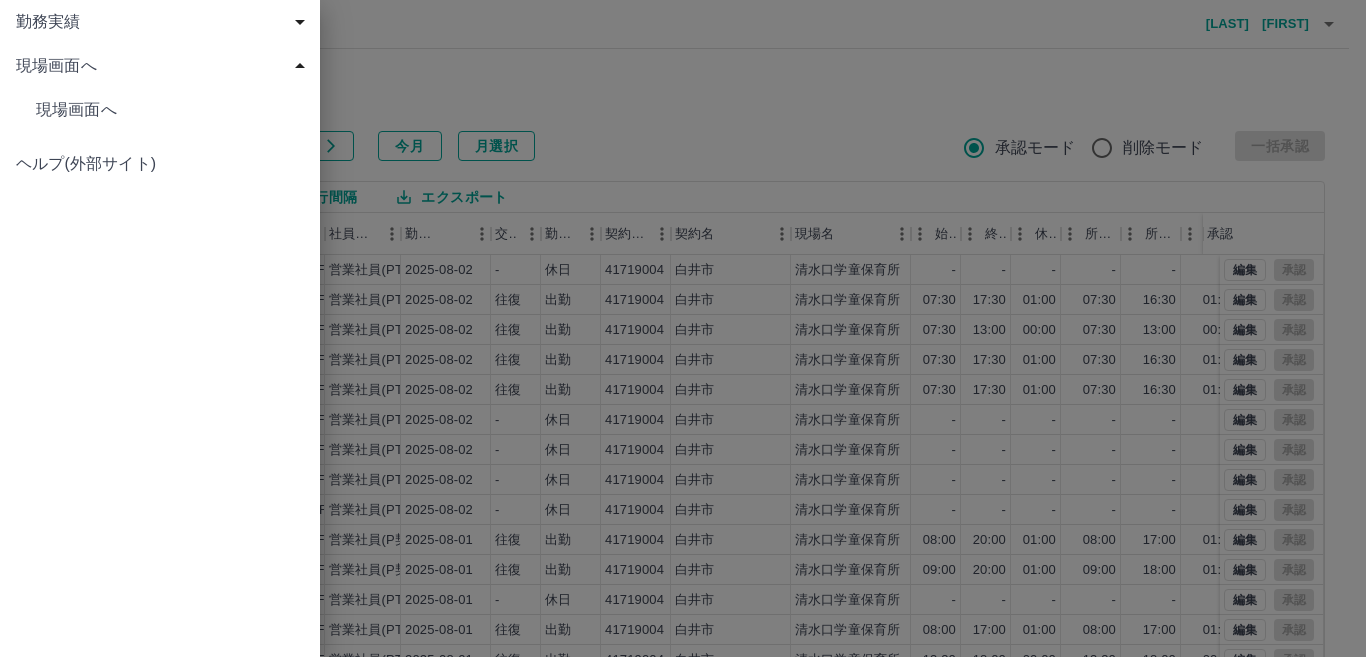 click on "現場画面へ" at bounding box center [170, 110] 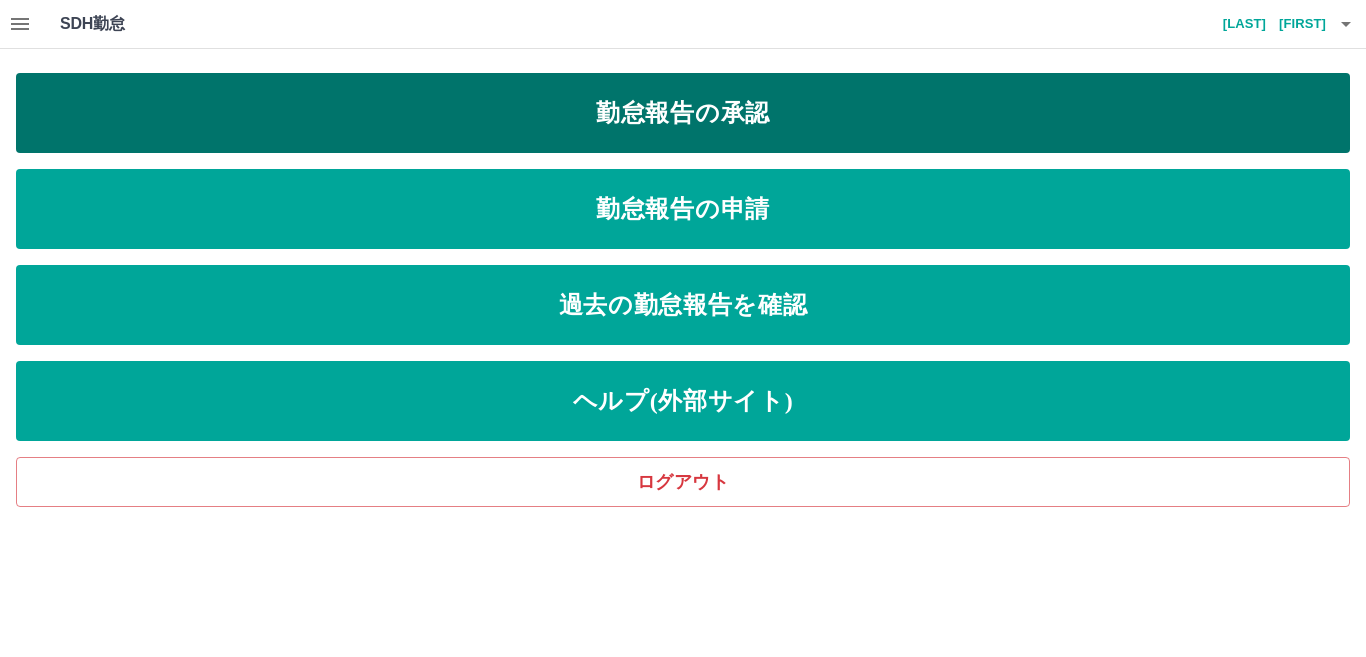 click on "勤怠報告の承認" at bounding box center [683, 113] 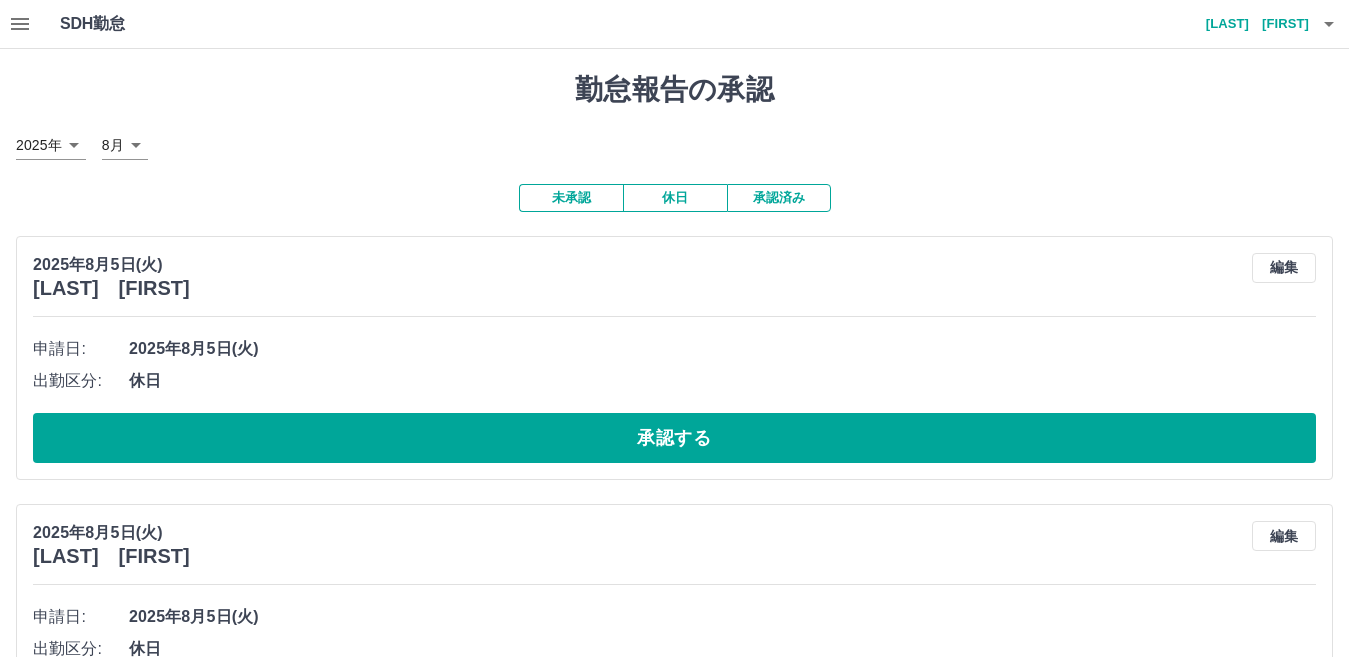 click on "勤怠報告の承認 2025年 **** 8月 * 未承認 休日 承認済み [DATE] [LAST]　[FIRST] 編集 申請日: [DATE] 出勤区分: 休日 承認する [DATE] [LAST]　[FIRST] 編集 申請日: [DATE] 出勤区分: 休日 承認する [DATE] [LAST]　[FIRST] 編集 申請日: [DATE] 出勤区分: 休日 承認する [DATE] [LAST]　[FIRST] 編集 申請日: [DATE] 出勤区分: 休日 承認する [DATE] [LAST]　[FIRST] 編集 申請日: [DATE] 出勤区分: 出勤 始業時刻: 08:00 終業時刻: 18:00 休憩時間: 1時間0分 コメント: 所定開始: 08:00 所定終業: 17:00 所定休憩: 01:00 所定内: 8時間0分 所定外: 1時間0分 承認する [DATE] [LAST]　[FIRST] 編集 申請日: [DATE] 出勤区分: 出勤 始業時刻: 10:00 終業時刻: 19:00 休憩時間: 1時間0分 コメント: 所定開始: 10:00 所定終業: 19:00" at bounding box center [674, 1647] 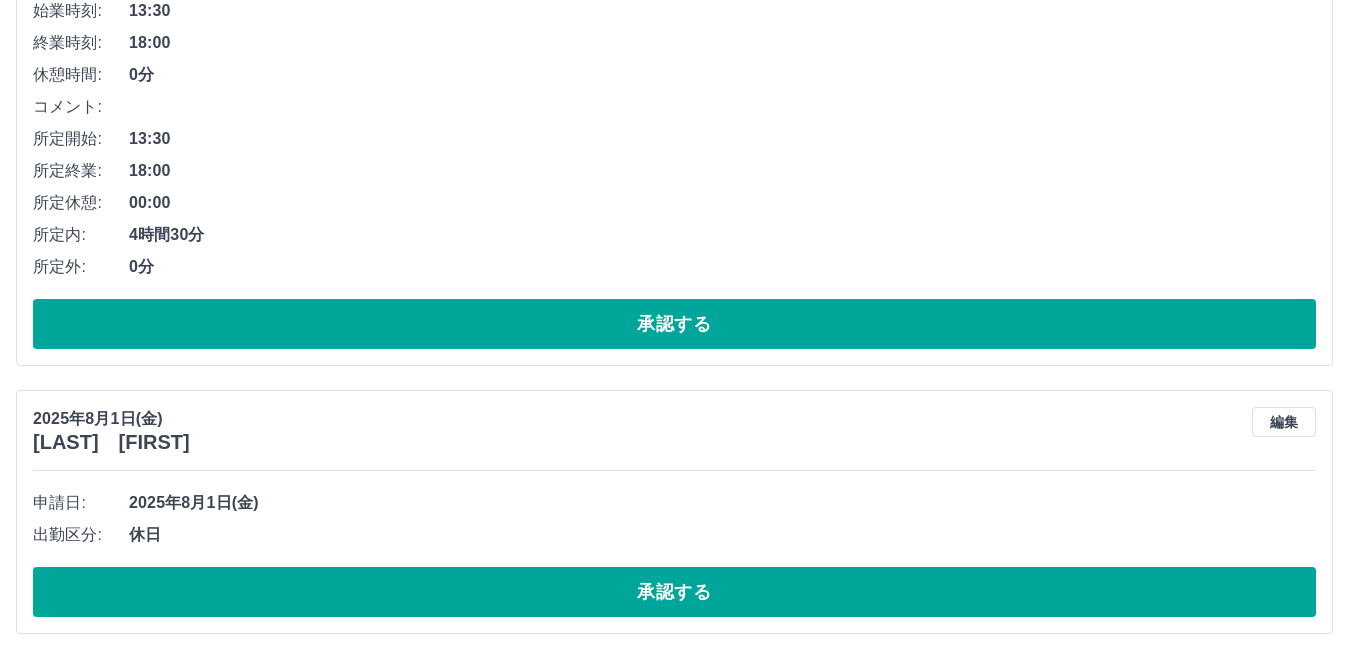 scroll, scrollTop: 2591, scrollLeft: 0, axis: vertical 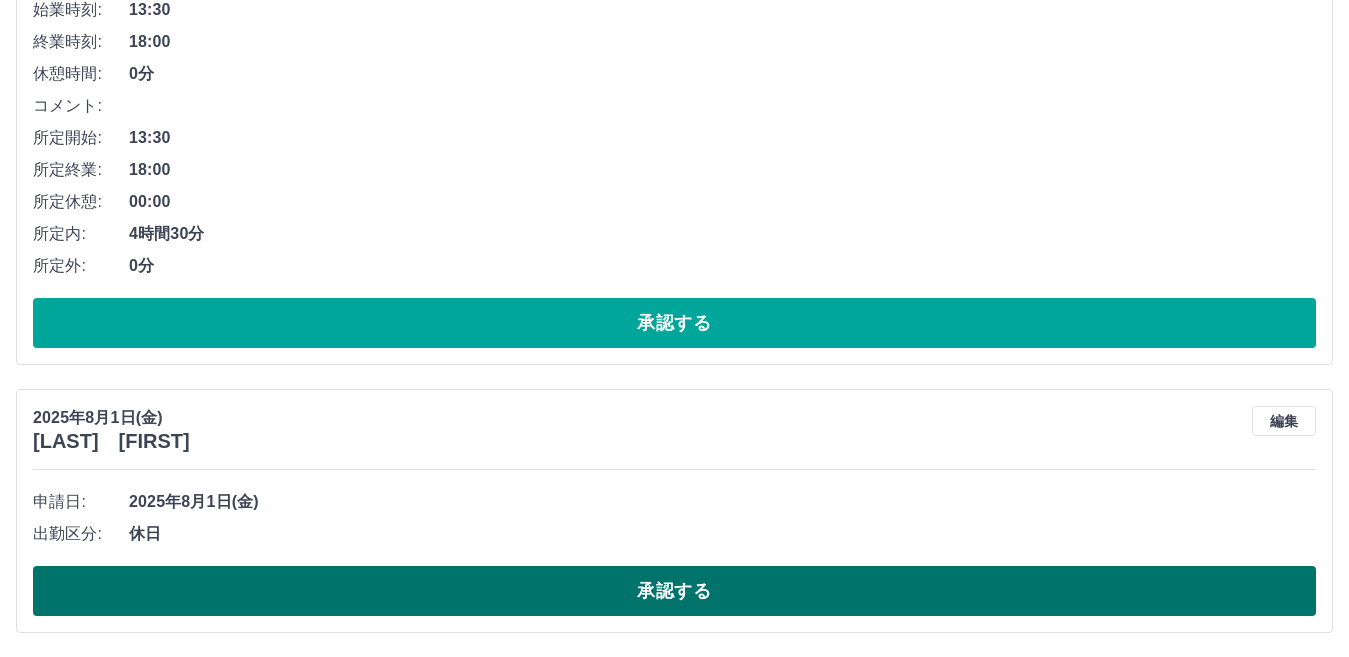 click on "承認する" at bounding box center [674, 591] 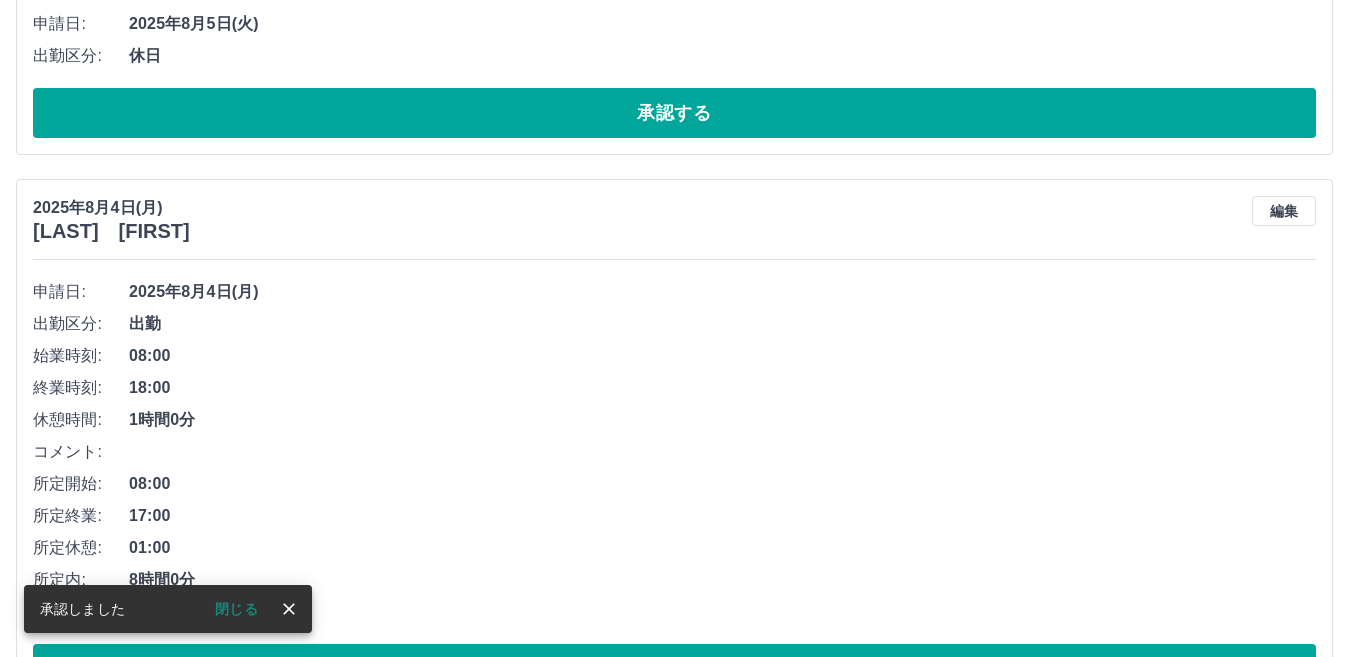 scroll, scrollTop: 923, scrollLeft: 0, axis: vertical 